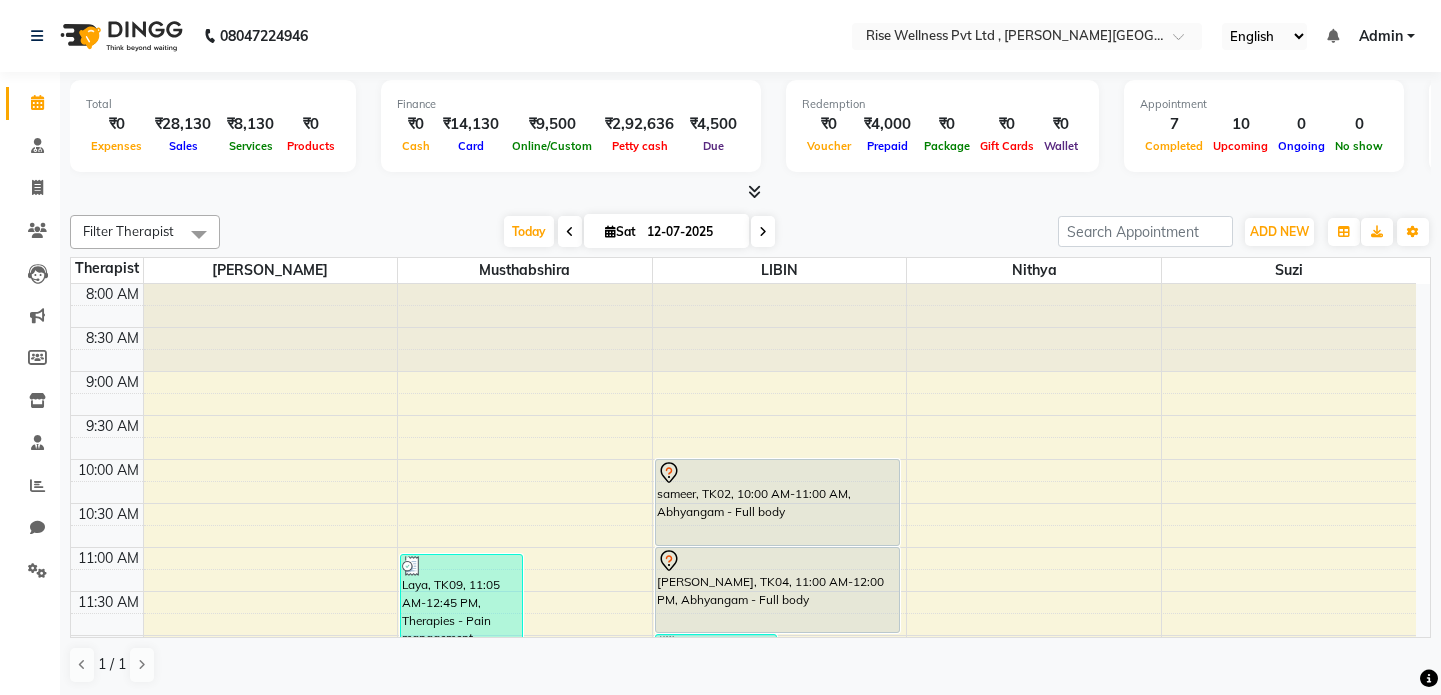 scroll, scrollTop: 0, scrollLeft: 0, axis: both 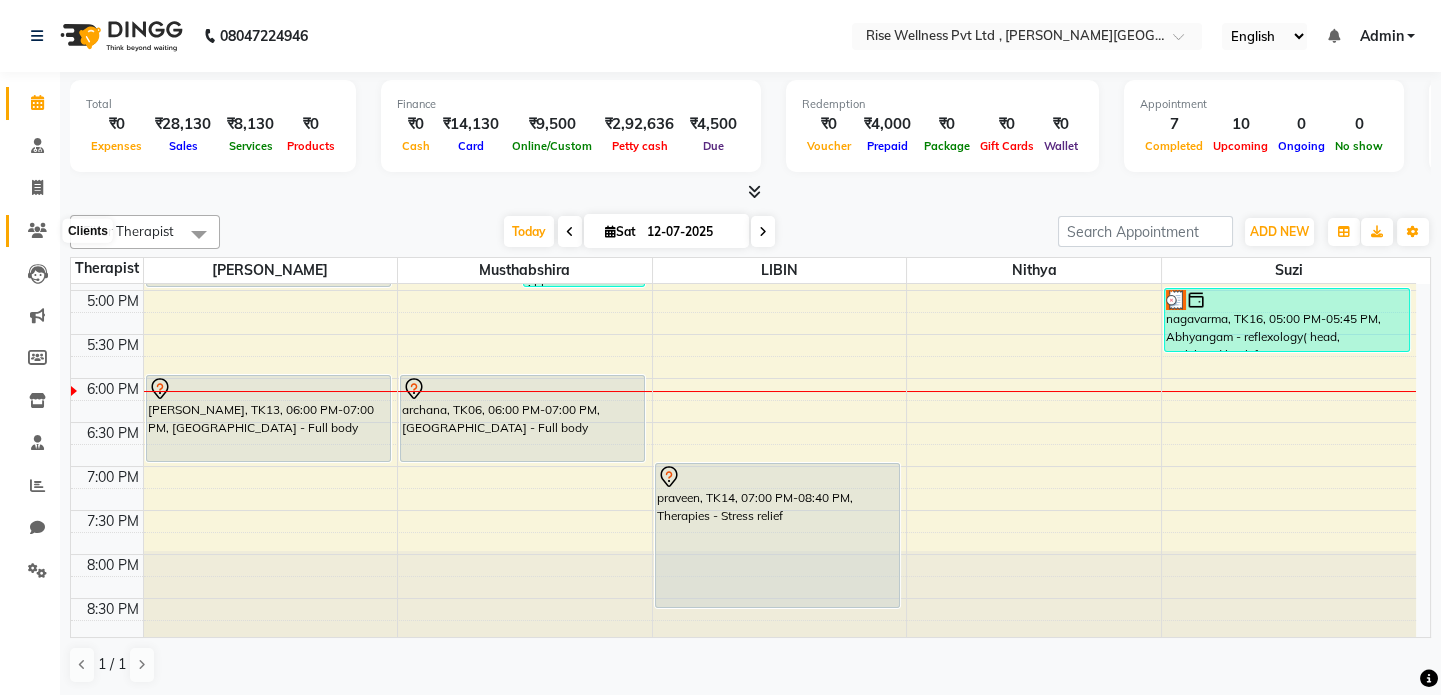 click 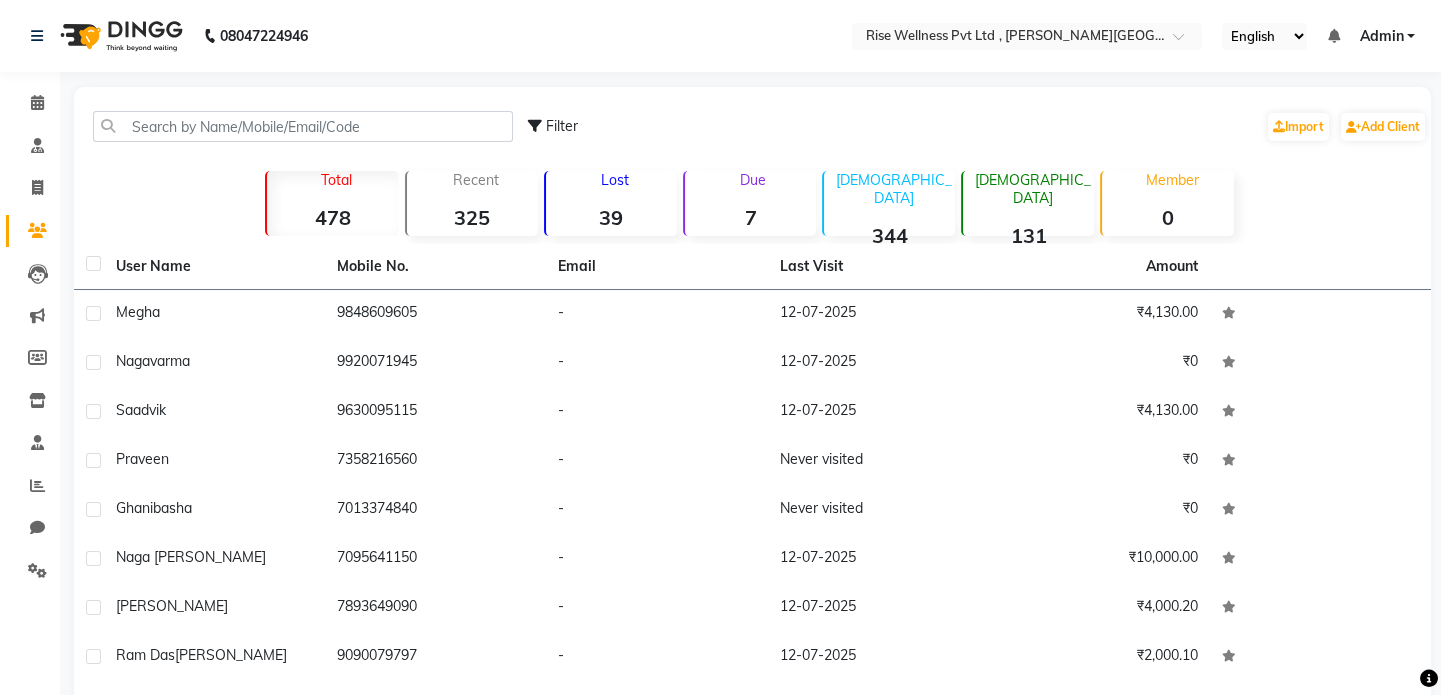 click on "Consultation" 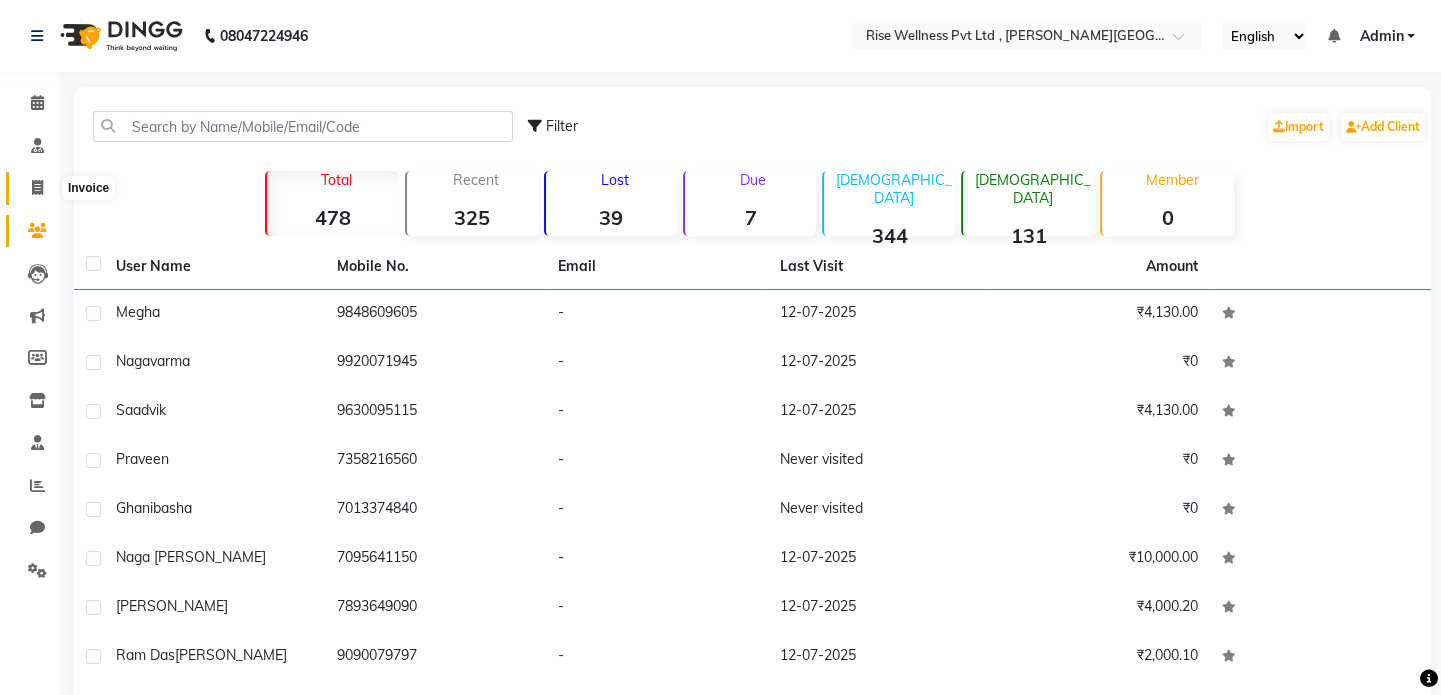 click 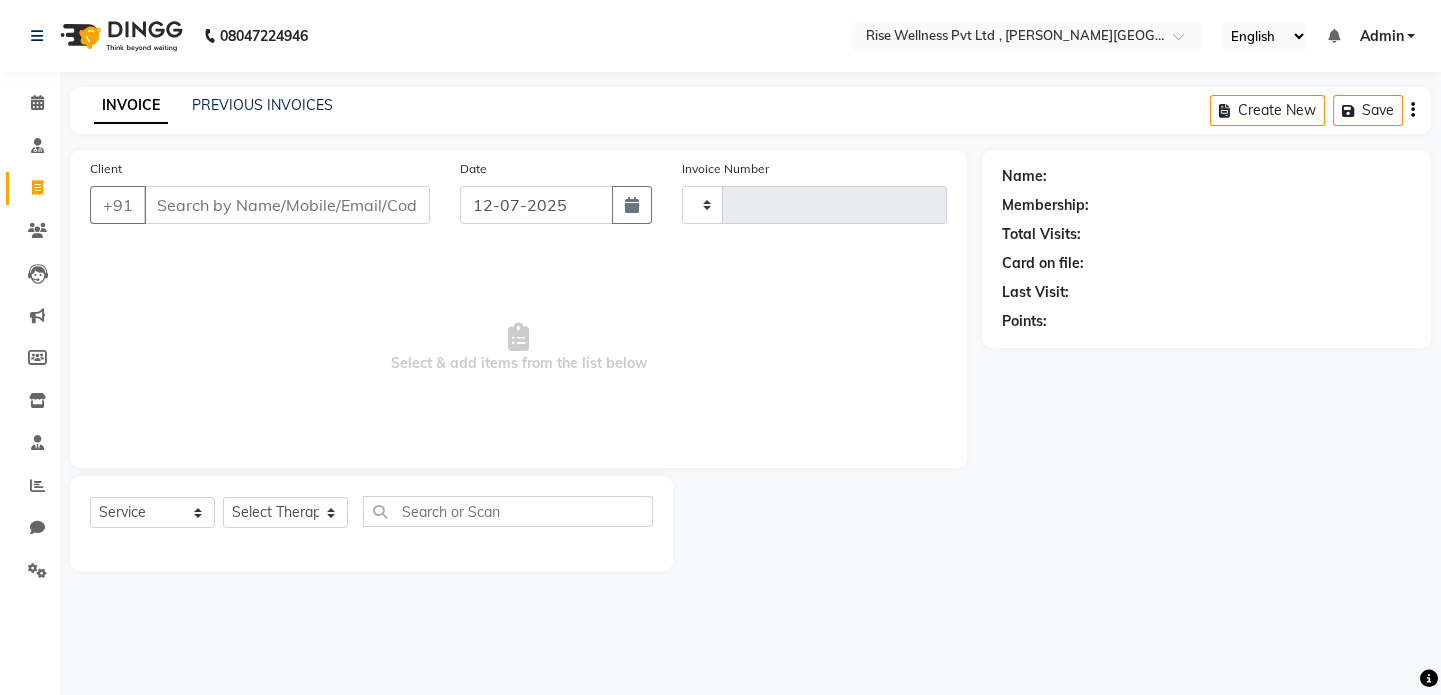 scroll, scrollTop: 0, scrollLeft: 0, axis: both 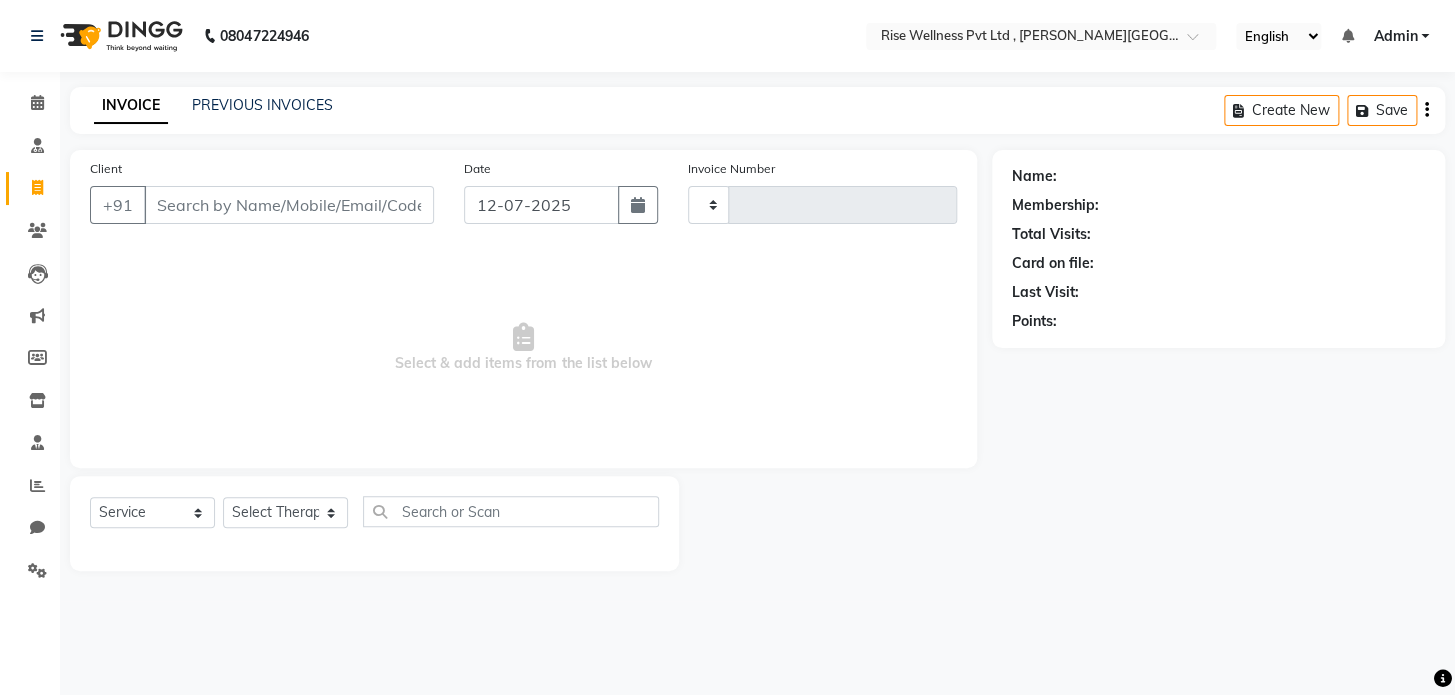 type on "0603" 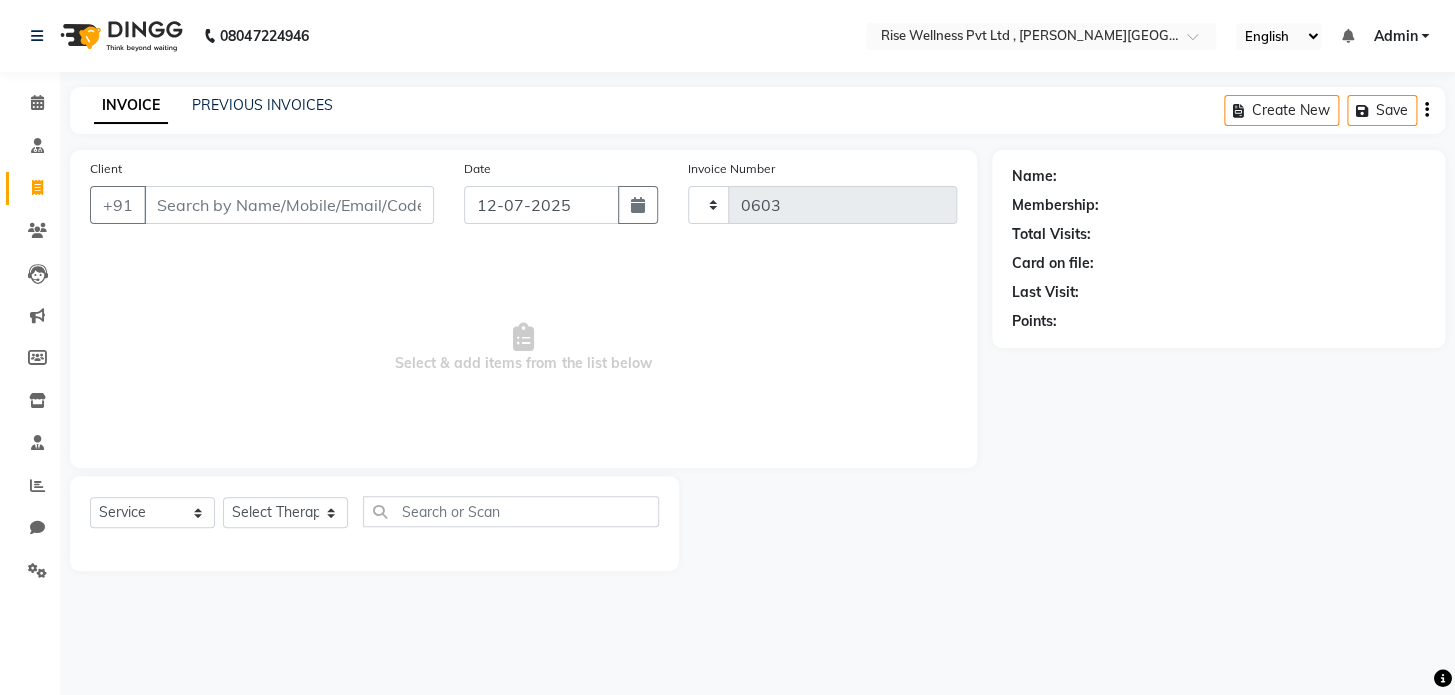 select on "7497" 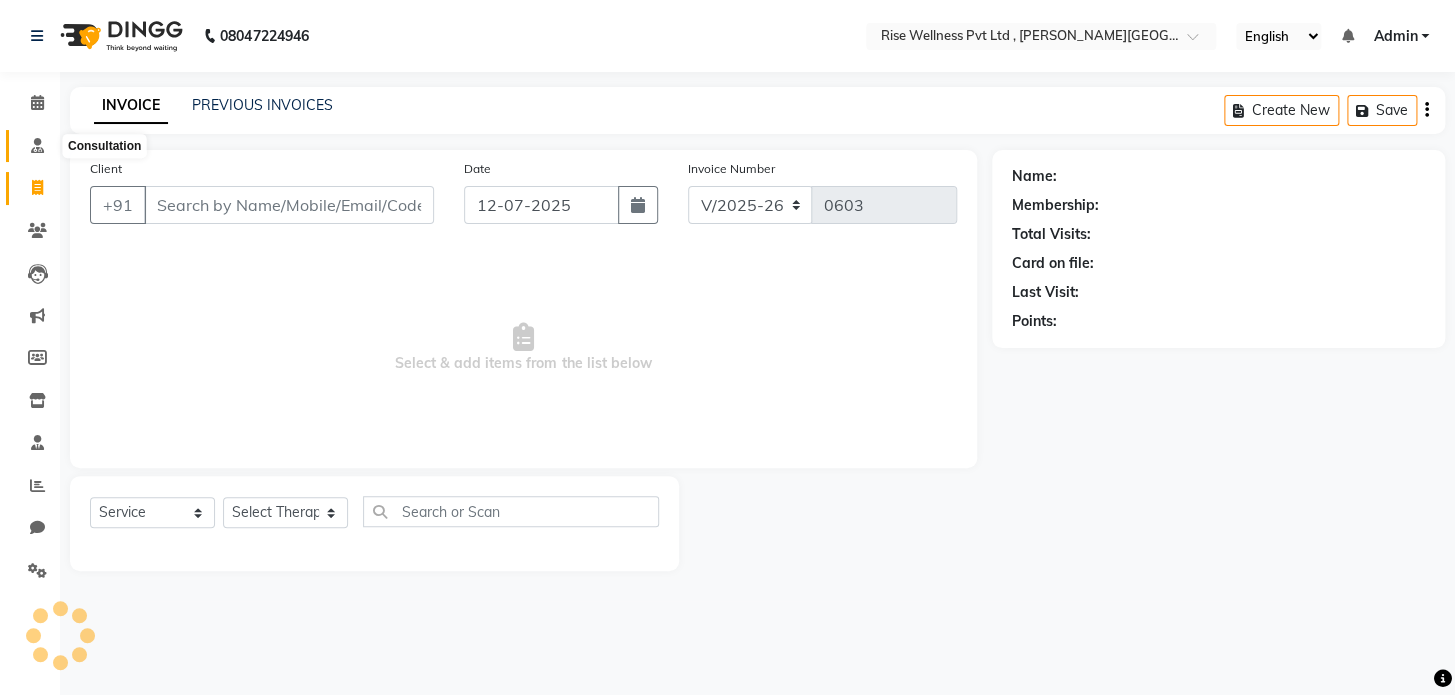 click 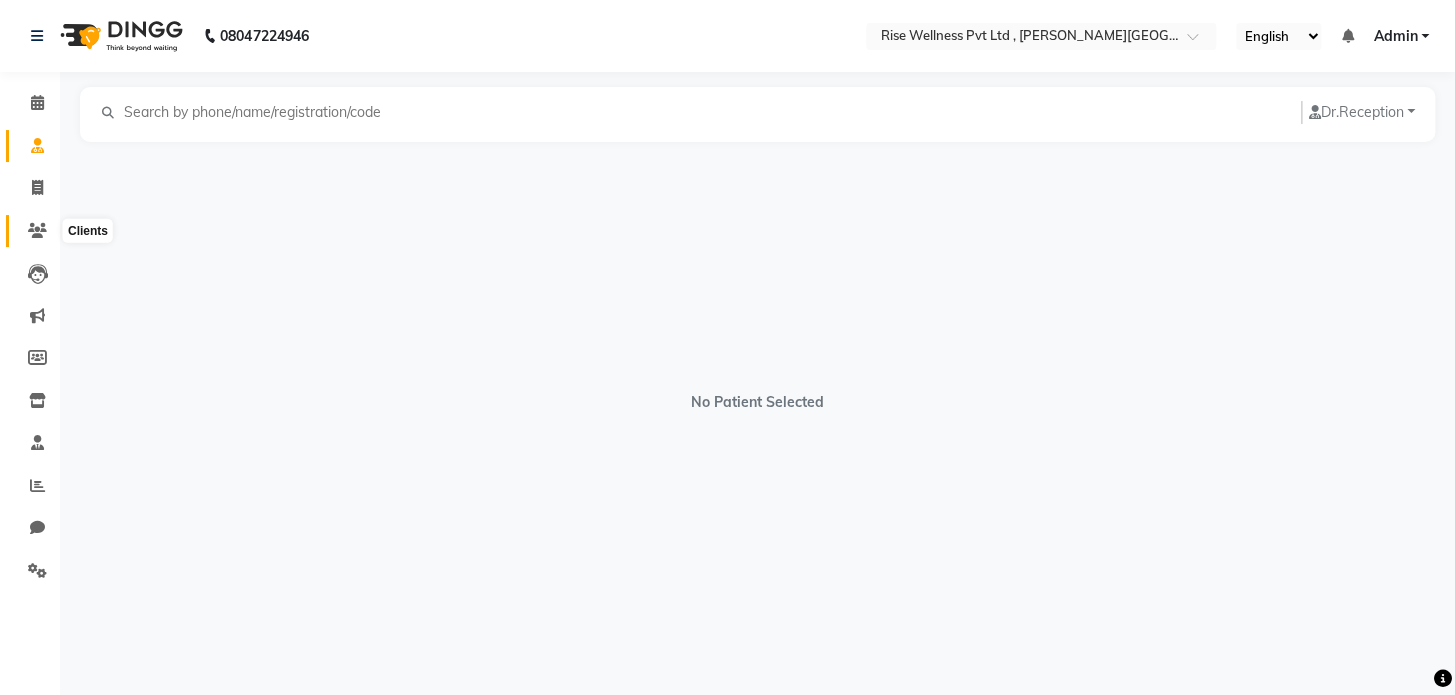 click 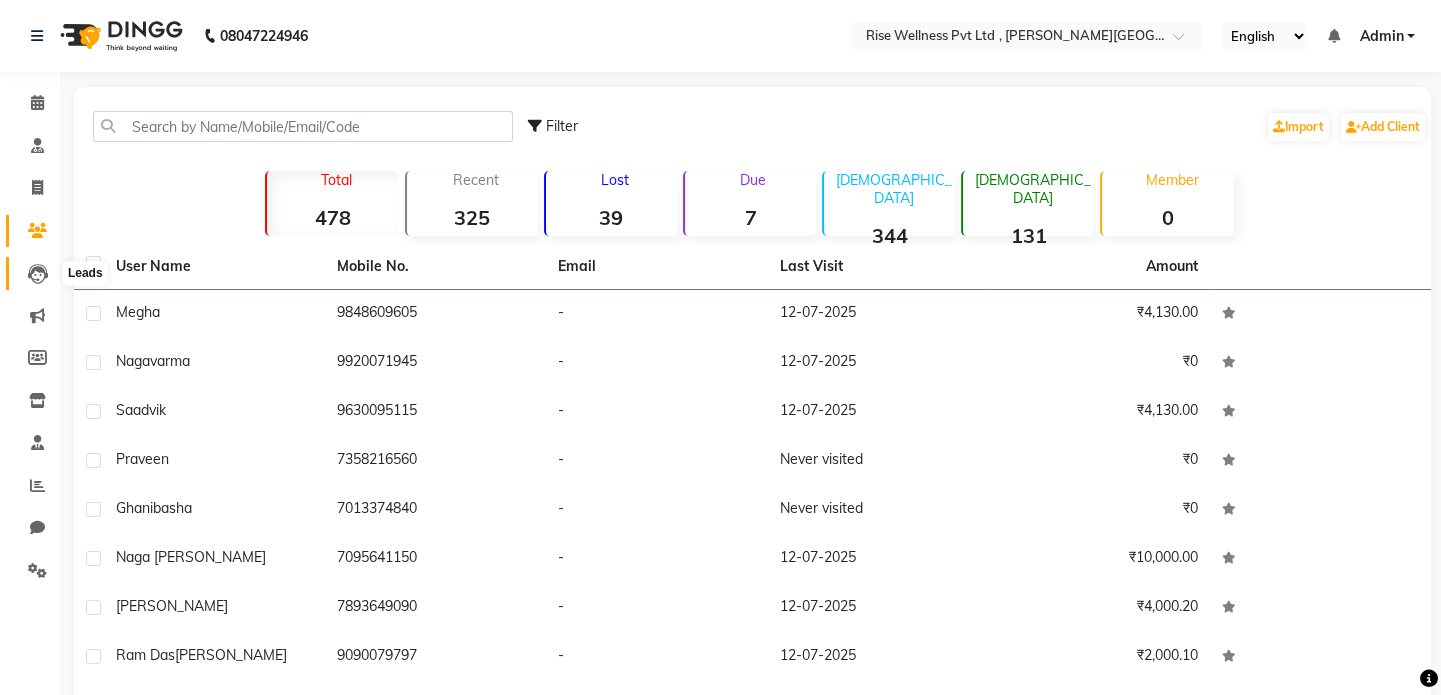 click 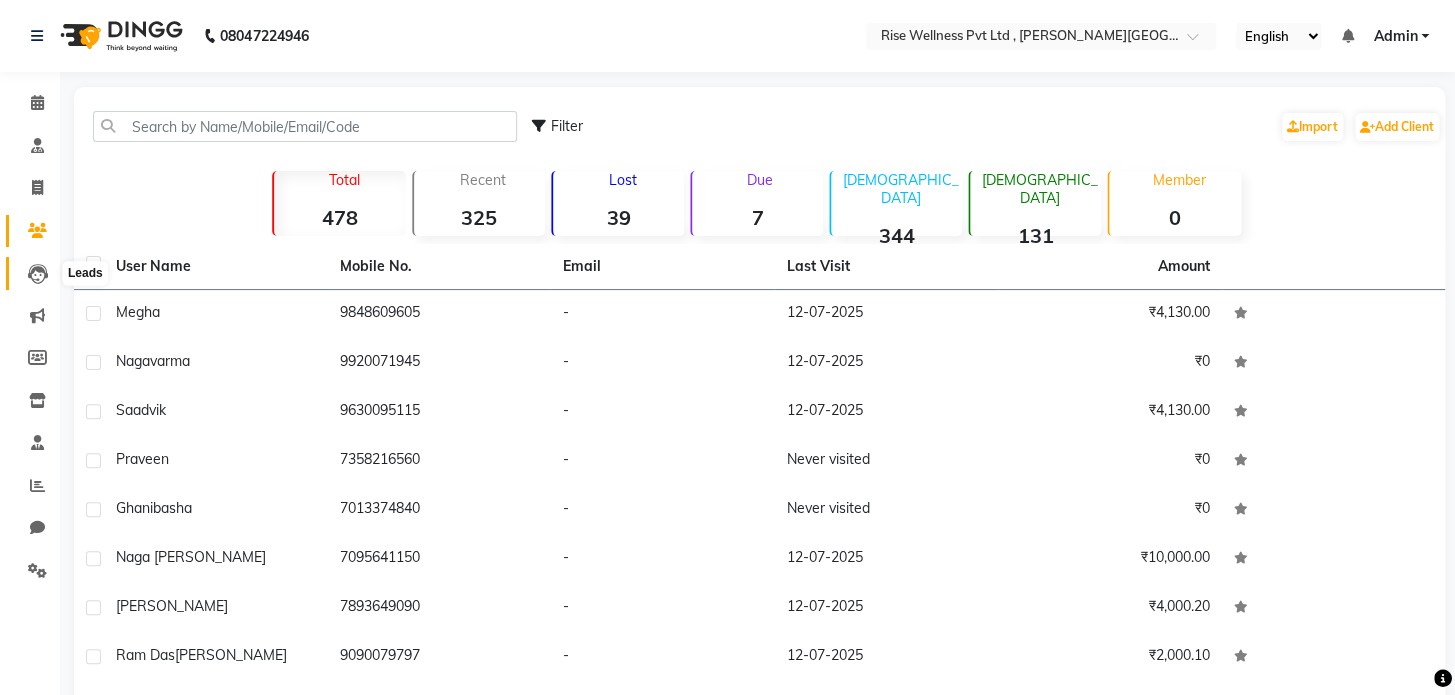 select on "10" 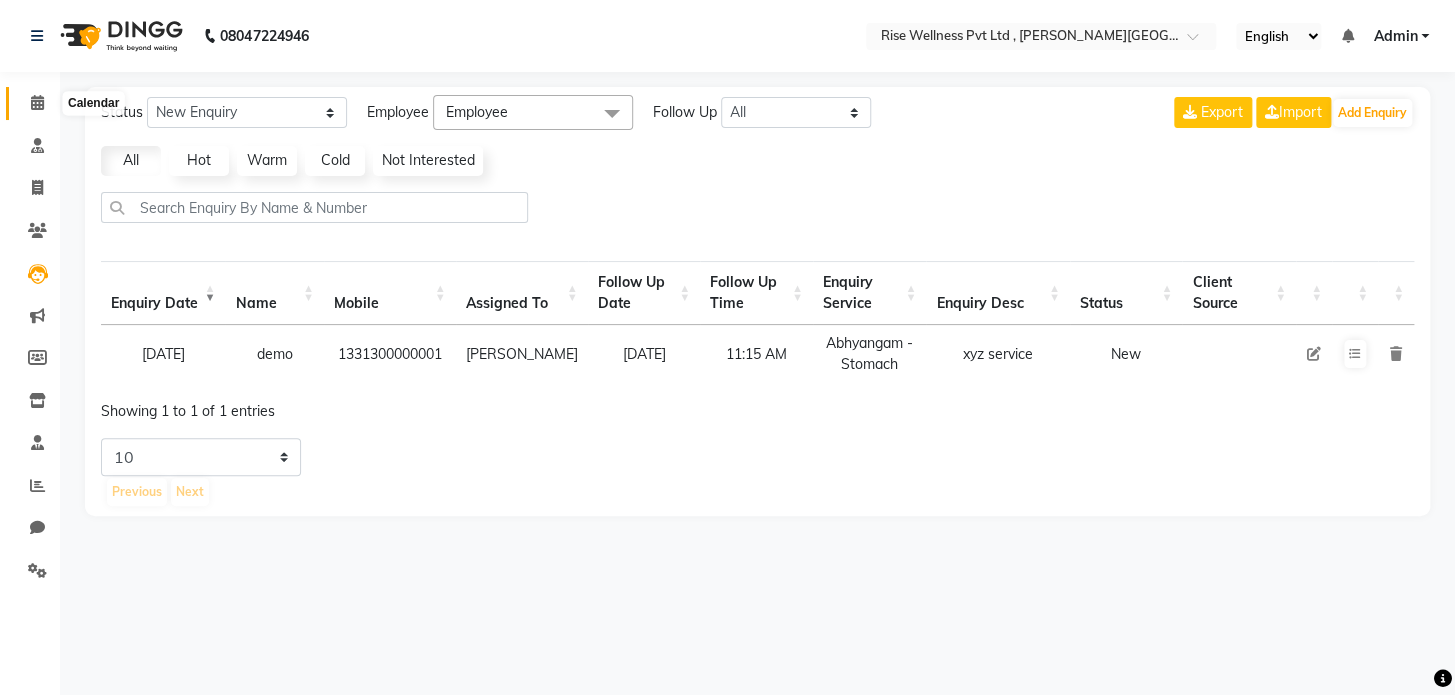 click 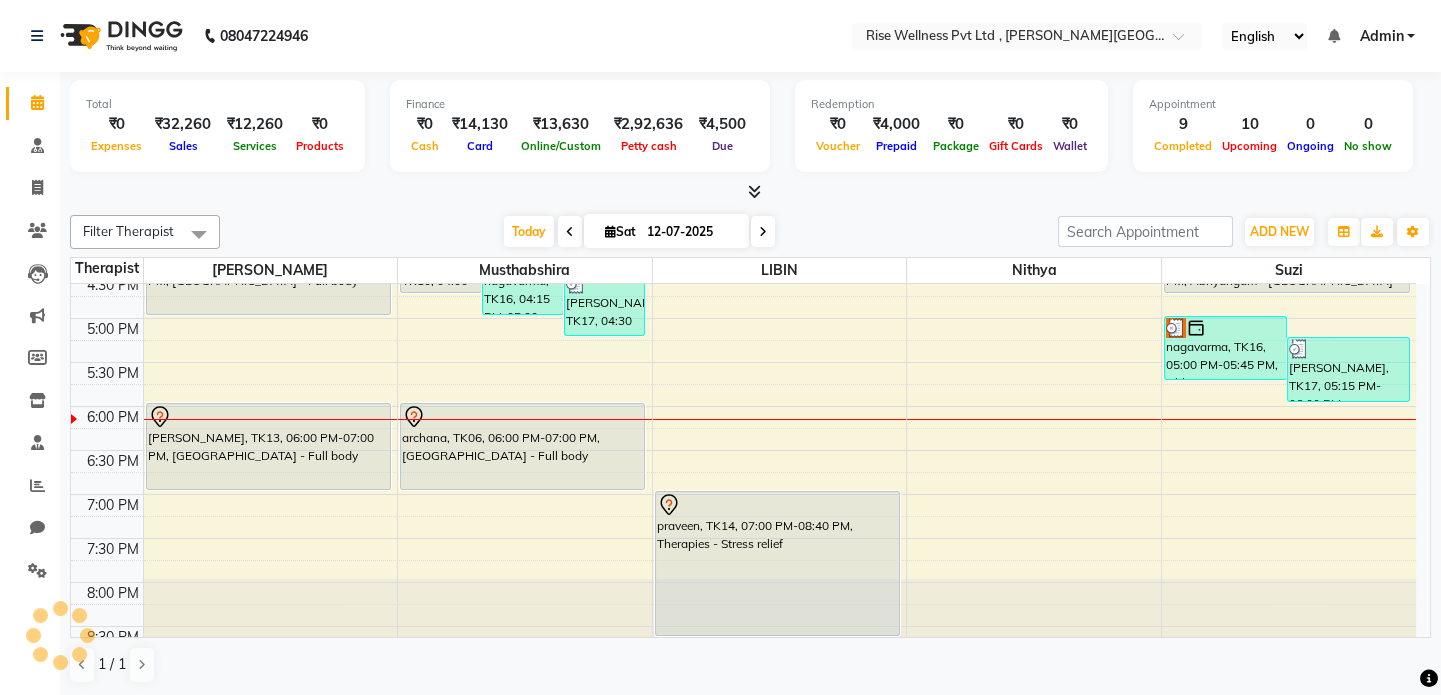 scroll, scrollTop: 785, scrollLeft: 0, axis: vertical 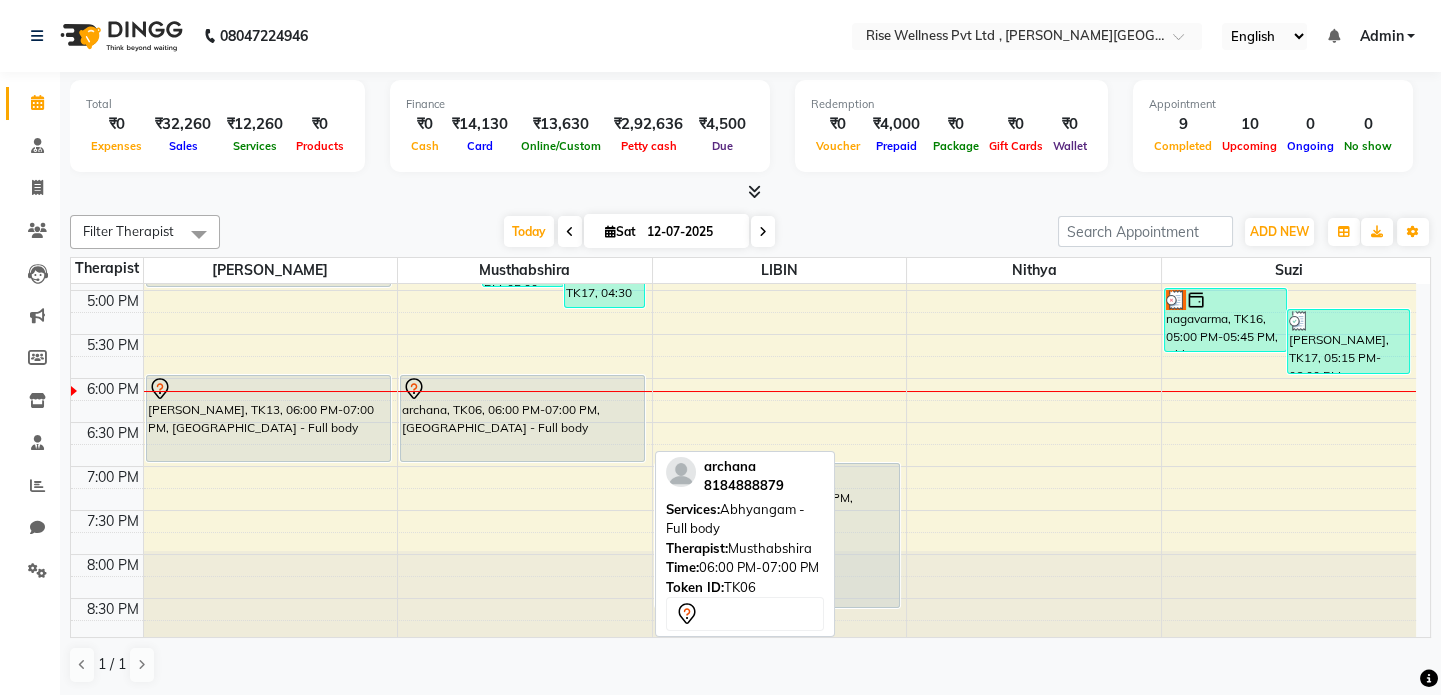 click on "archana, TK06, 06:00 PM-07:00 PM, [GEOGRAPHIC_DATA] - Full body" at bounding box center [522, 418] 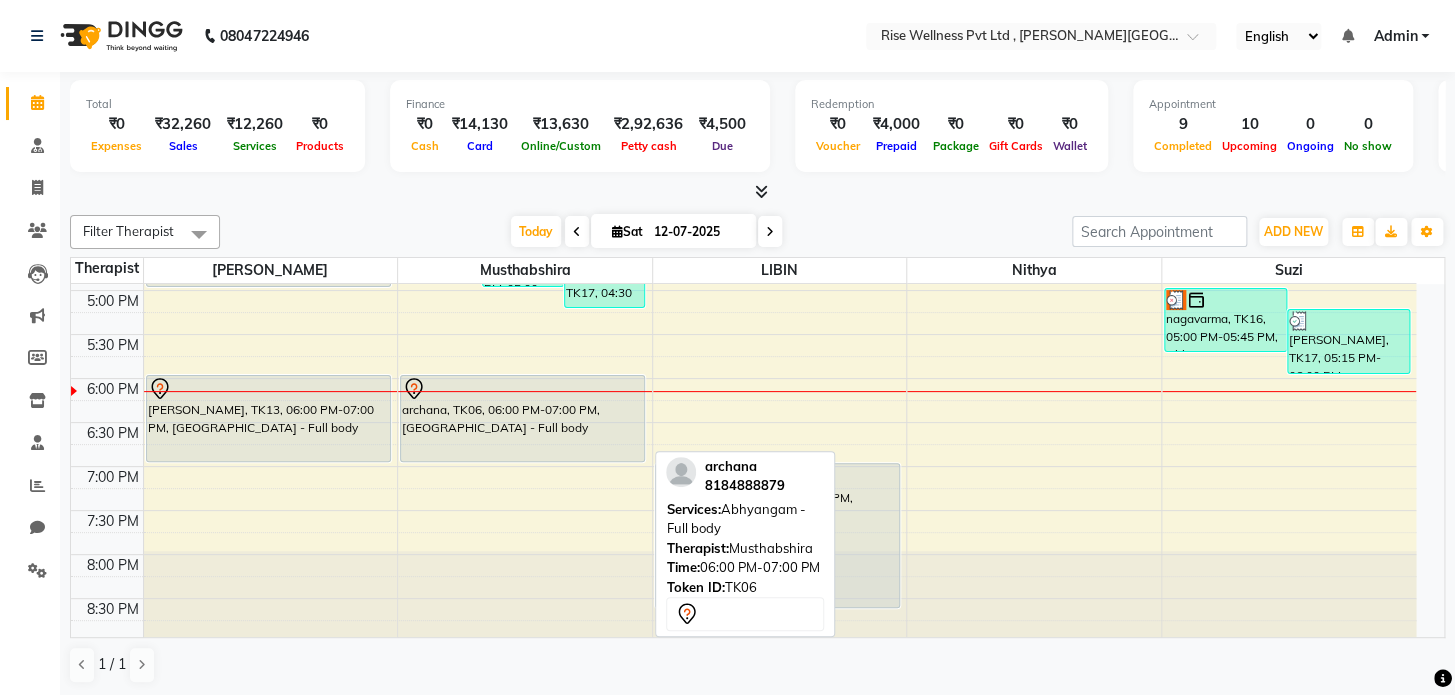 select on "7" 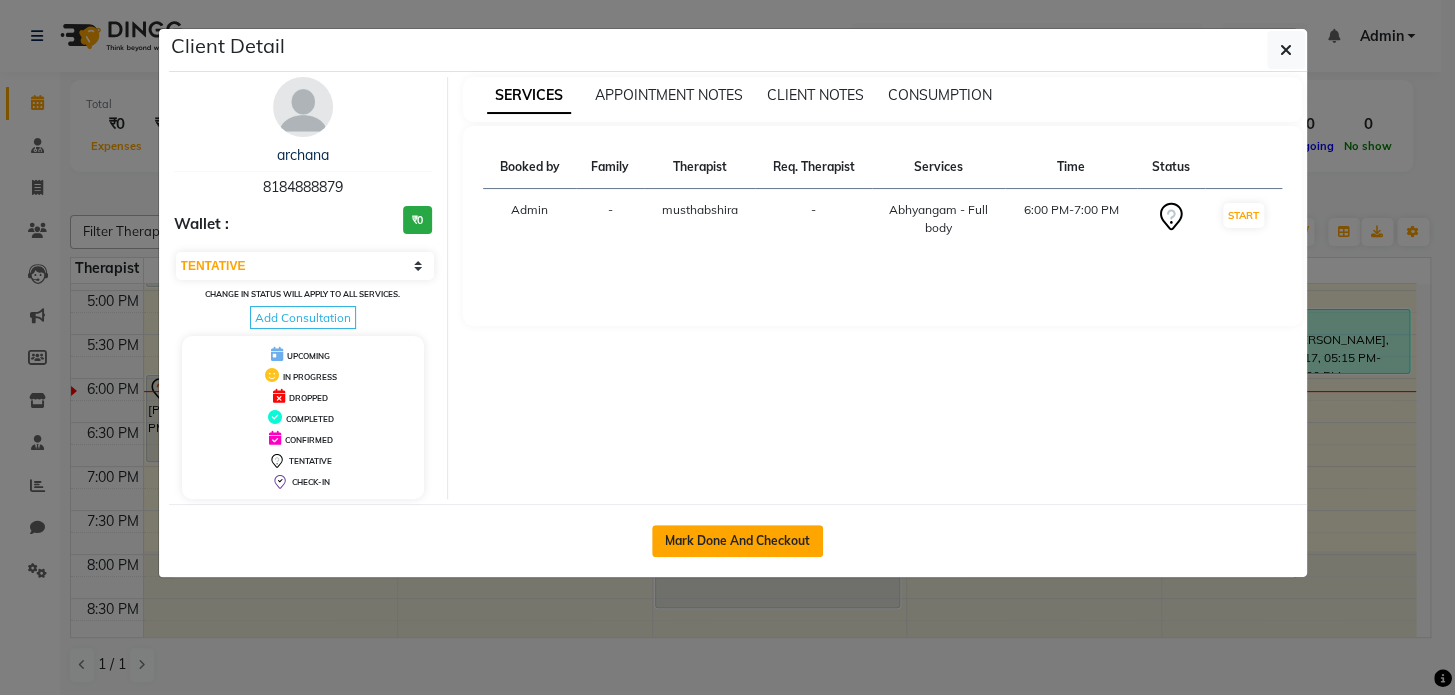 click on "Mark Done And Checkout" 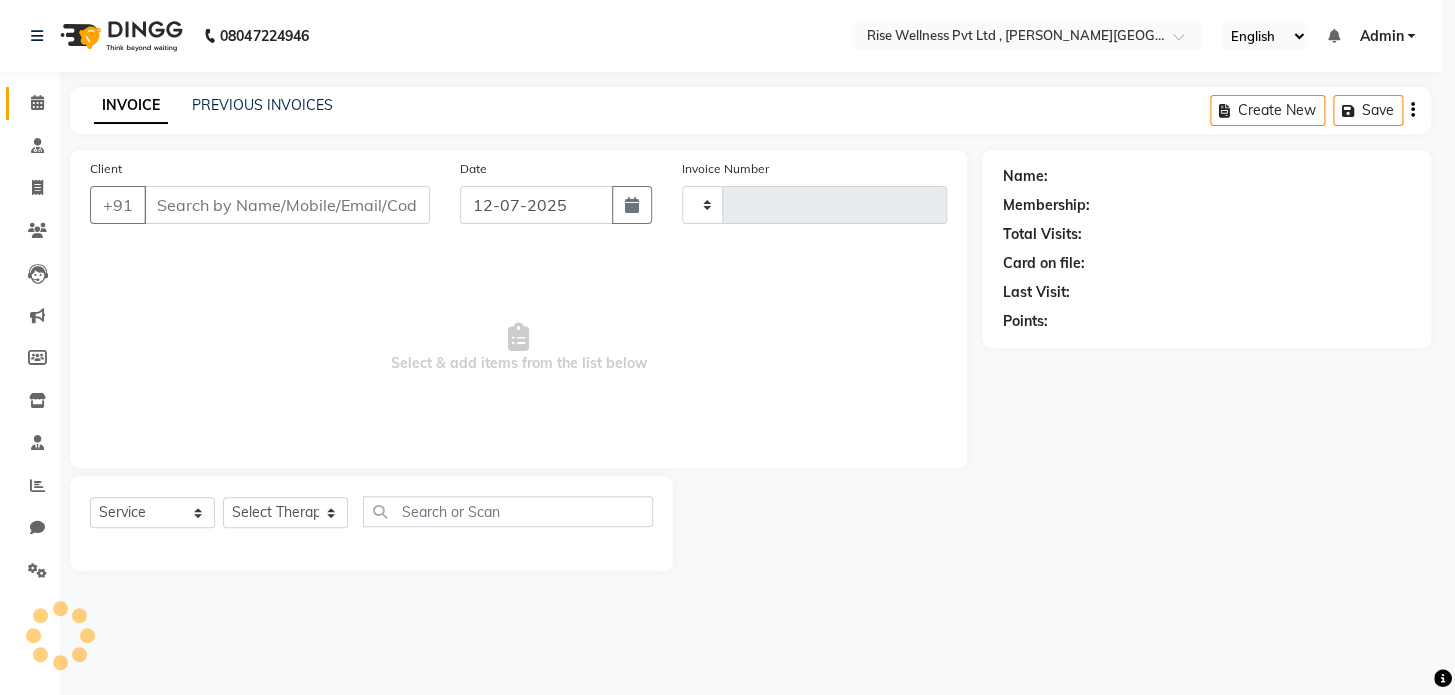 type on "0603" 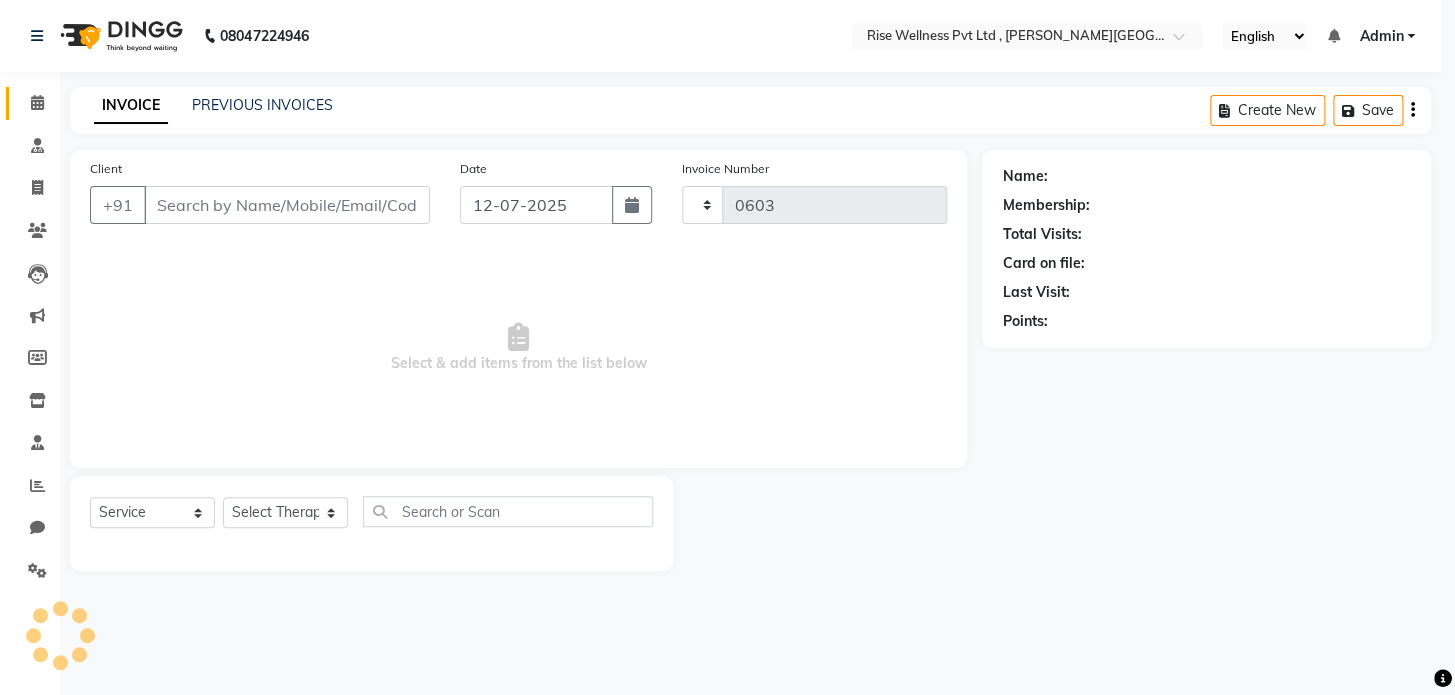 select on "7497" 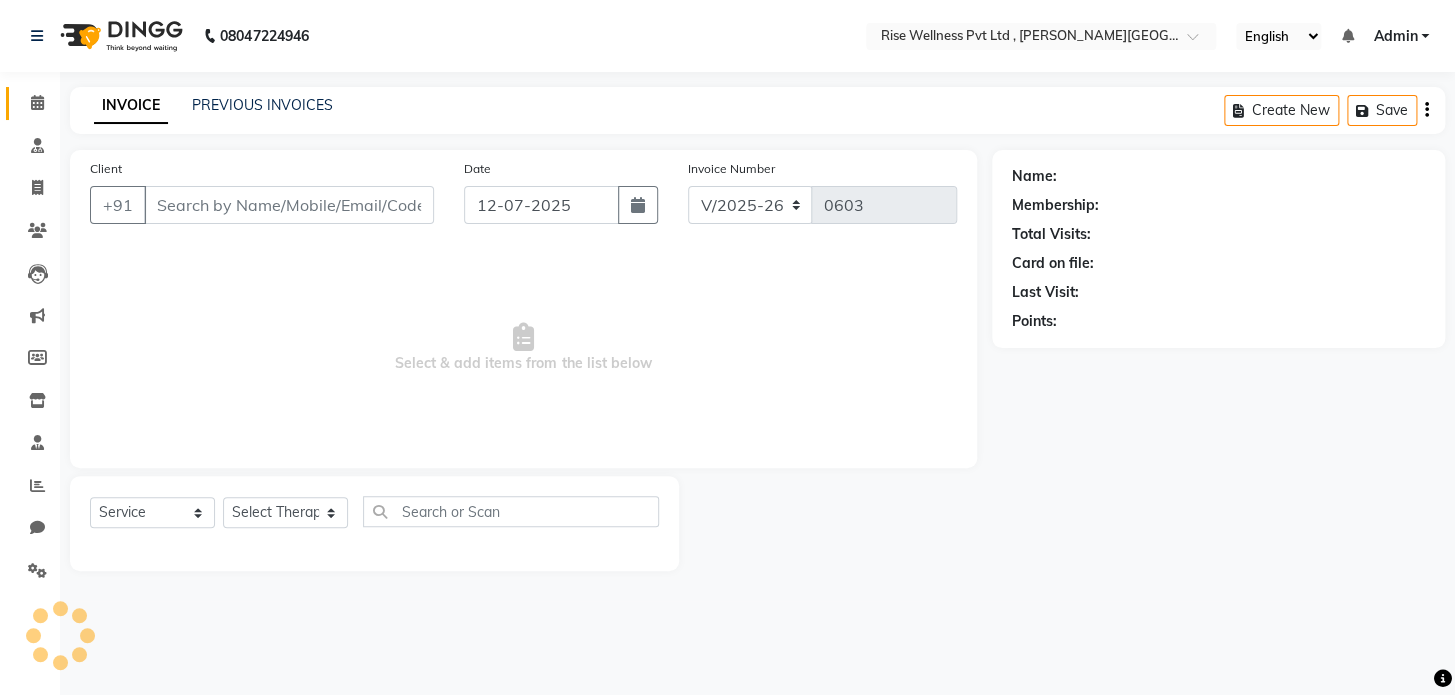 select on "V" 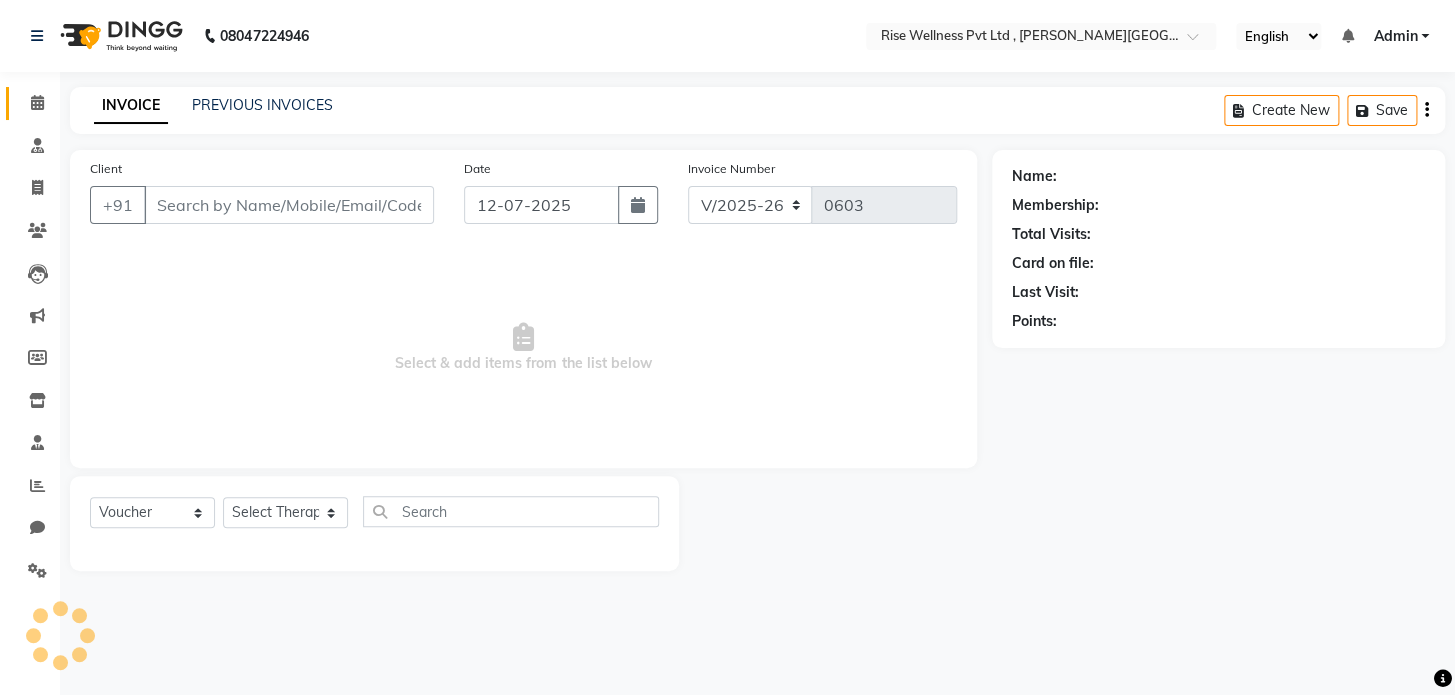 type on "8184888879" 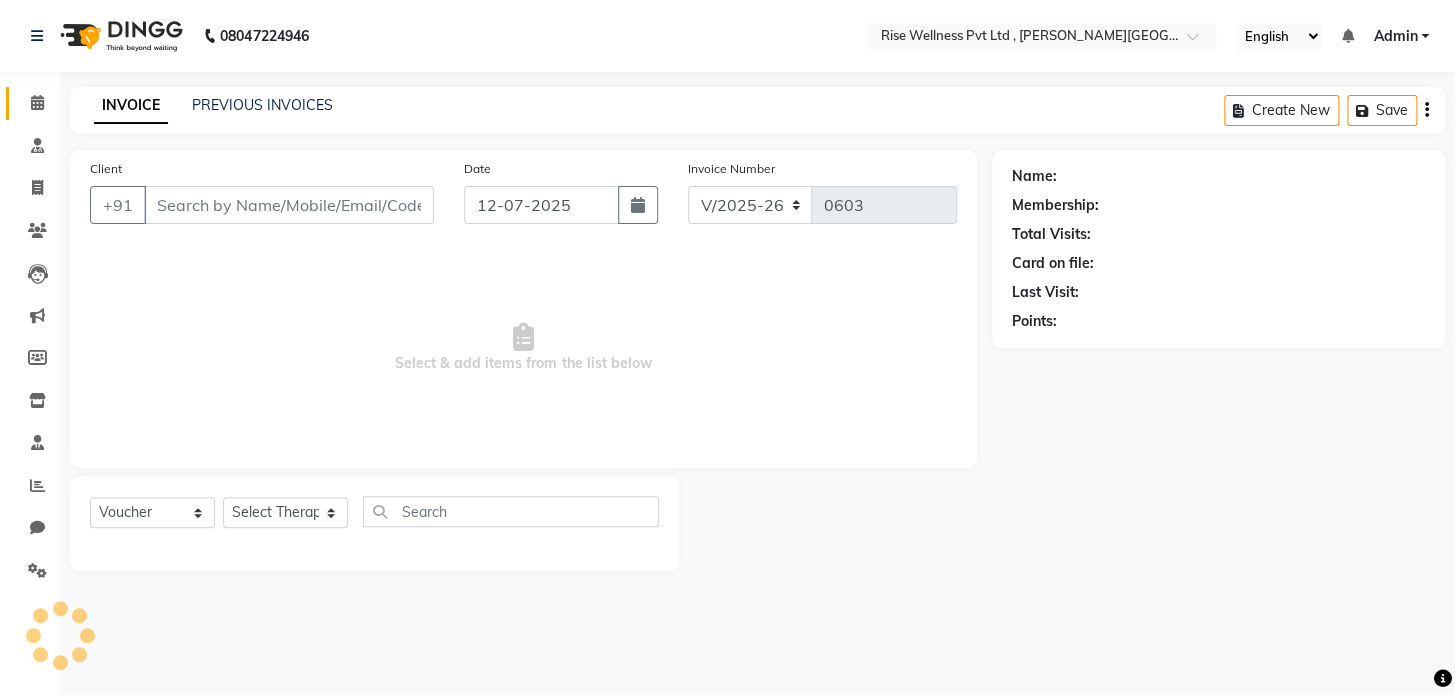 select on "67715" 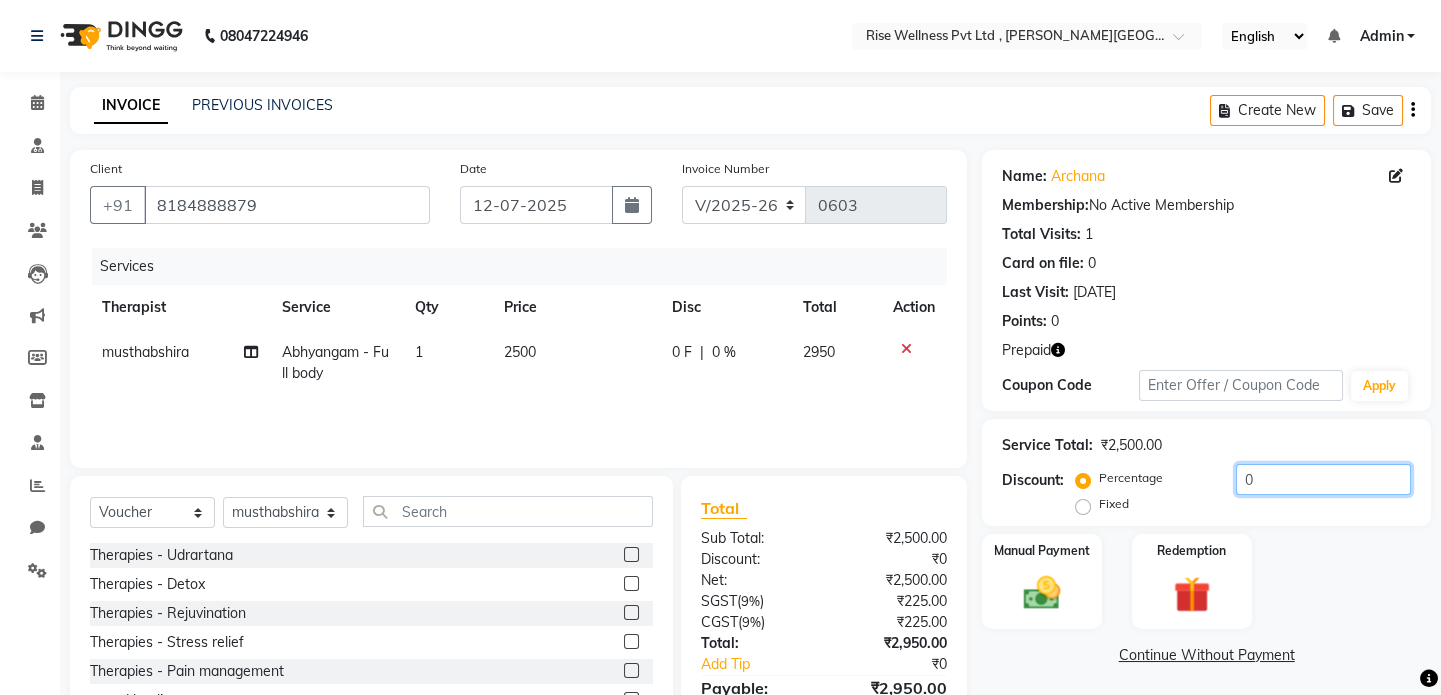 click on "0" 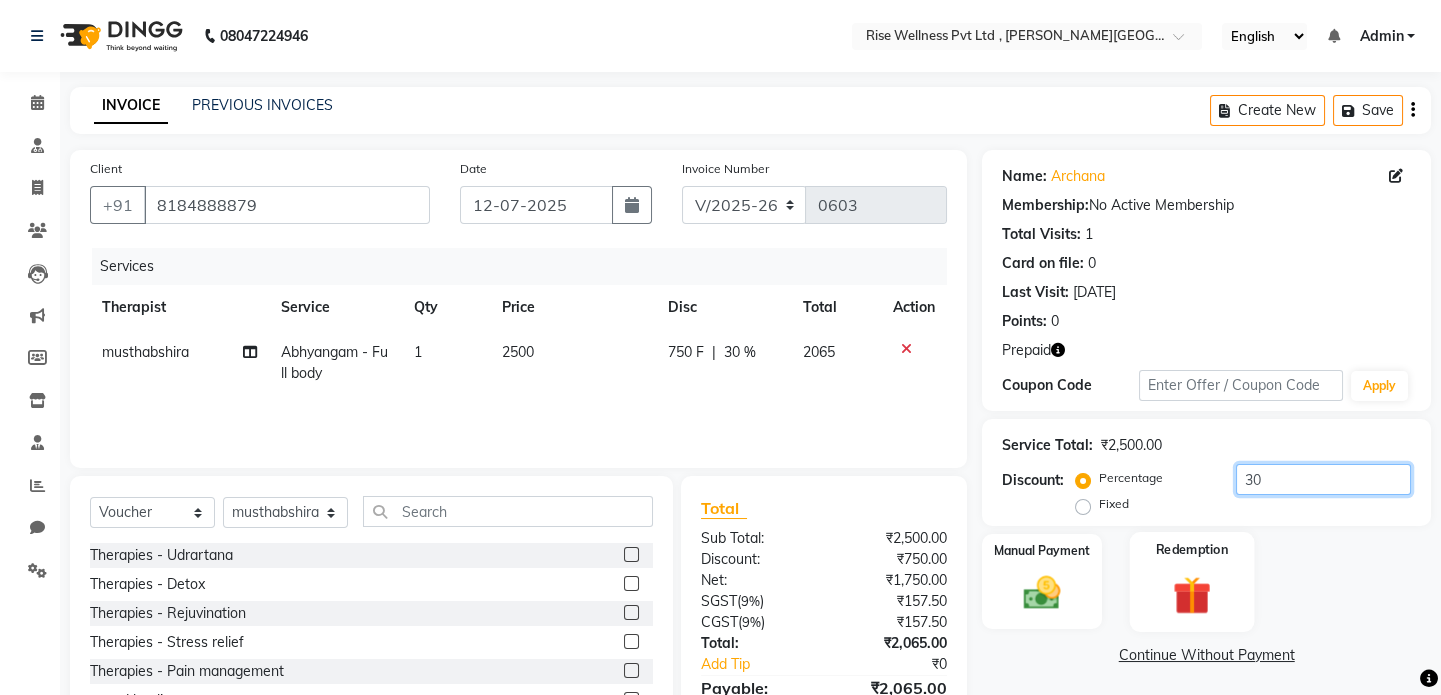 type on "30" 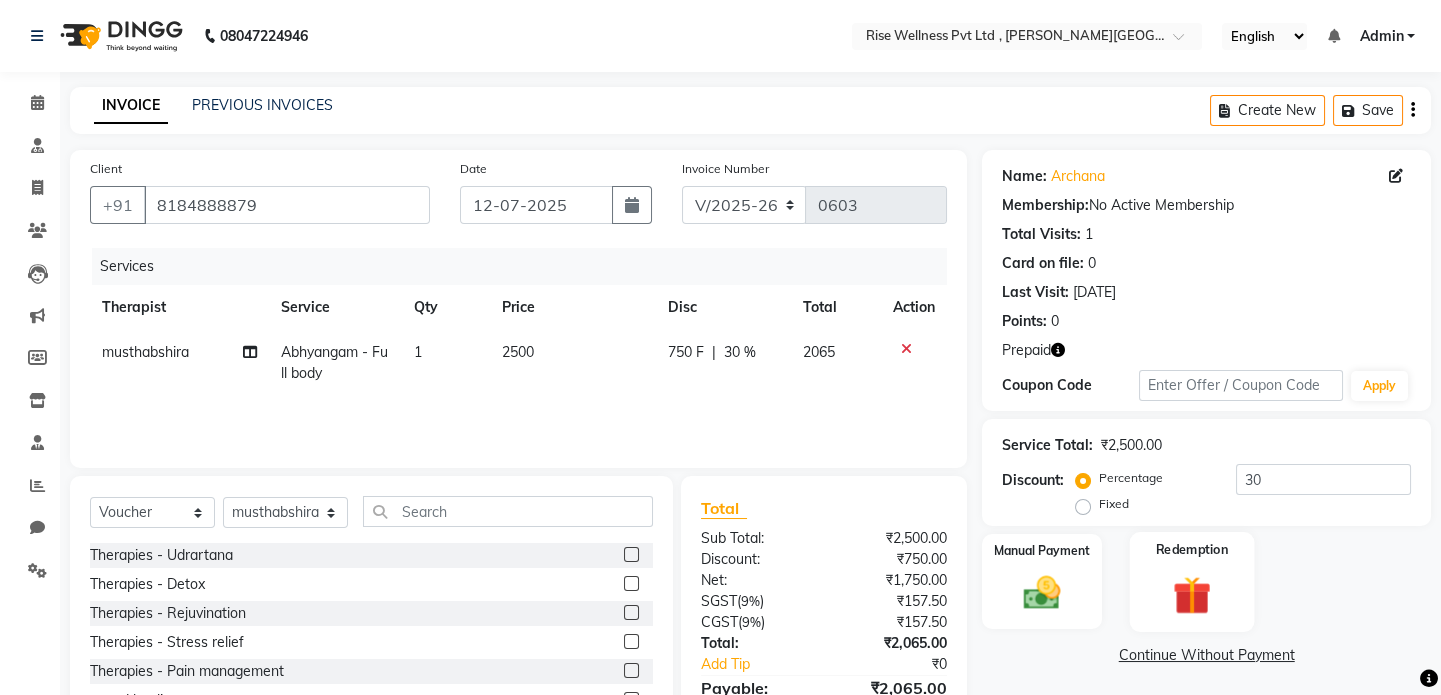 click 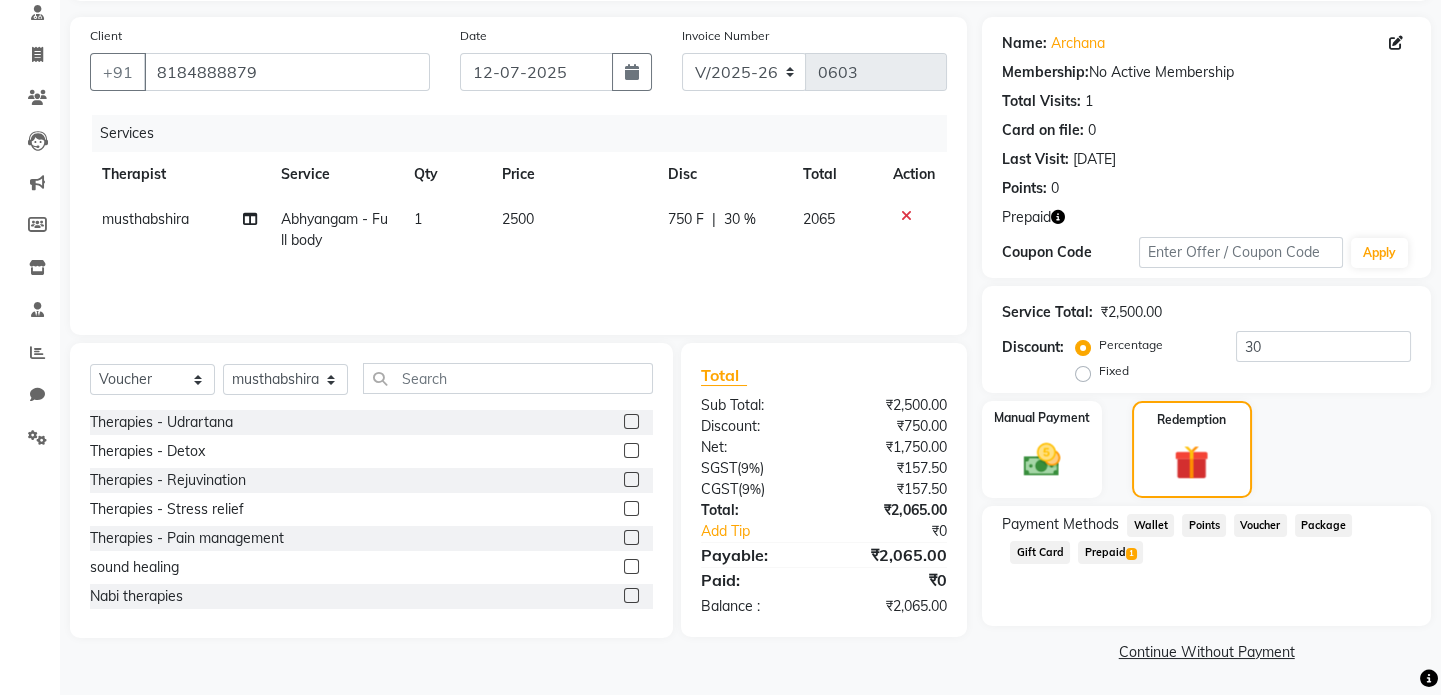click on "Prepaid  1" 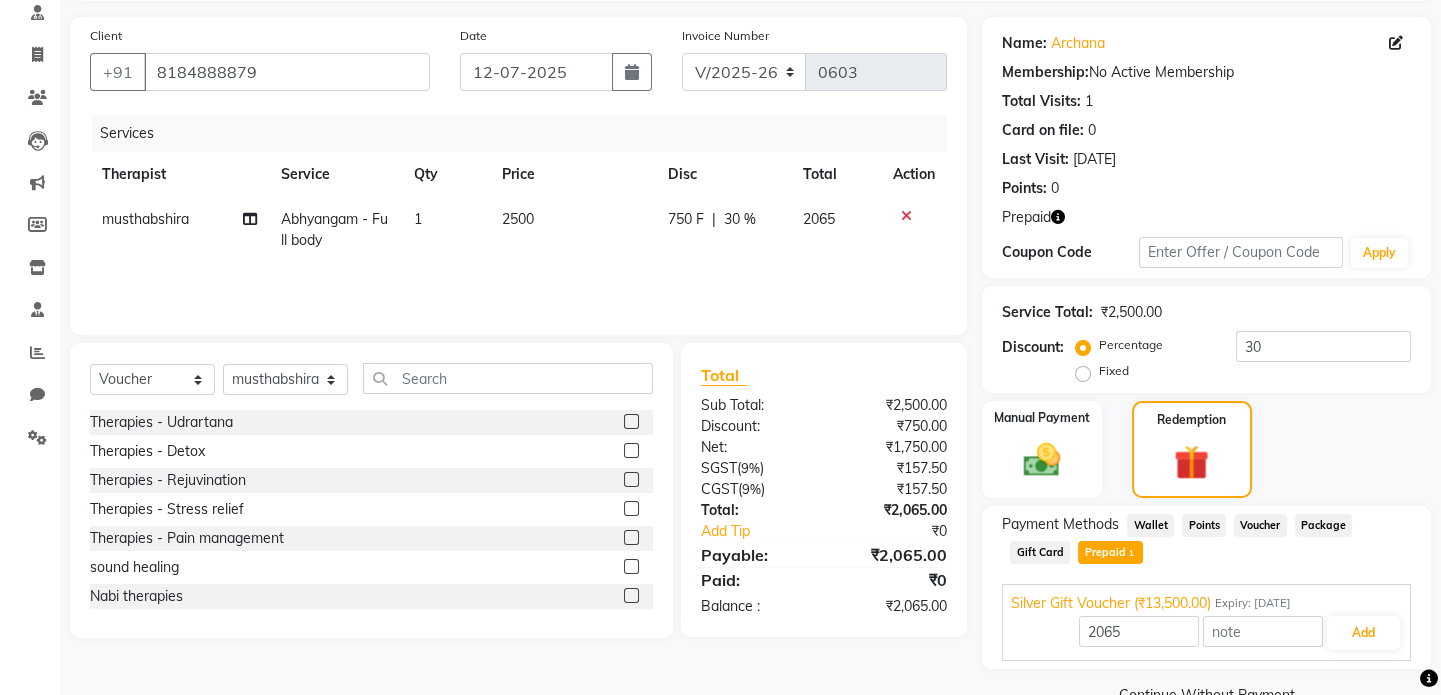 scroll, scrollTop: 176, scrollLeft: 0, axis: vertical 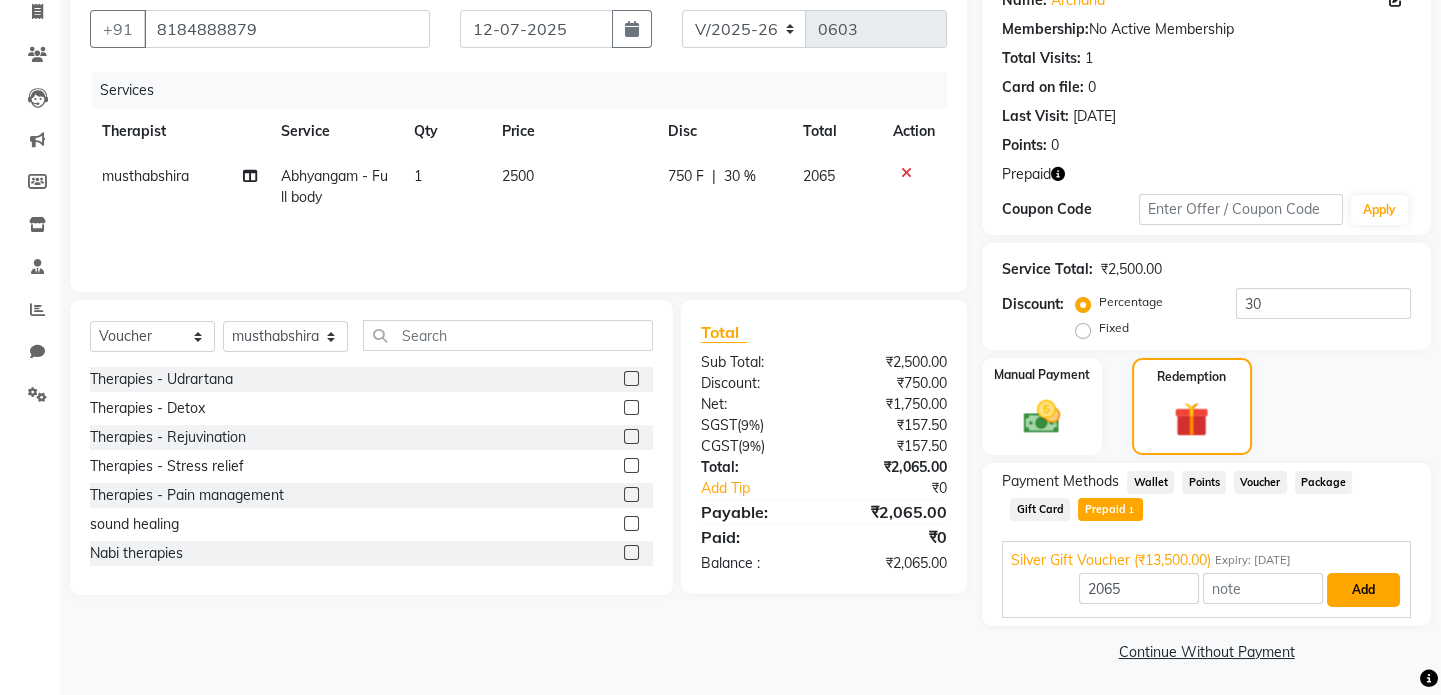 click on "Add" at bounding box center (1363, 590) 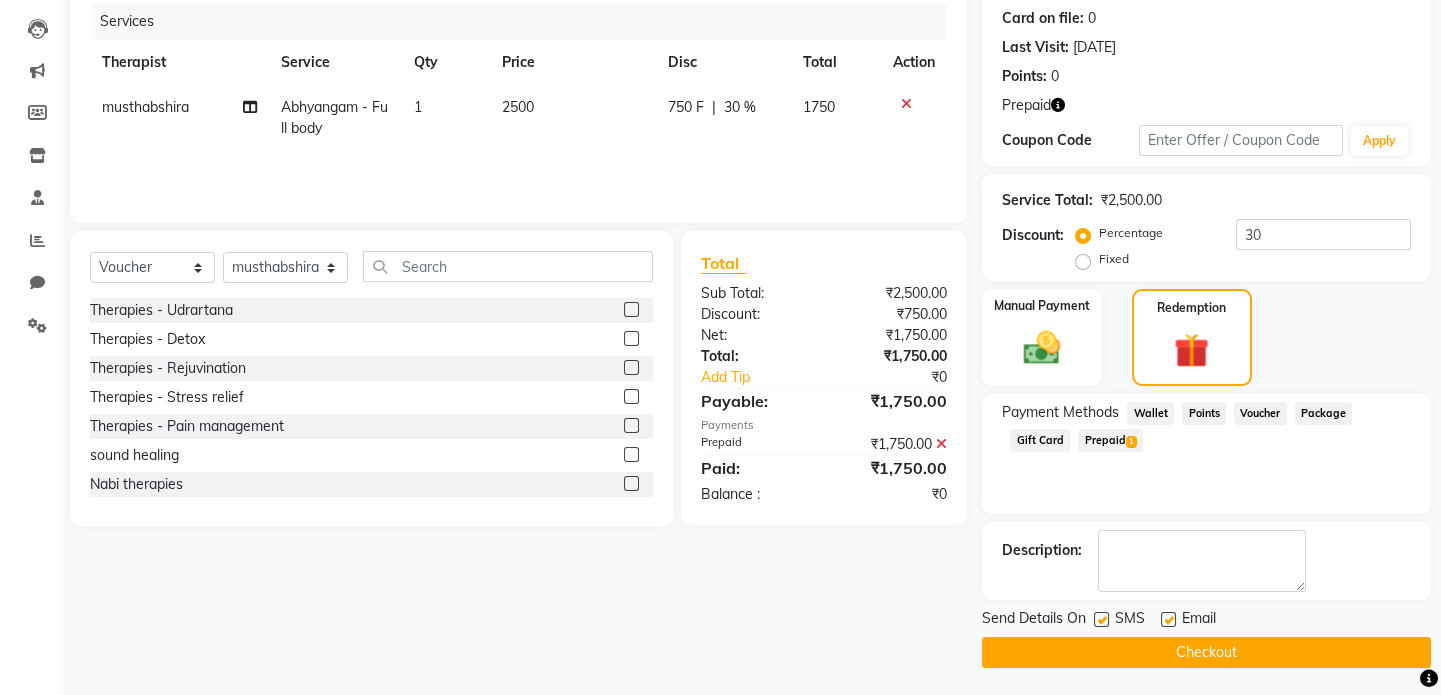 scroll, scrollTop: 246, scrollLeft: 0, axis: vertical 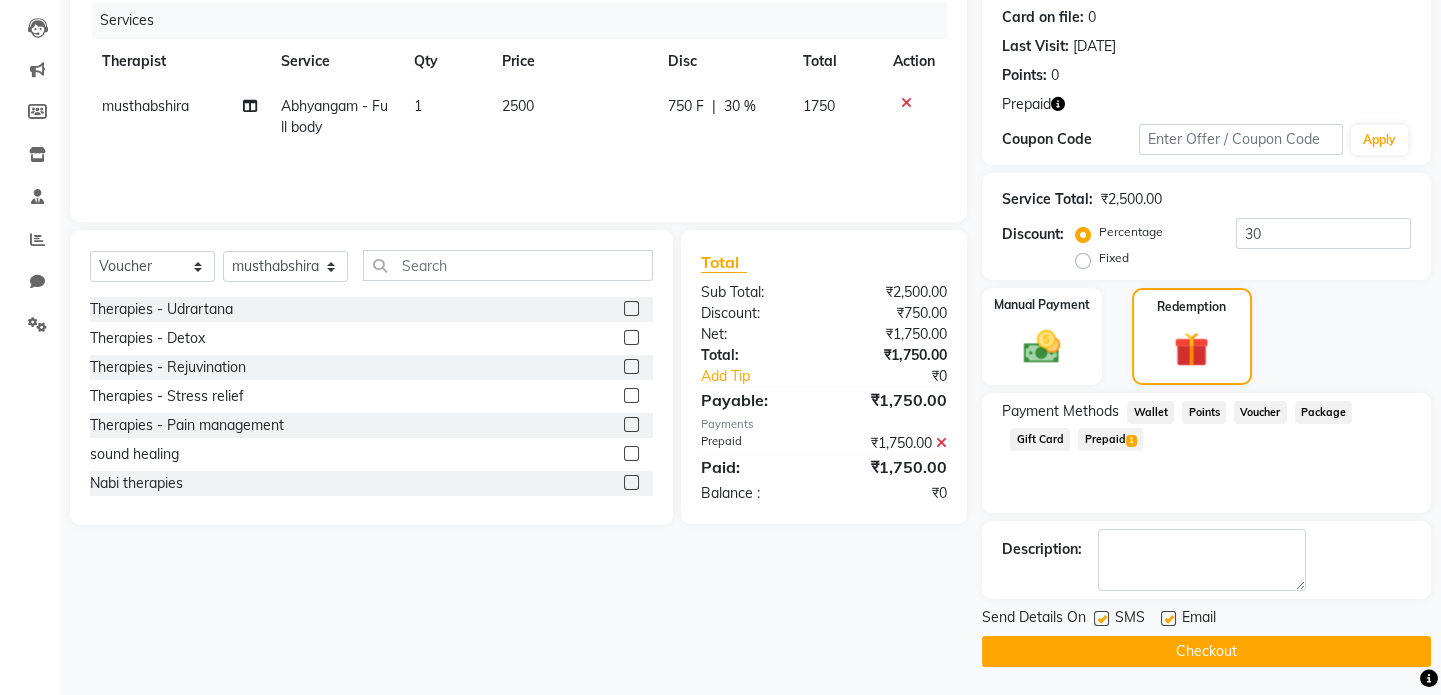 click on "Checkout" 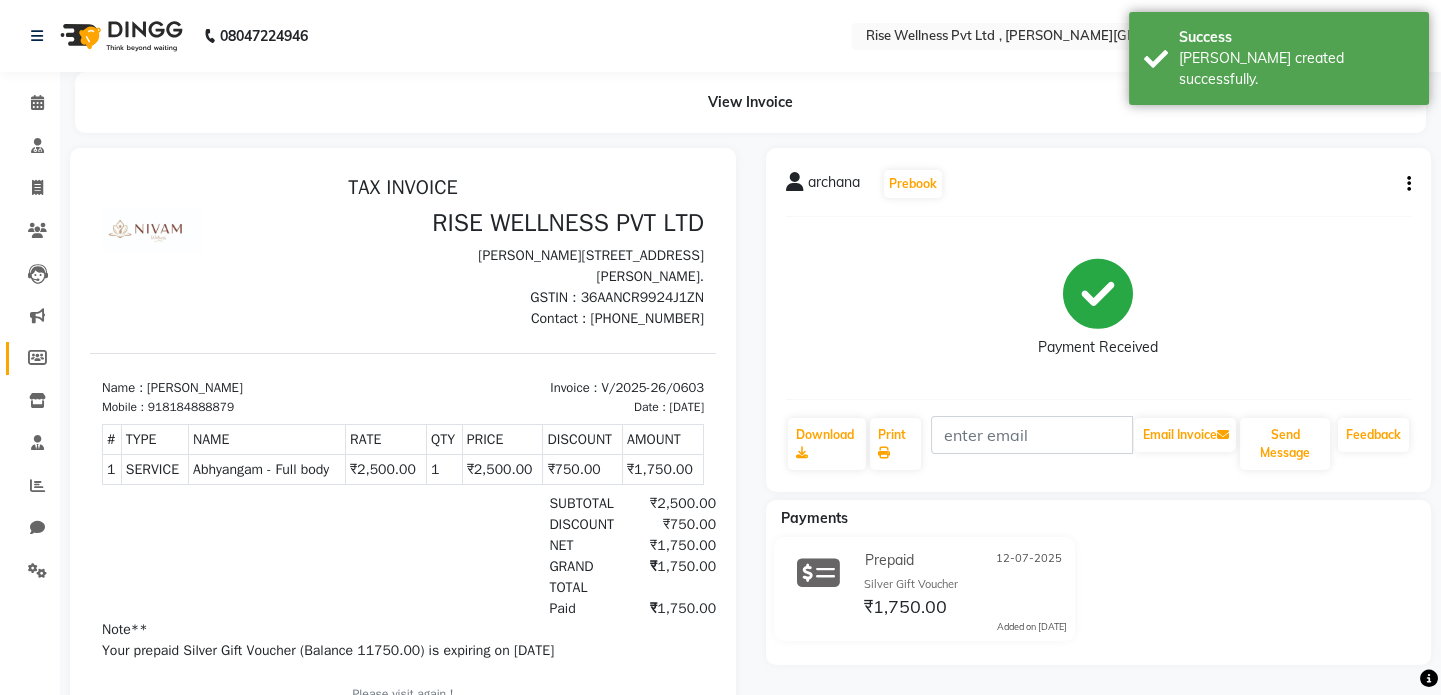 scroll, scrollTop: 0, scrollLeft: 0, axis: both 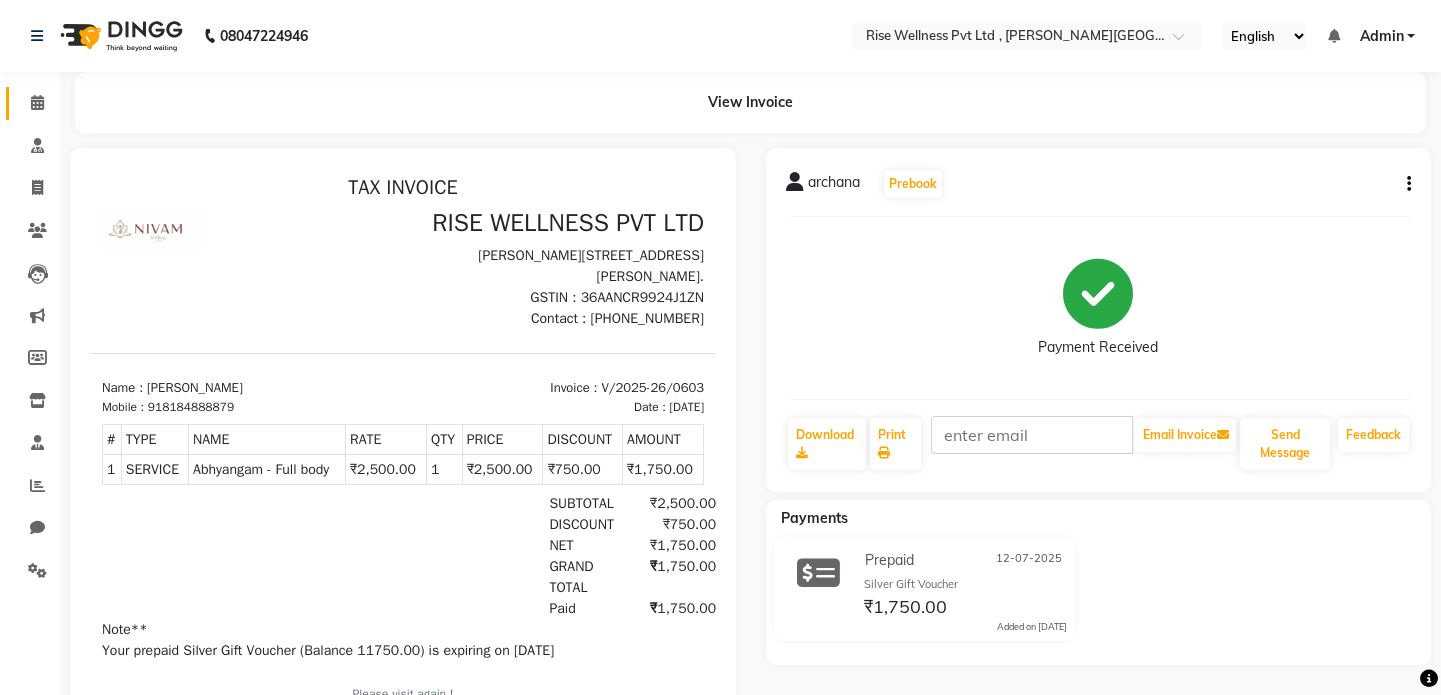 click on "Calendar" 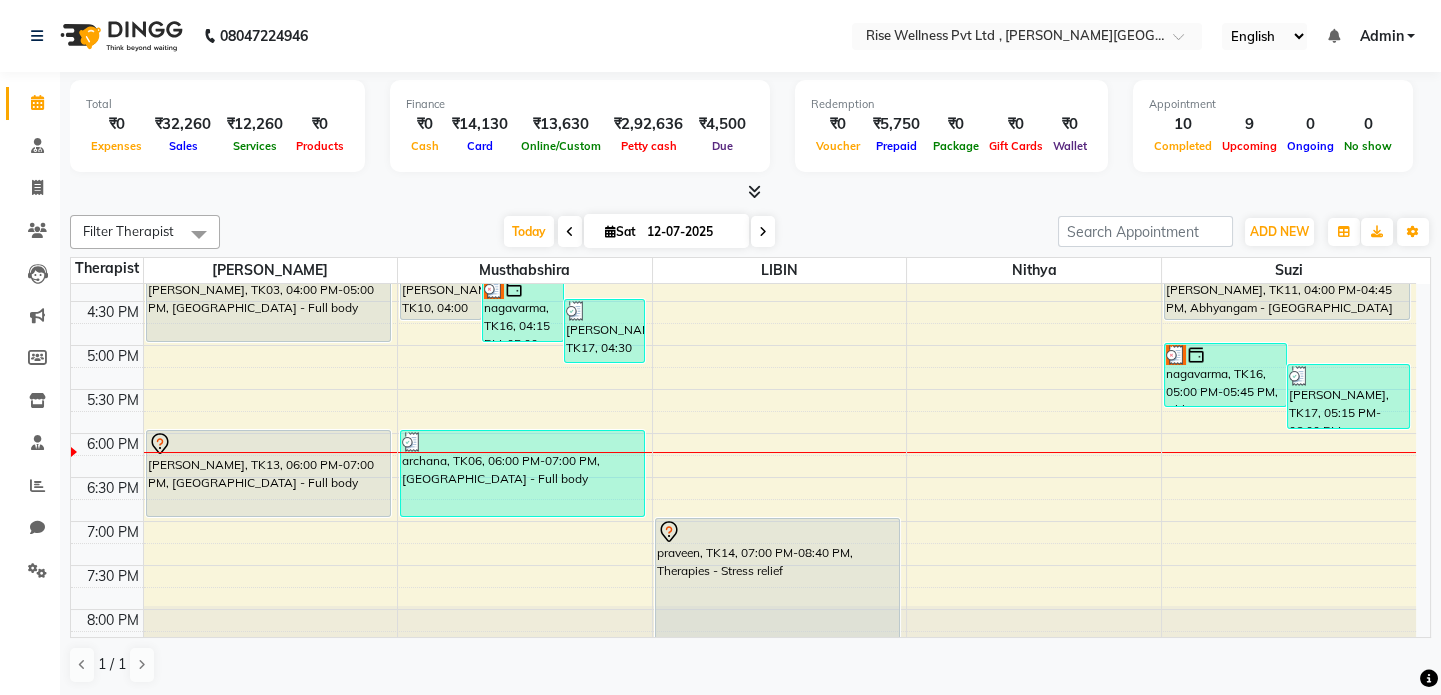 scroll, scrollTop: 785, scrollLeft: 0, axis: vertical 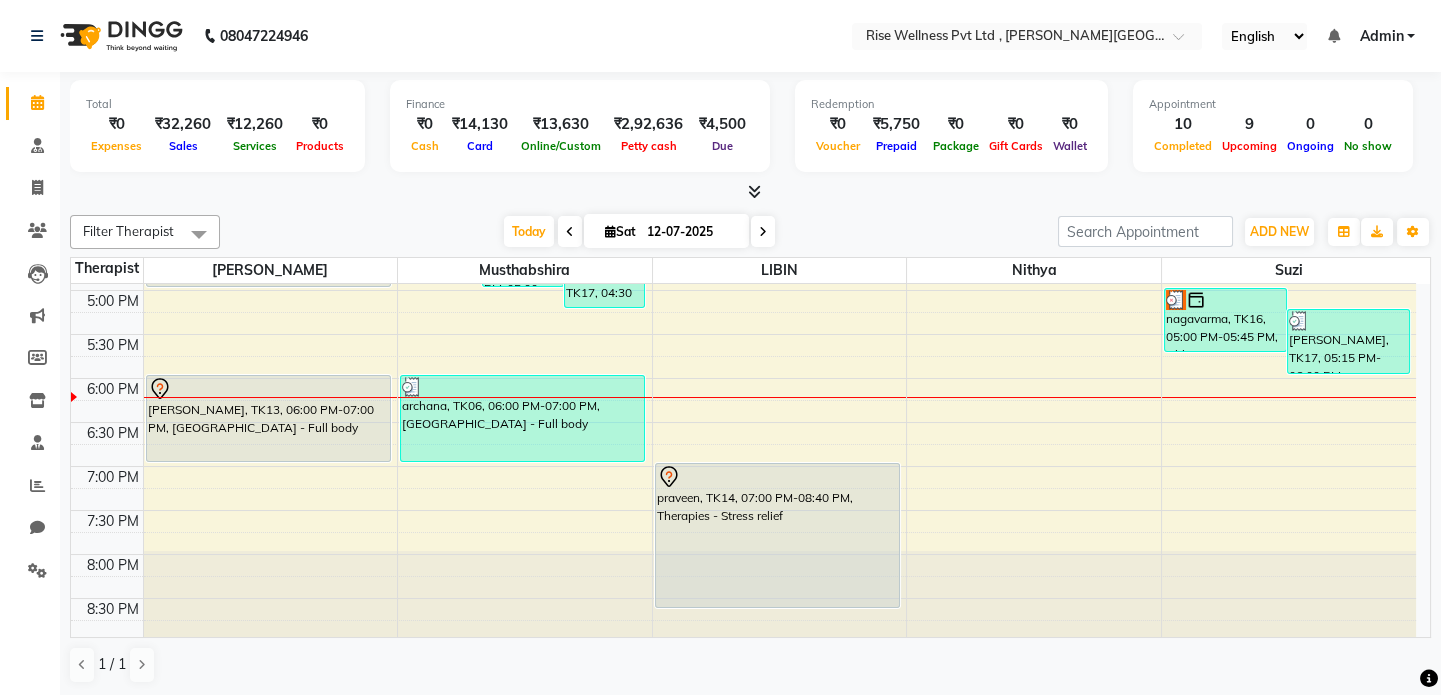 click at bounding box center (763, 231) 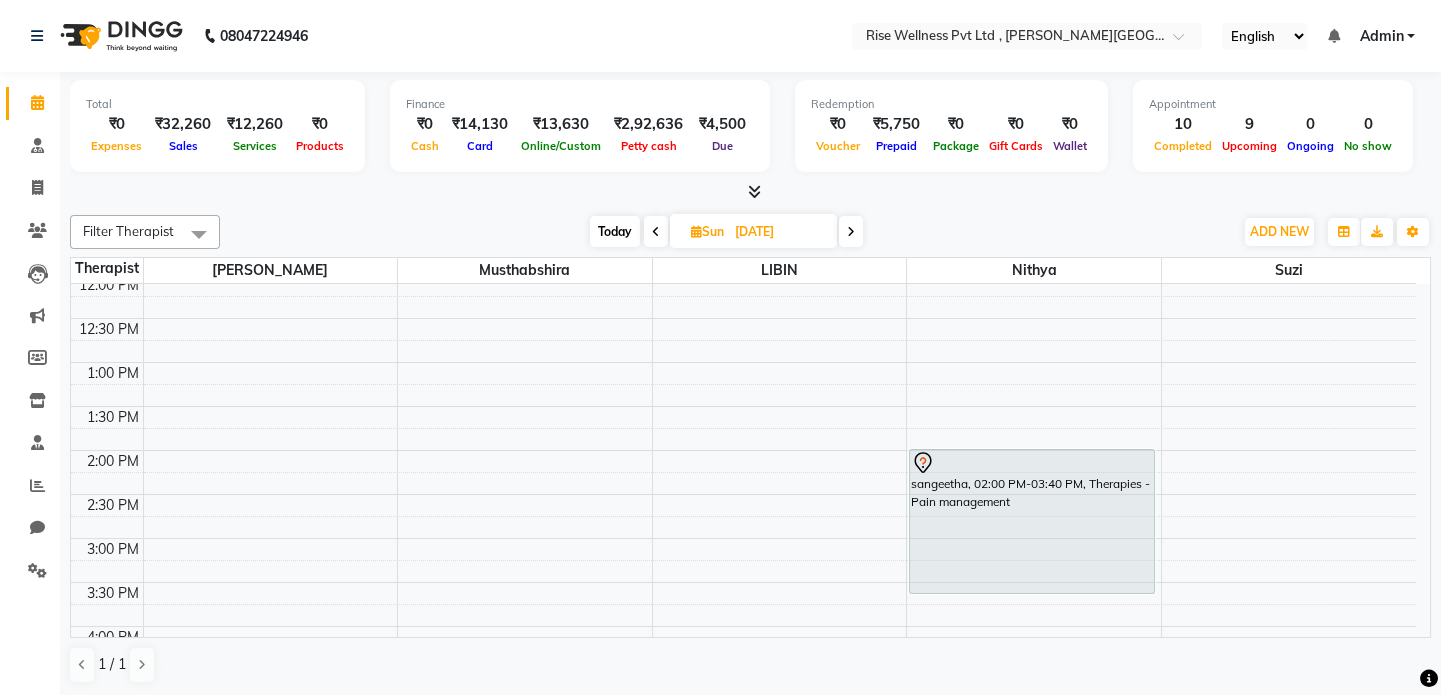 scroll, scrollTop: 363, scrollLeft: 0, axis: vertical 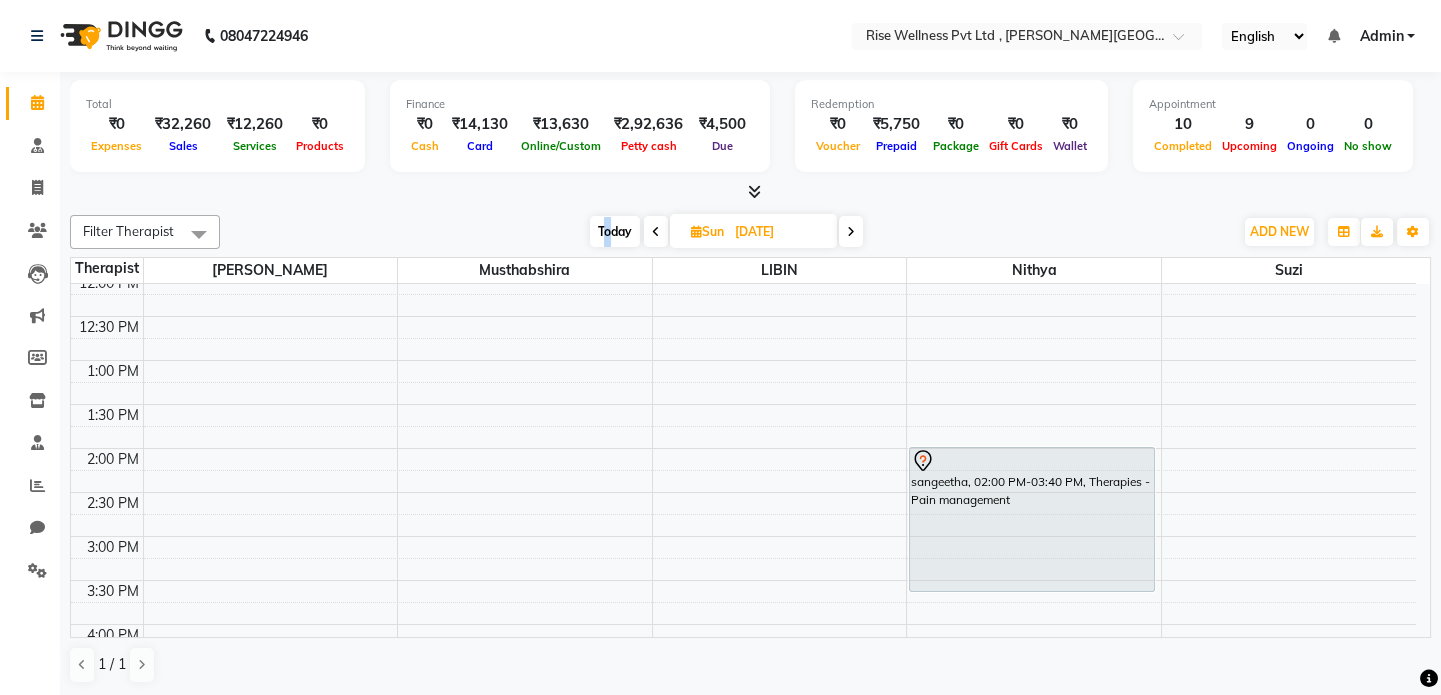 click on "Today" at bounding box center [615, 231] 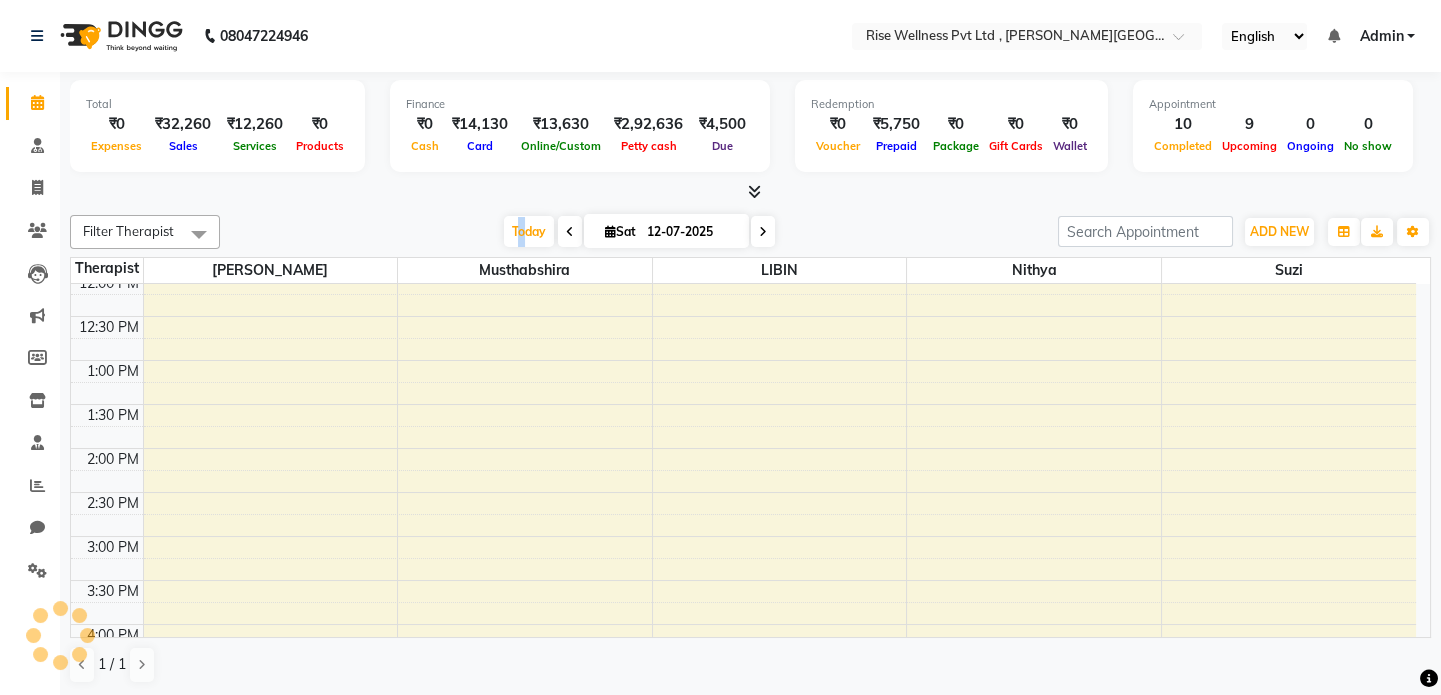 scroll, scrollTop: 786, scrollLeft: 0, axis: vertical 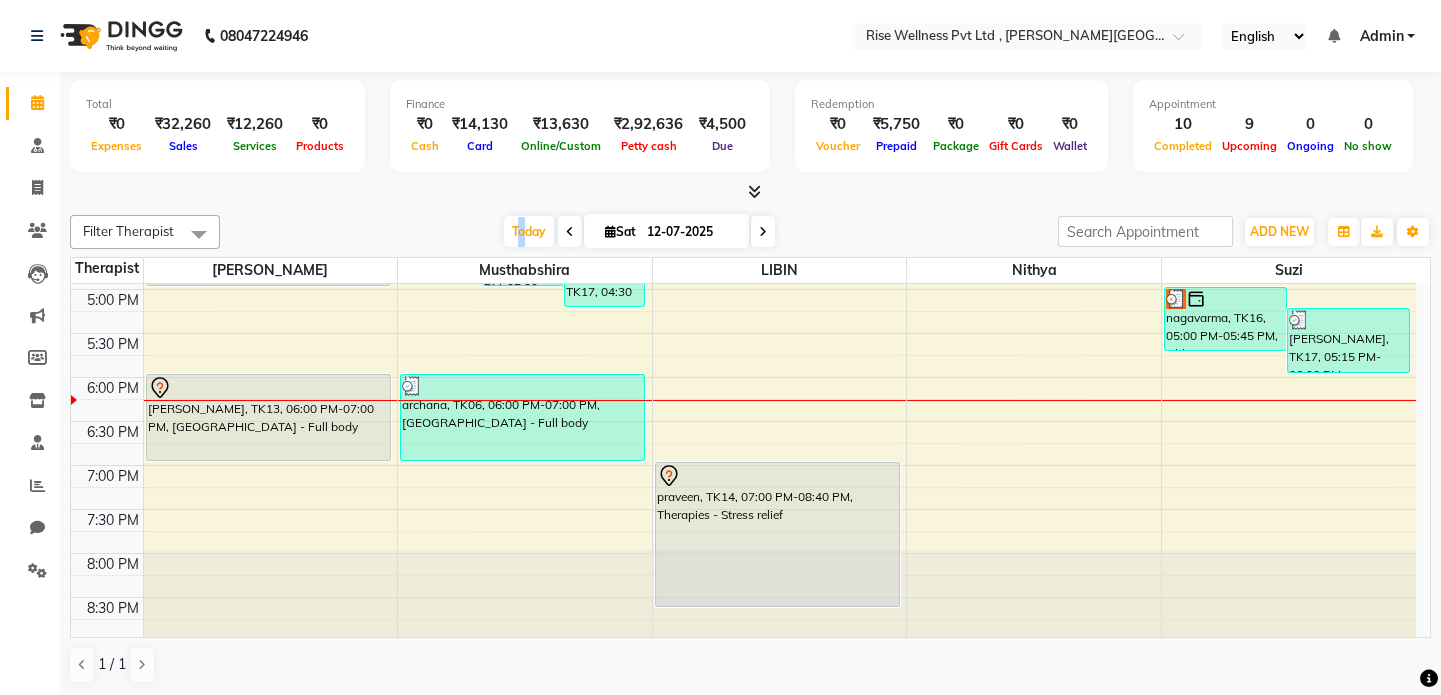 click on "8:00 AM 8:30 AM 9:00 AM 9:30 AM 10:00 AM 10:30 AM 11:00 AM 11:30 AM 12:00 PM 12:30 PM 1:00 PM 1:30 PM 2:00 PM 2:30 PM 3:00 PM 3:30 PM 4:00 PM 4:30 PM 5:00 PM 5:30 PM 6:00 PM 6:30 PM 7:00 PM 7:30 PM 8:00 PM 8:30 PM             naga pavan, TK01, 12:30 PM-01:30 PM, Abhyangam - Full body     saadvik, TK15, 01:55 PM-03:35 PM, Therapies - Pain management             mr reddy, TK03, 04:00 PM-05:00 PM, Abhyangam - Full body             ghani basha, TK13, 06:00 PM-07:00 PM, Abhyangam - Full body             megha, TK10, 04:00 PM-04:45 PM, Abhyangam - Shirodhara     nagavarma, TK16, 04:15 PM-05:00 PM, Abhyangam - reflexology( head, neck,hand,back,foot)     megha, TK17, 04:30 PM-05:15 PM, Abhyangam - reflexology( head, neck,hand,back,foot)     Laya, TK09, 11:05 AM-12:45 PM, Therapies - Pain management             Laya, TK08, 12:30 PM-02:10 PM, Therapies - Detox     archana, TK06, 06:00 PM-07:00 PM, Abhyangam - Full body     ram das hari chavan, TK05, 12:00 PM-01:00 PM, Abhyangam - Full body" at bounding box center (743, 69) 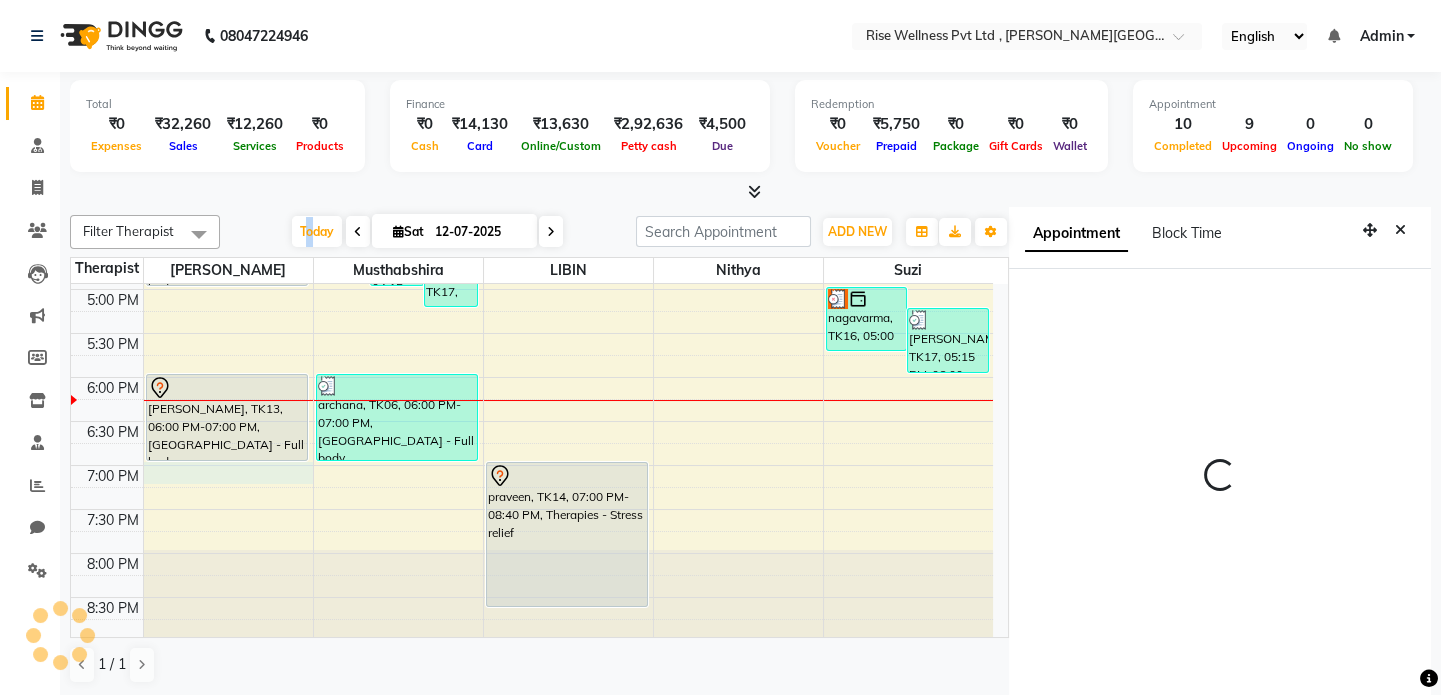 select on "1140" 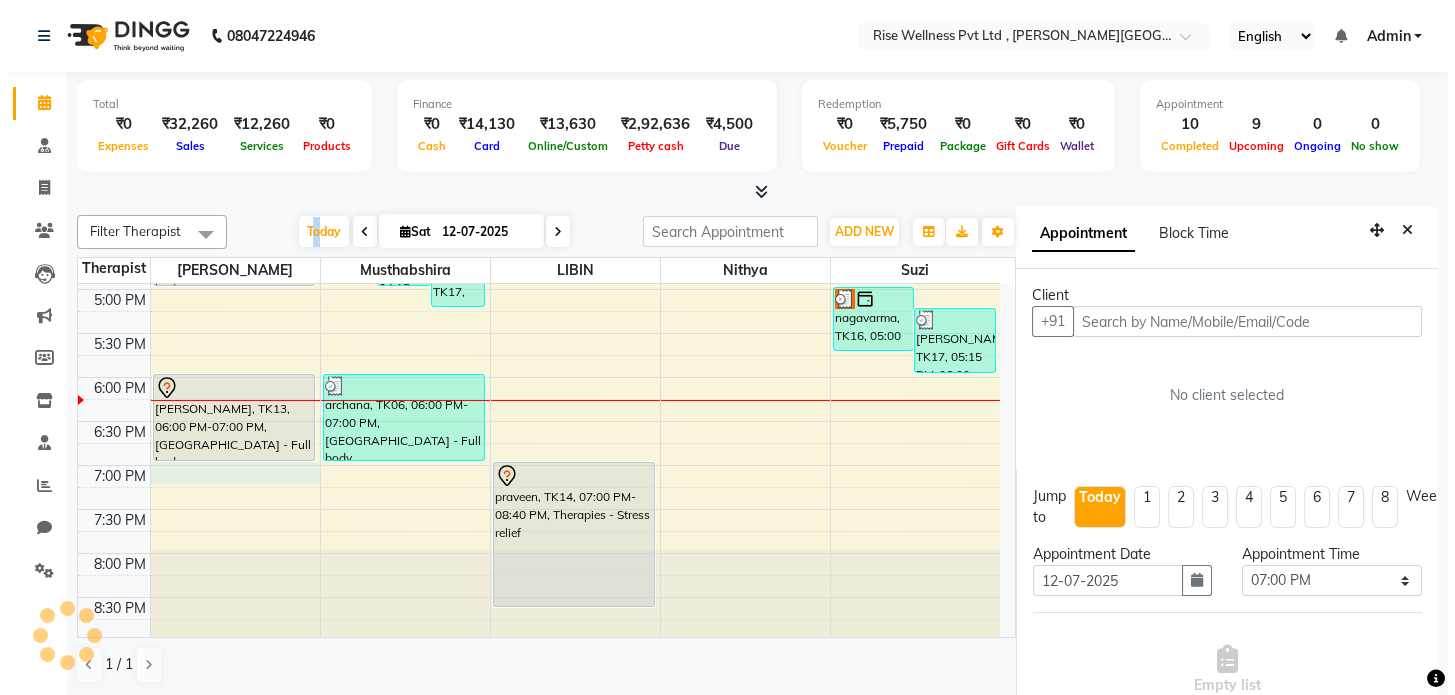scroll, scrollTop: 8, scrollLeft: 0, axis: vertical 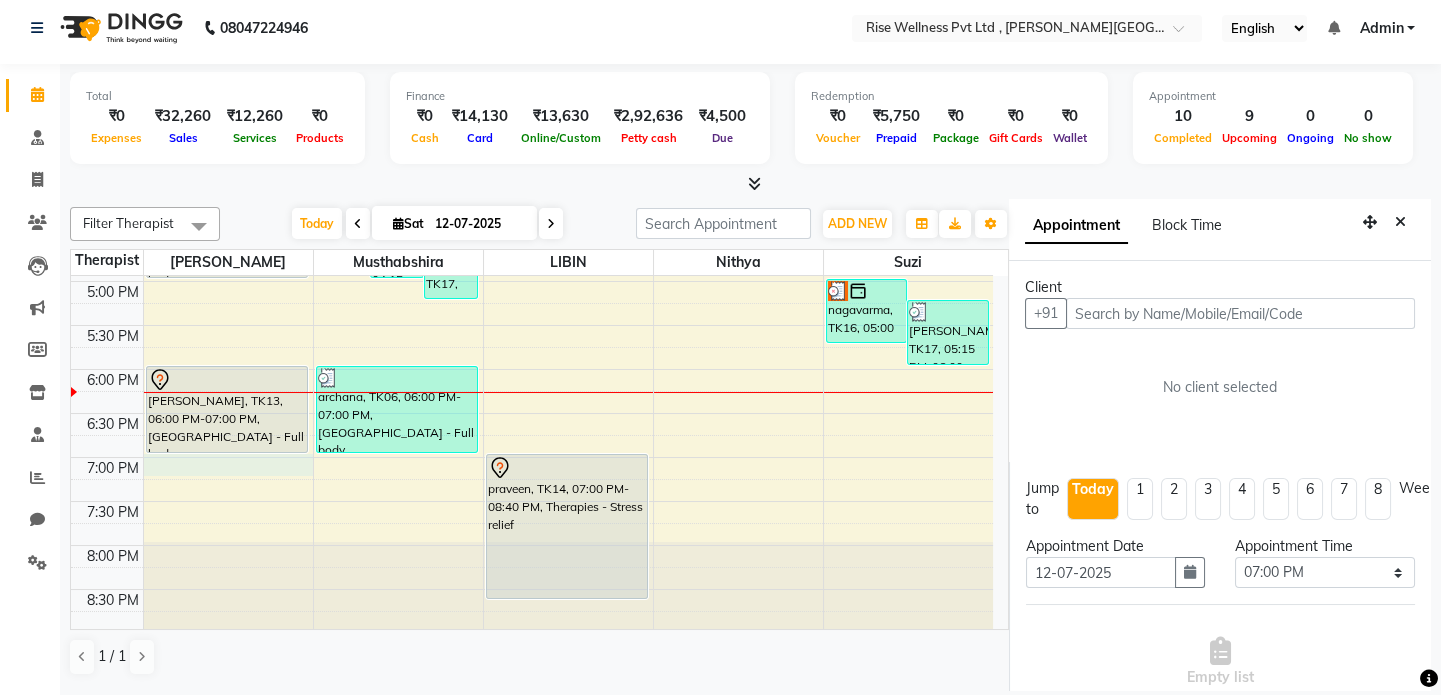 click at bounding box center [1240, 313] 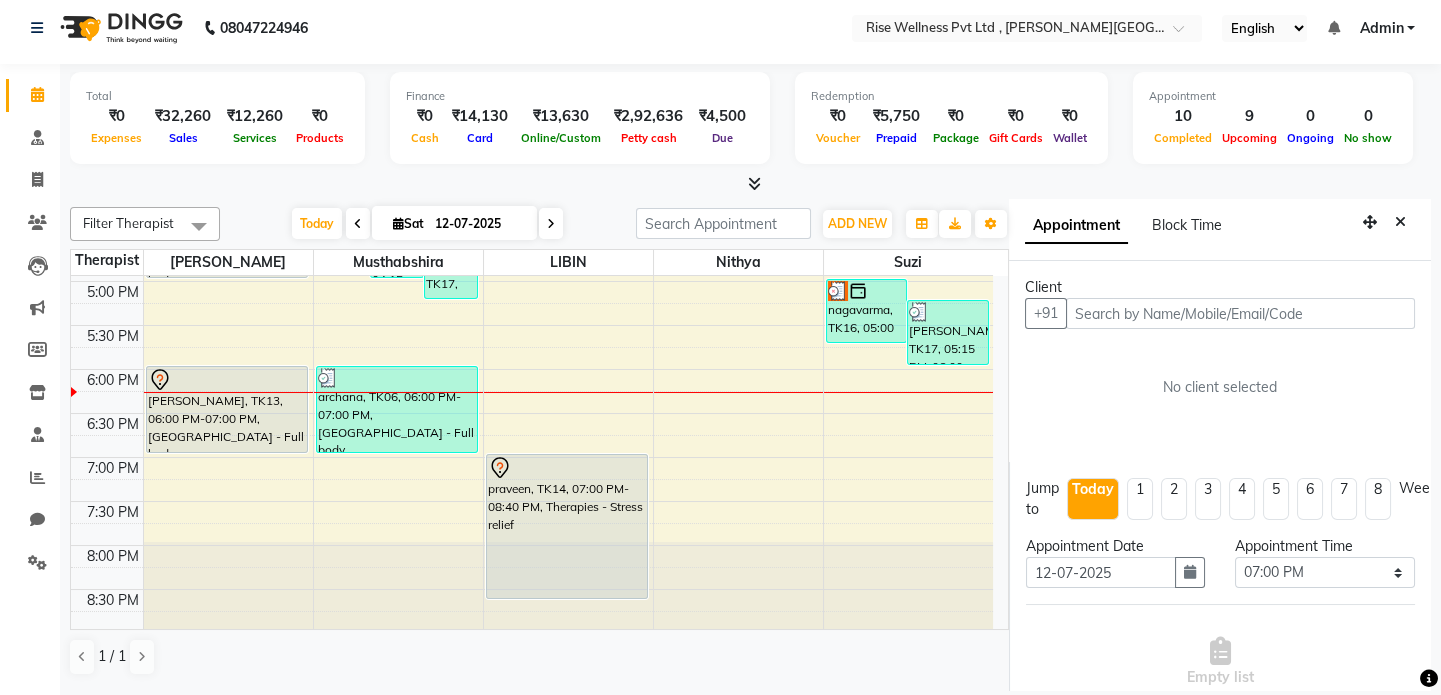 click on "8:00 AM 8:30 AM 9:00 AM 9:30 AM 10:00 AM 10:30 AM 11:00 AM 11:30 AM 12:00 PM 12:30 PM 1:00 PM 1:30 PM 2:00 PM 2:30 PM 3:00 PM 3:30 PM 4:00 PM 4:30 PM 5:00 PM 5:30 PM 6:00 PM 6:30 PM 7:00 PM 7:30 PM 8:00 PM 8:30 PM             naga pavan, TK01, 12:30 PM-01:30 PM, Abhyangam - Full body     saadvik, TK15, 01:55 PM-03:35 PM, Therapies - Pain management             mr reddy, TK03, 04:00 PM-05:00 PM, Abhyangam - Full body             ghani basha, TK13, 06:00 PM-07:00 PM, Abhyangam - Full body             megha, TK10, 04:00 PM-04:45 PM, Abhyangam - Shirodhara     nagavarma, TK16, 04:15 PM-05:00 PM, Abhyangam - reflexology( head, neck,hand,back,foot)     megha, TK17, 04:30 PM-05:15 PM, Abhyangam - reflexology( head, neck,hand,back,foot)     Laya, TK09, 11:05 AM-12:45 PM, Therapies - Pain management             Laya, TK08, 12:30 PM-02:10 PM, Therapies - Detox     archana, TK06, 06:00 PM-07:00 PM, Abhyangam - Full body     ram das hari chavan, TK05, 12:00 PM-01:00 PM, Abhyangam - Full body" at bounding box center (532, 61) 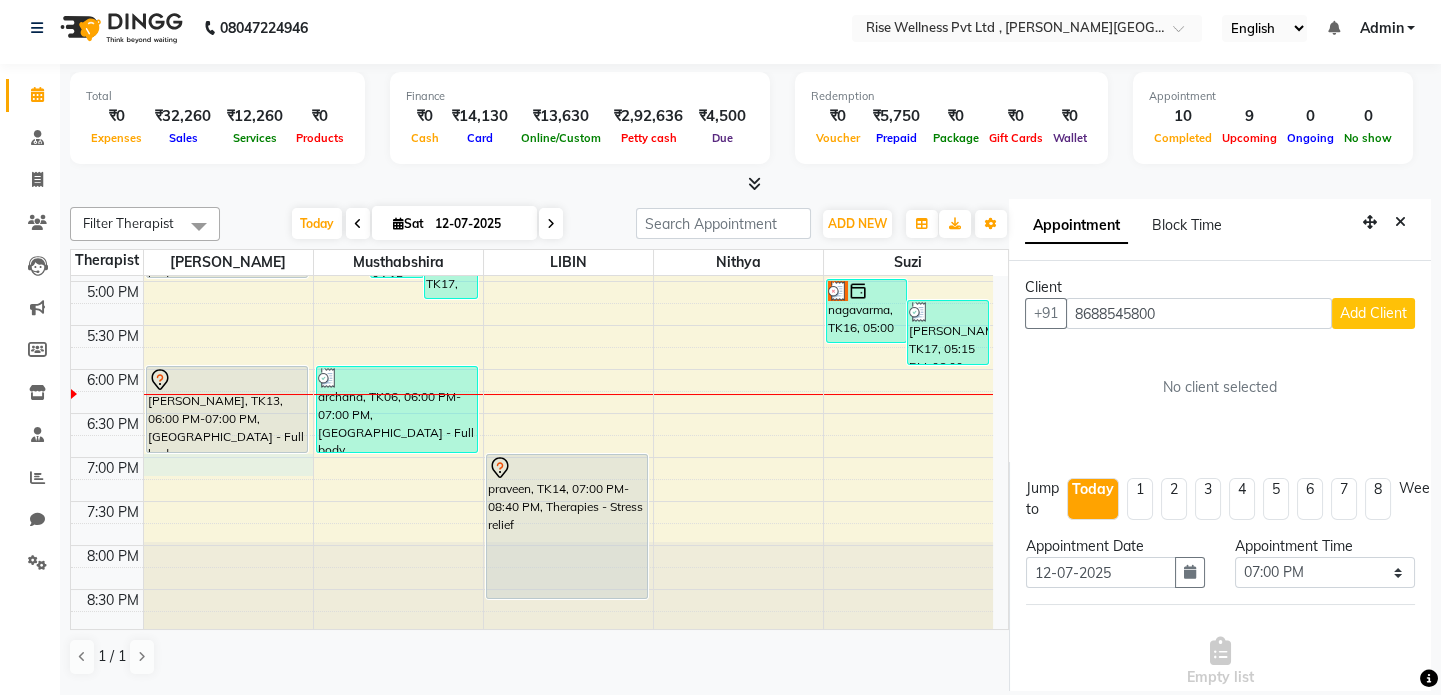 type on "8688545800" 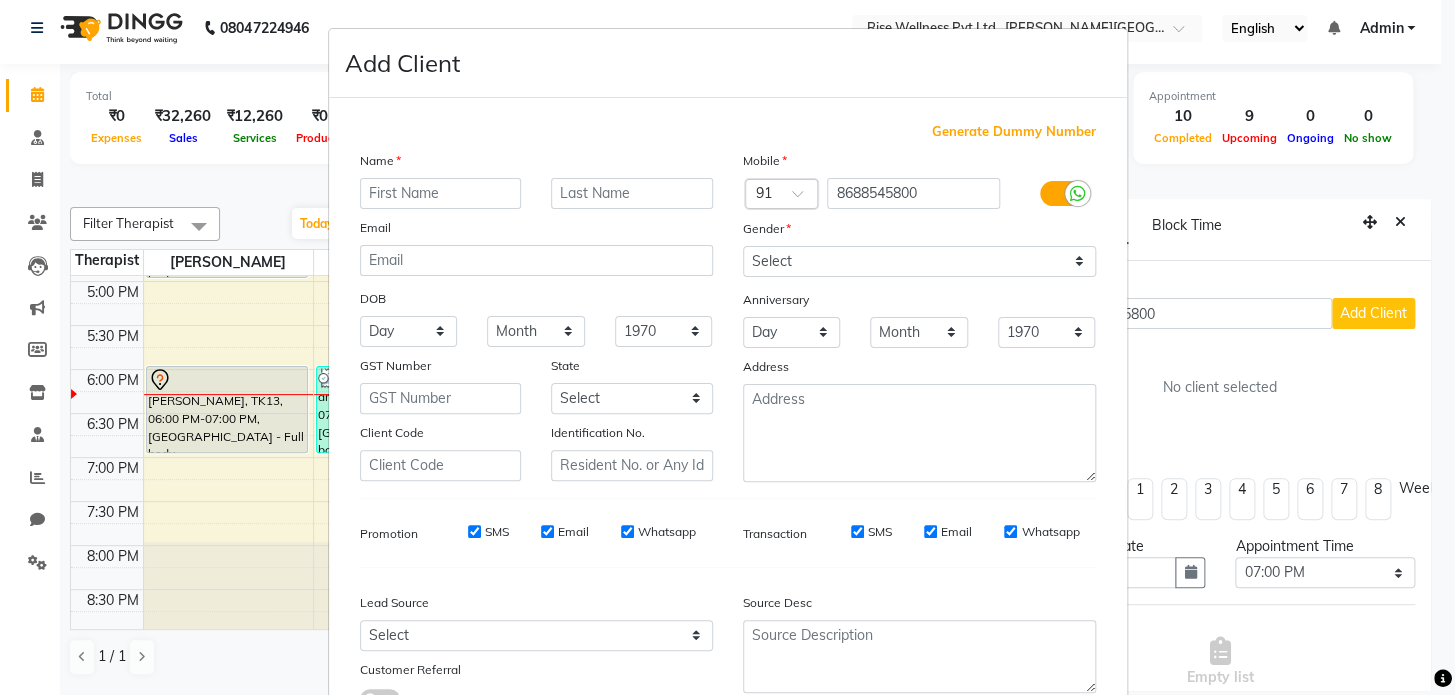 click at bounding box center [441, 193] 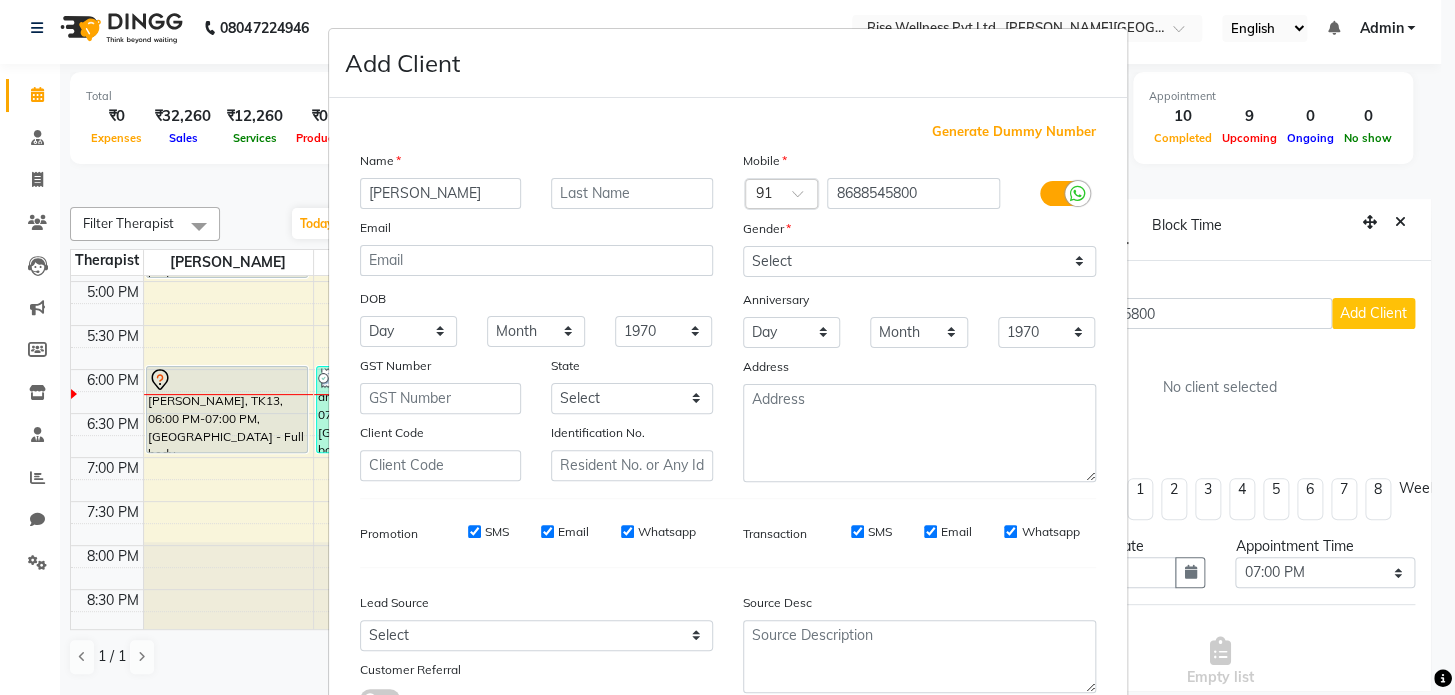 type on "[PERSON_NAME]" 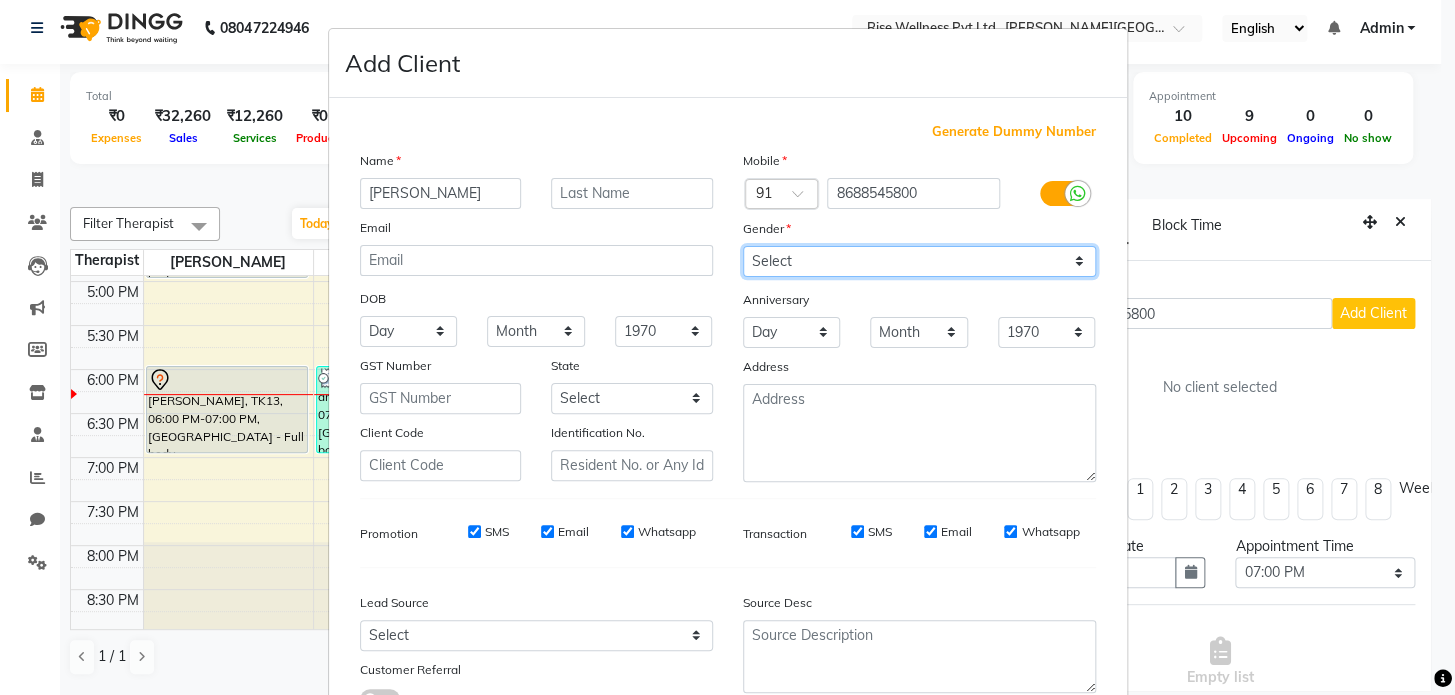 click on "Select Male Female Other Prefer Not To Say" at bounding box center [919, 261] 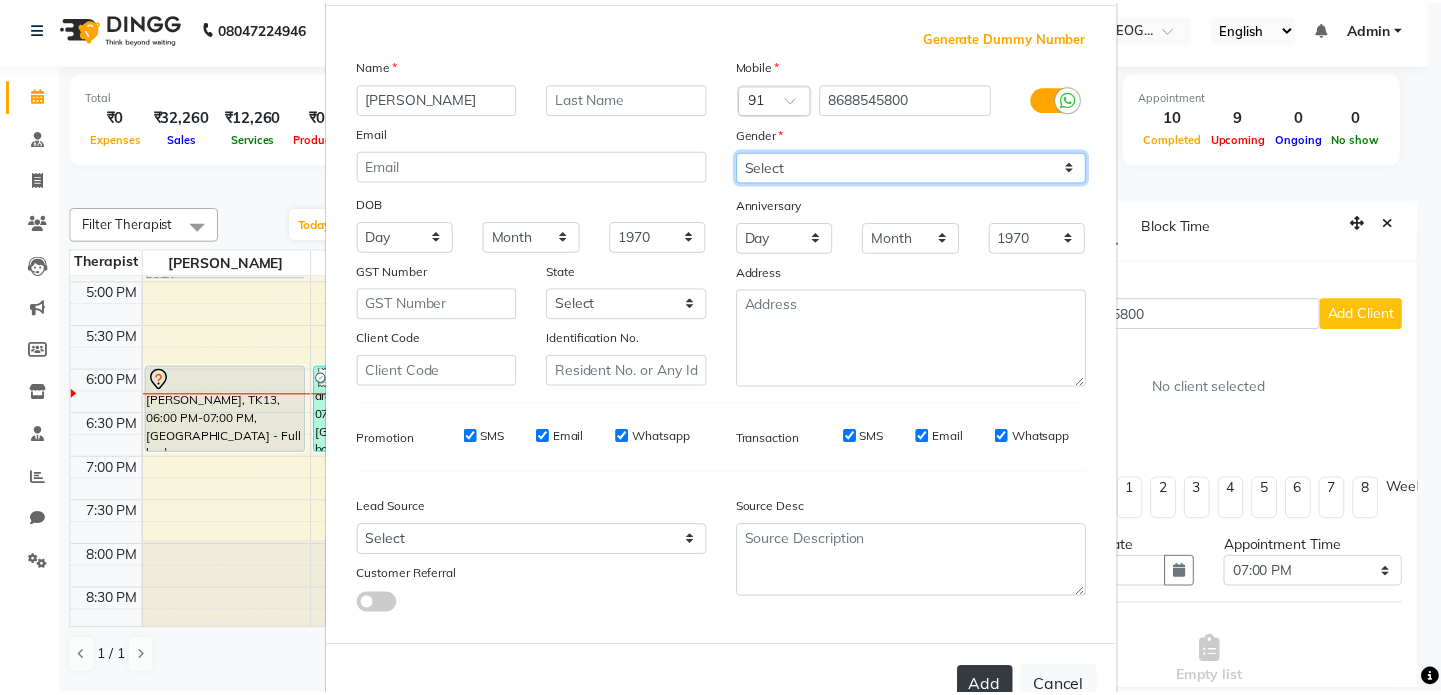 scroll, scrollTop: 158, scrollLeft: 0, axis: vertical 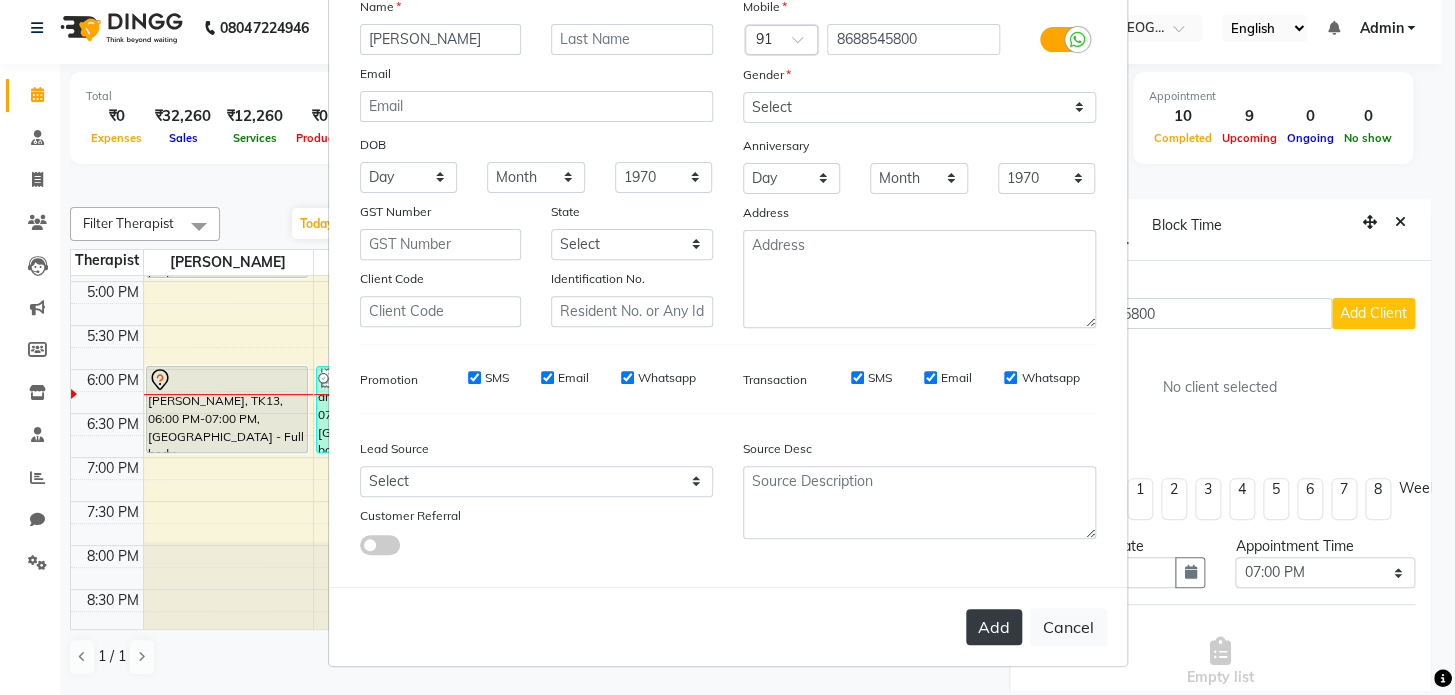 click on "Add" at bounding box center (994, 627) 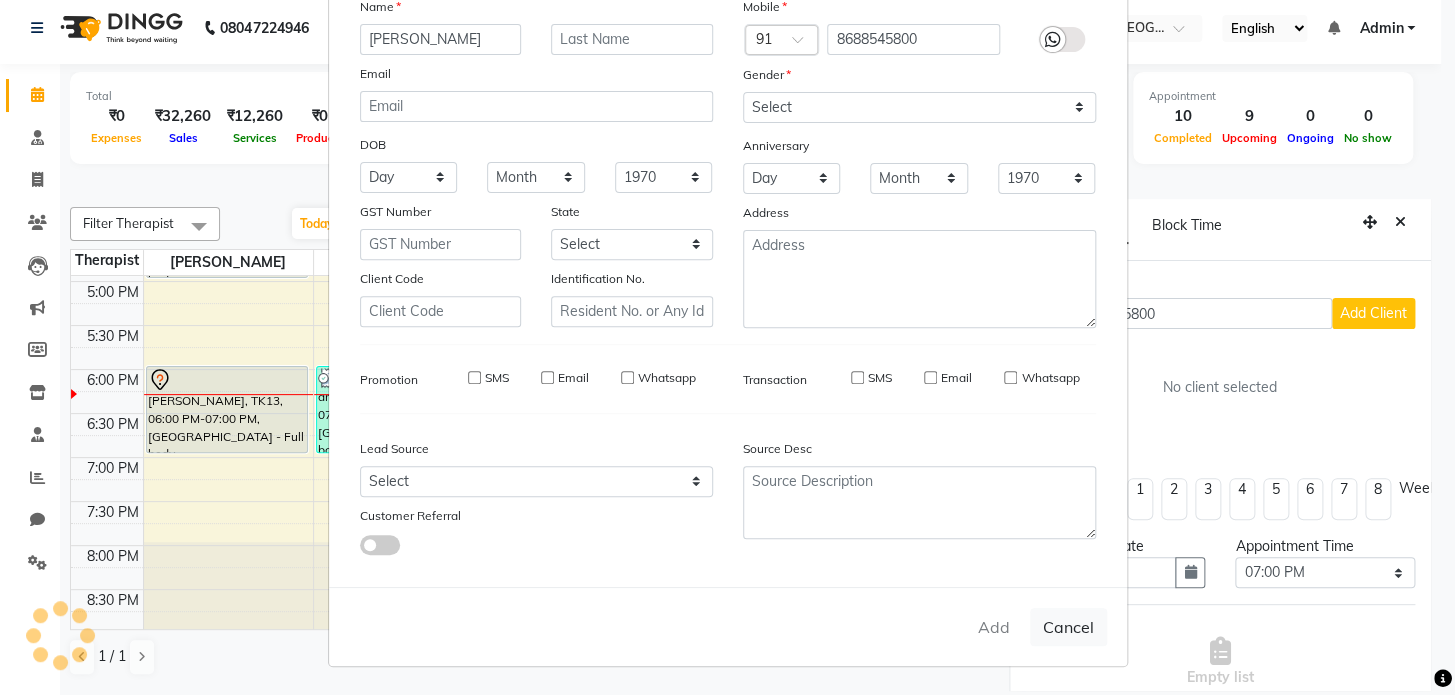 type 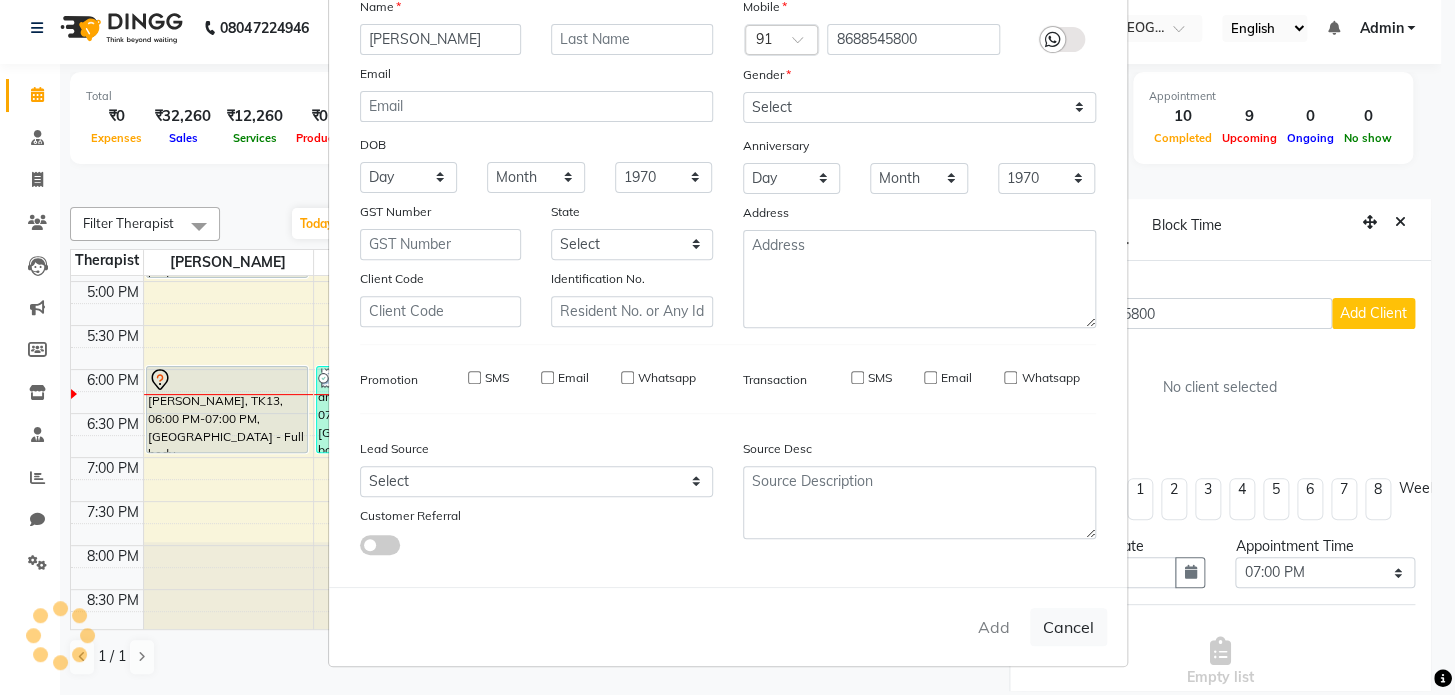 select 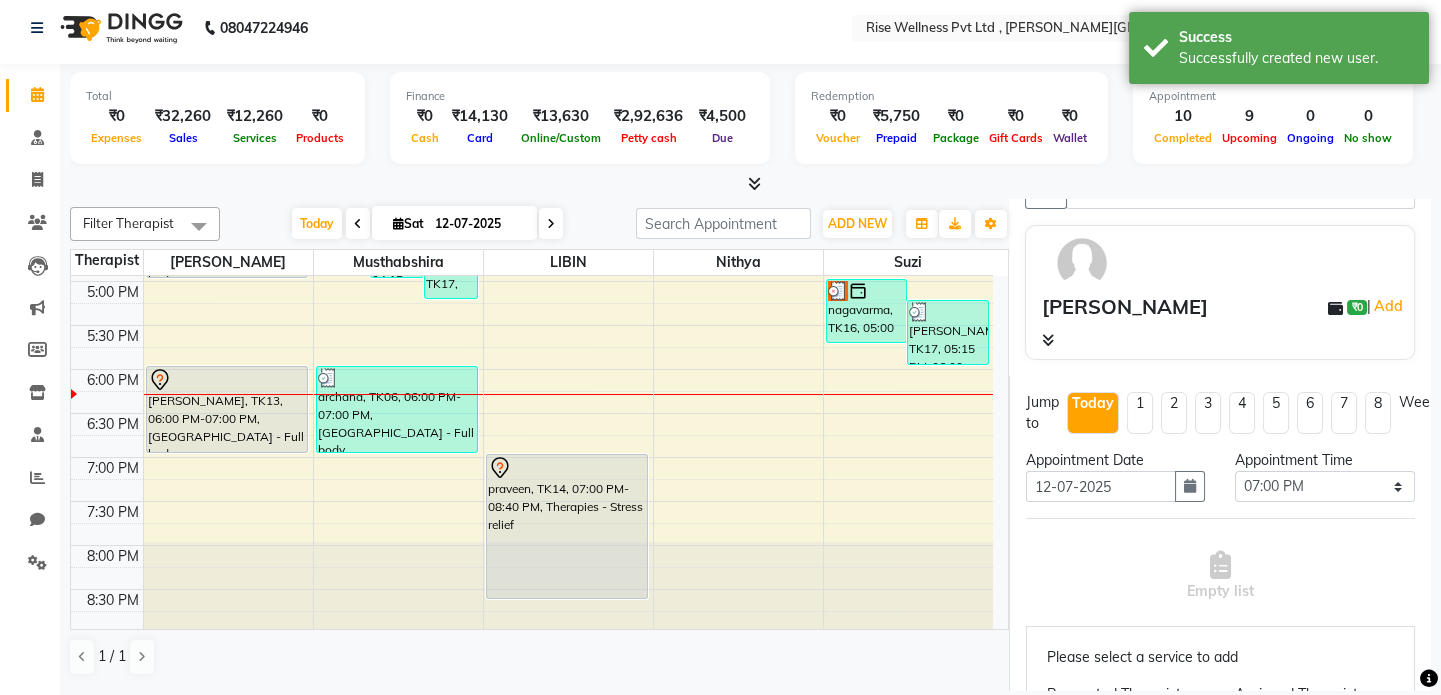 scroll, scrollTop: 363, scrollLeft: 0, axis: vertical 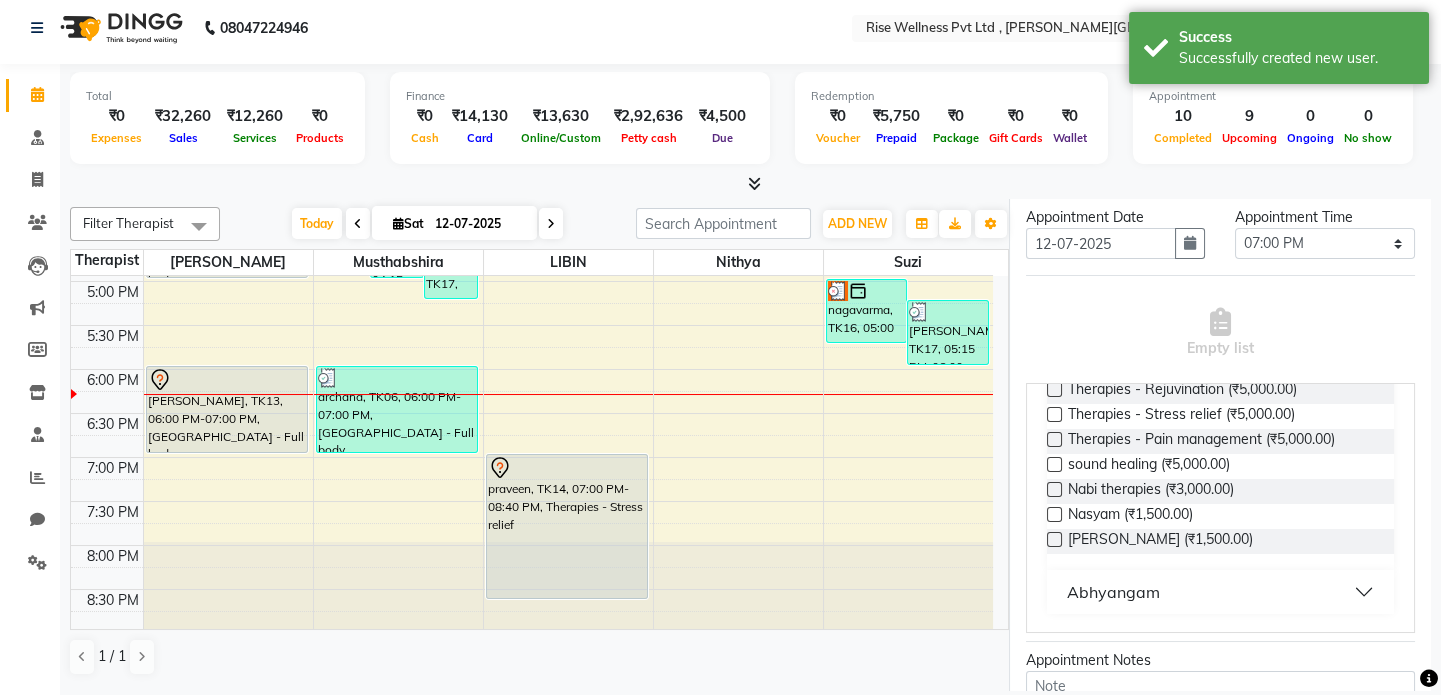 click on "Abhyangam" at bounding box center (1220, 592) 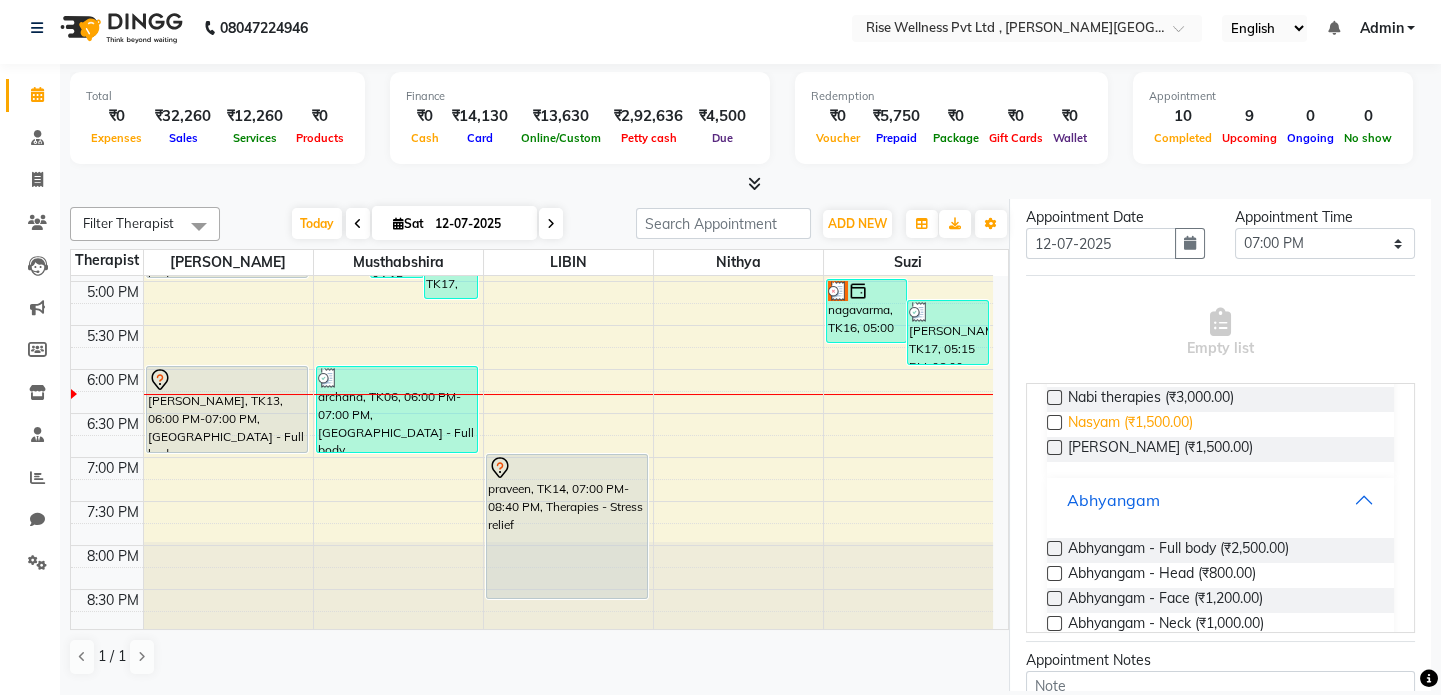 scroll, scrollTop: 381, scrollLeft: 0, axis: vertical 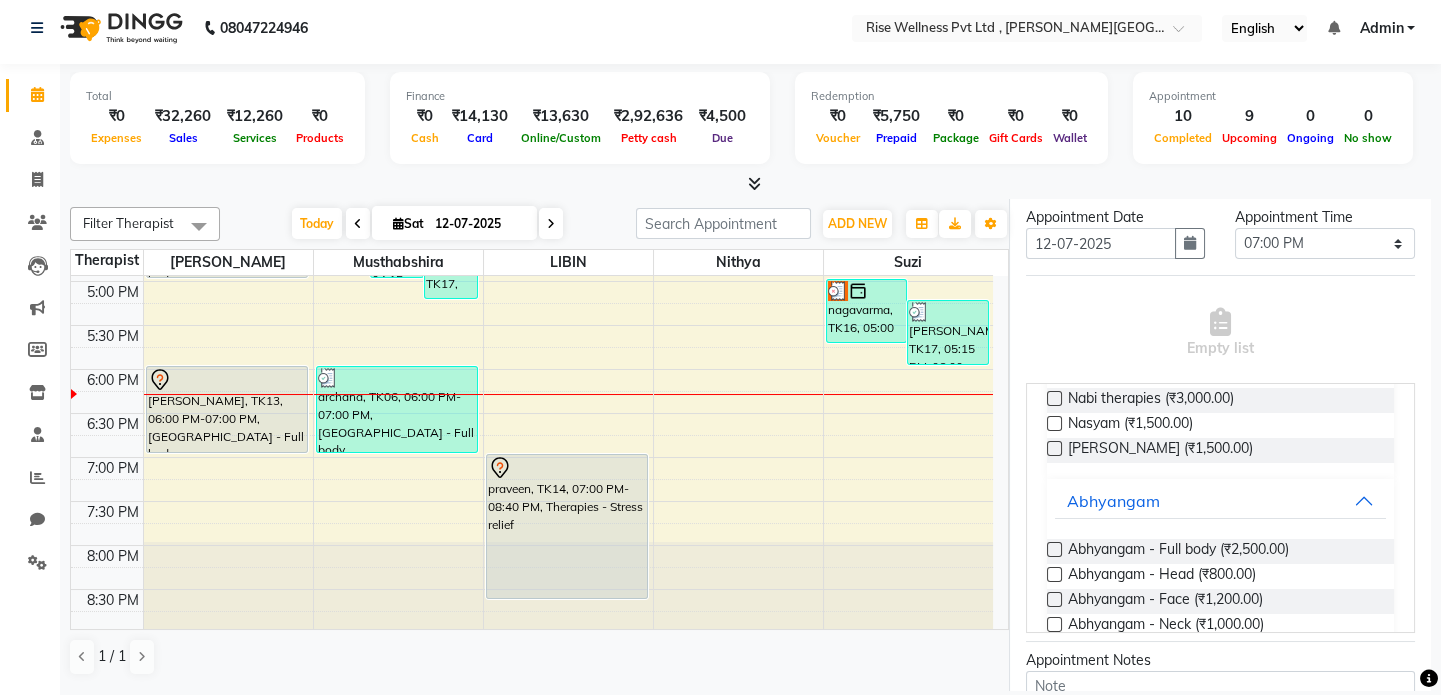 click on "Abhyangam - Full body (₹2,500.00) Abhyangam - Head (₹800.00) Abhyangam - Face (₹1,200.00) Abhyangam - Neck (₹1,000.00) Abhyangam - Back (₹1,000.00) Abhyangam - Stomach (₹1,000.00) Abhyangam - Foot (₹1,500.00) Abhyangam - Shirodhara (₹3,300.00) Abhyangam - Podi Kizhi (₹3,000.00) Abhyangam - Refloxolozy (head,neck,hand,back,foot) (₹1,500.00) Abhyangam - reflexology( head, neck,hand,back,foot) (₹2,500.00) Abhyangam - Face Refloxology (₹3,500.00) Abhyangam - Shrro Abhyanga+ Shiro lepana (₹2,000.00) Abhyangam - Mukhalepana (₹3,000.00)" at bounding box center [1220, 739] 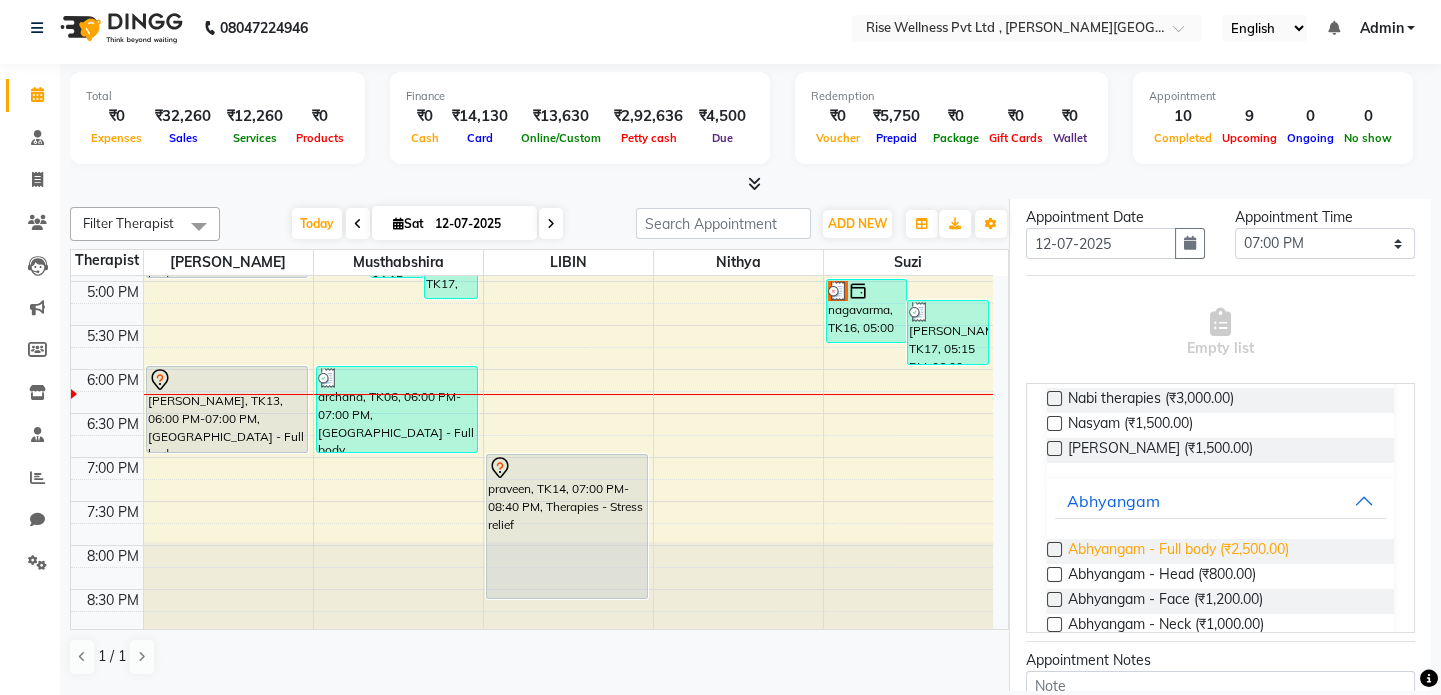 click on "Abhyangam - Full body (₹2,500.00)" at bounding box center (1178, 551) 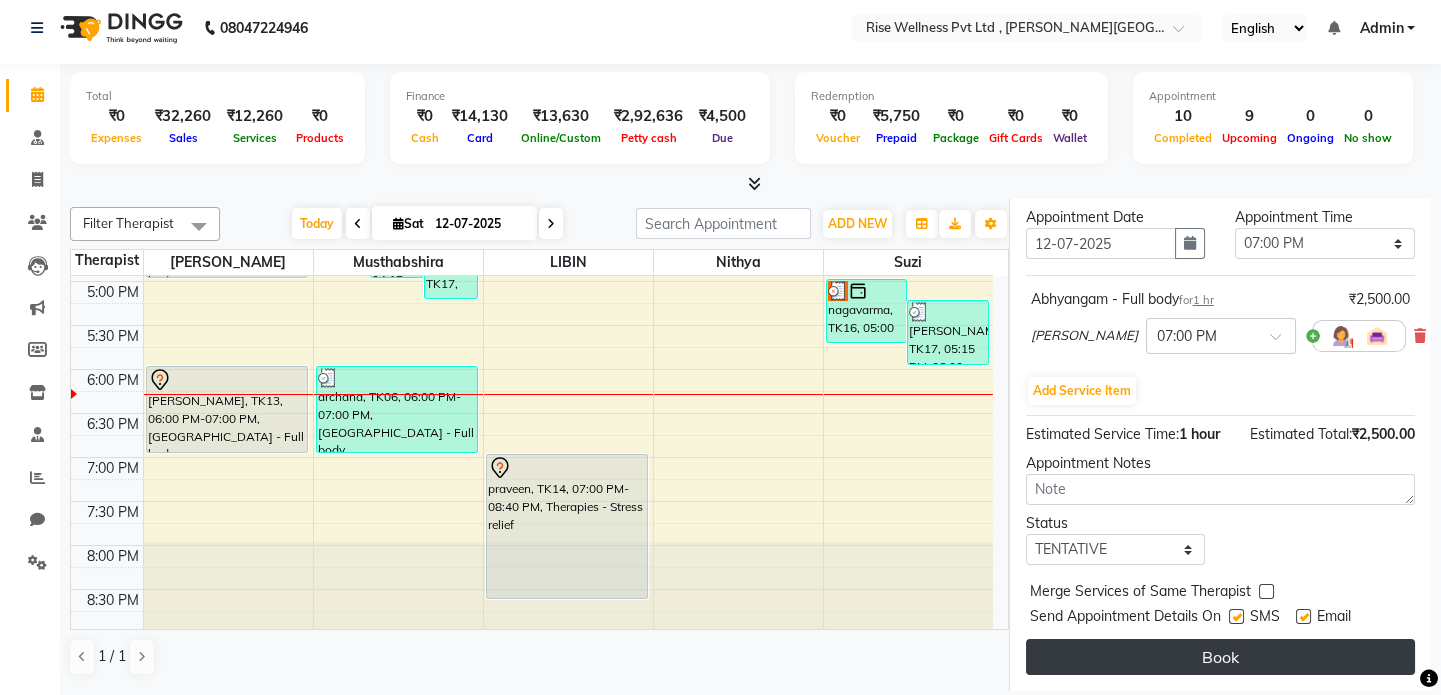 click on "Book" at bounding box center (1220, 657) 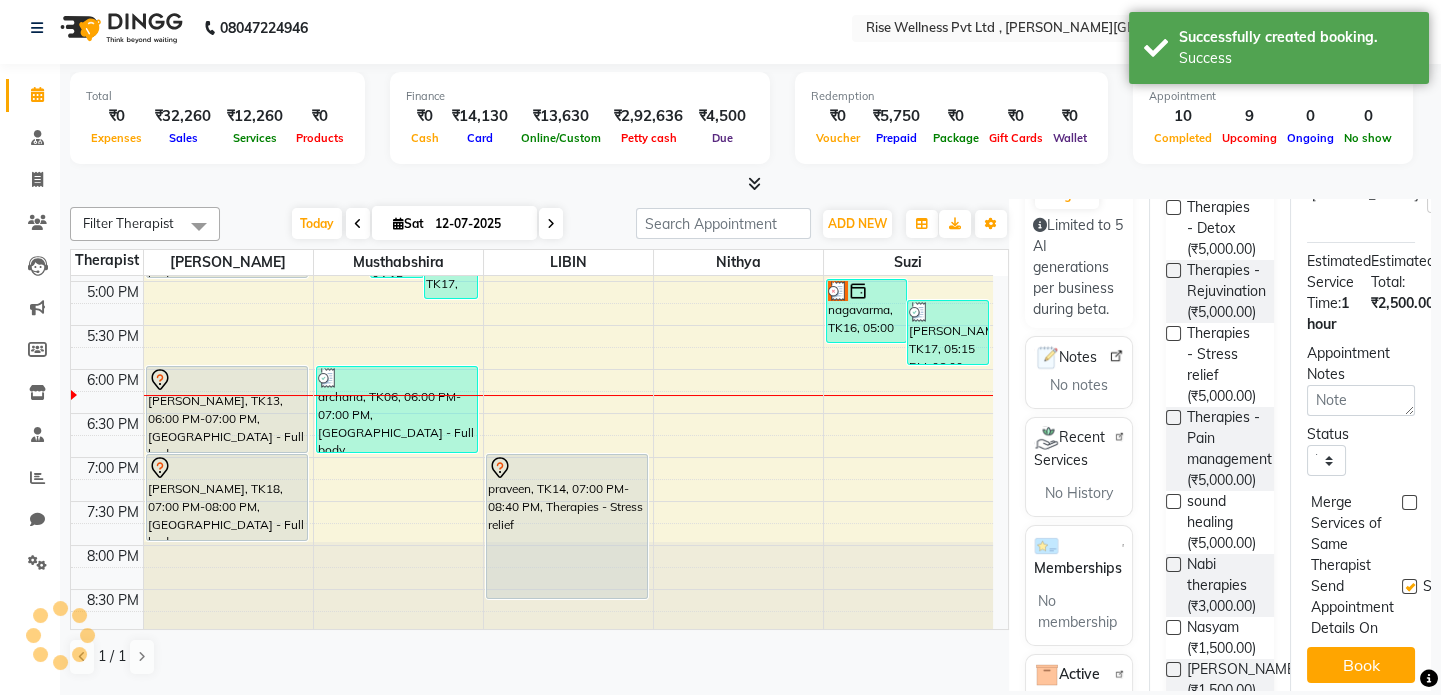 scroll, scrollTop: 0, scrollLeft: 0, axis: both 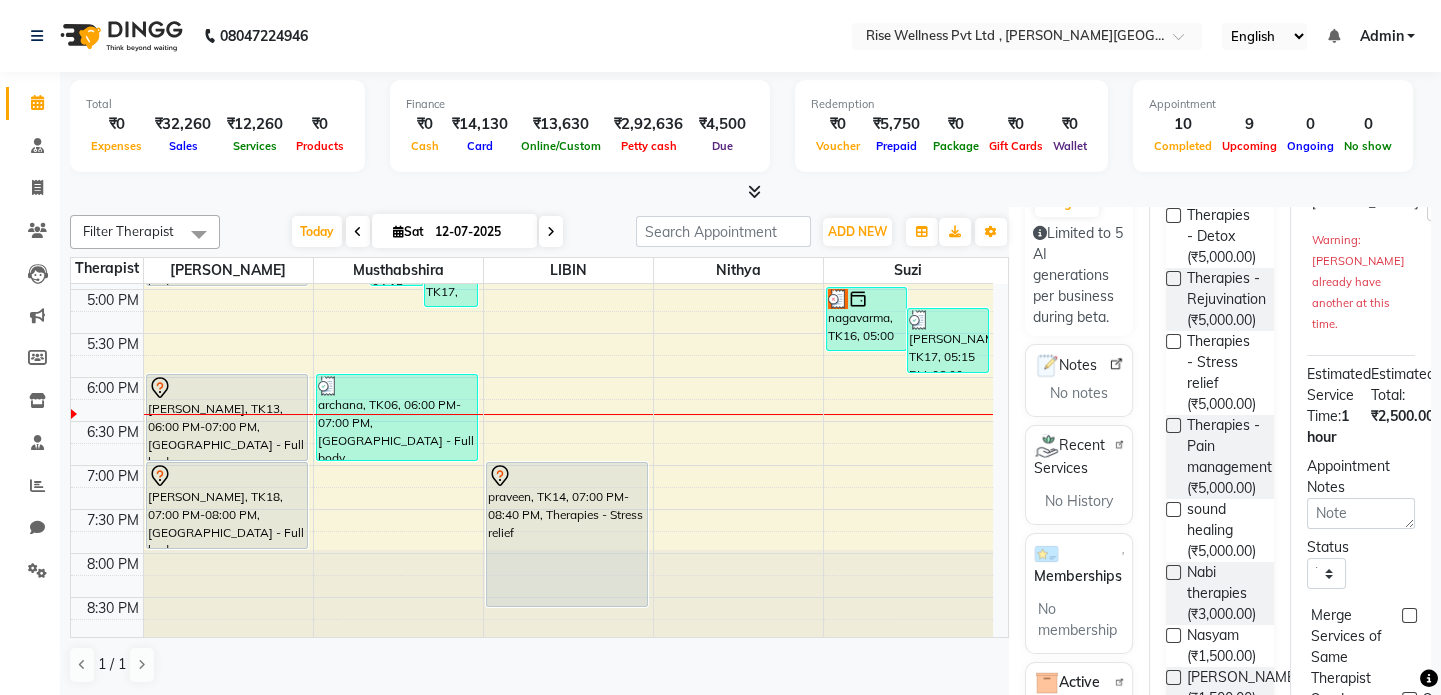 click at bounding box center (551, 232) 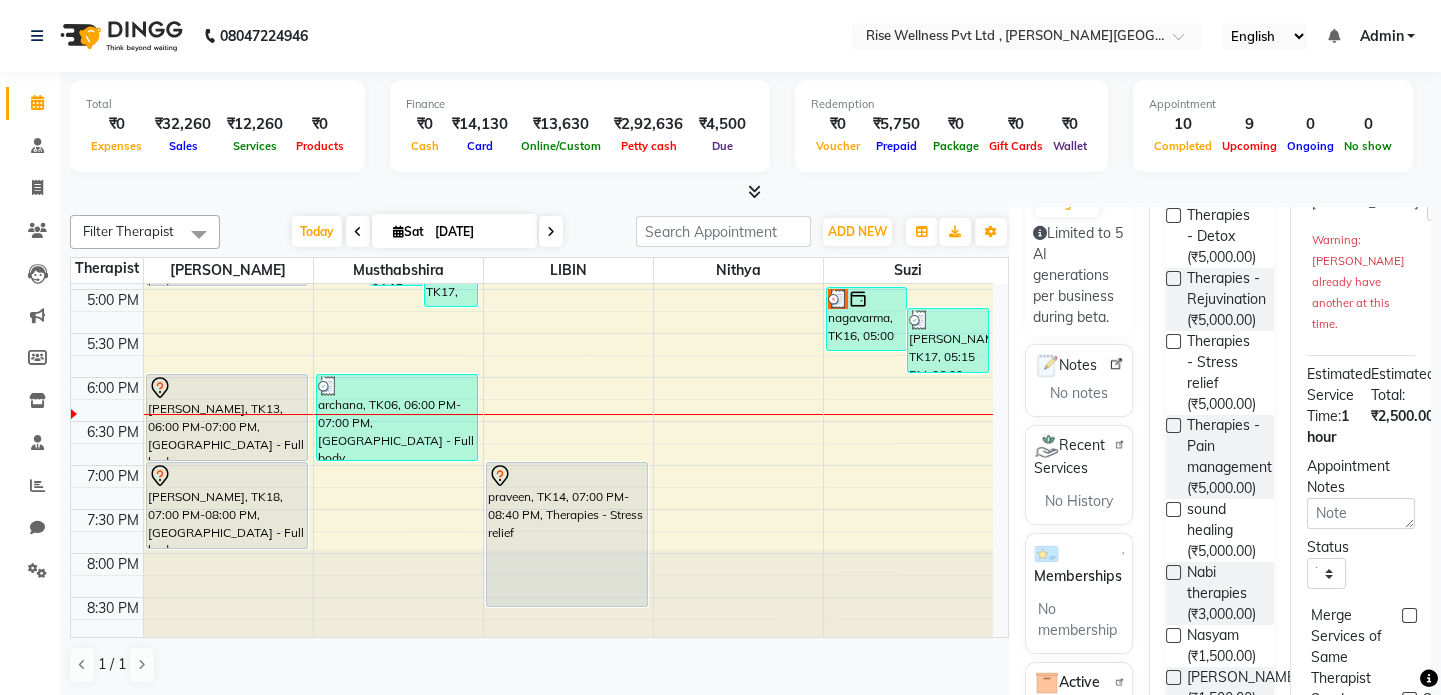 select on "1140" 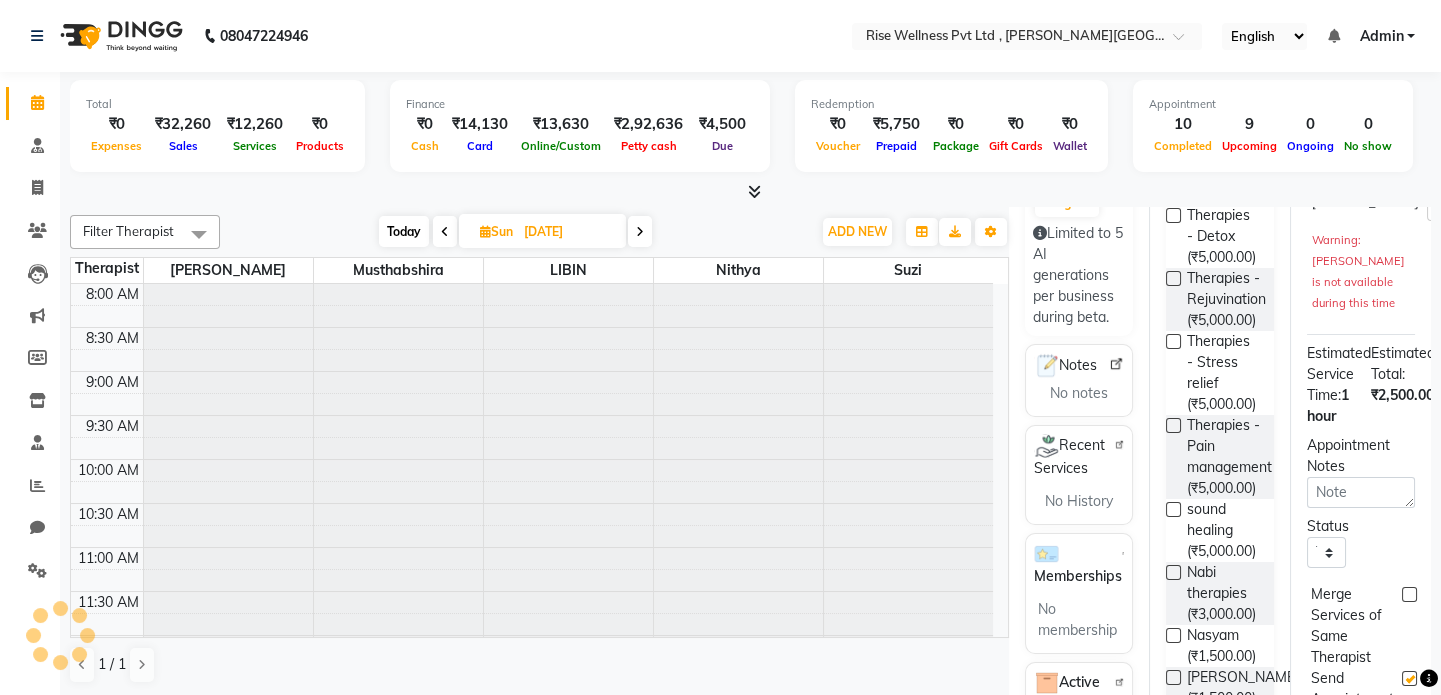 scroll, scrollTop: 786, scrollLeft: 0, axis: vertical 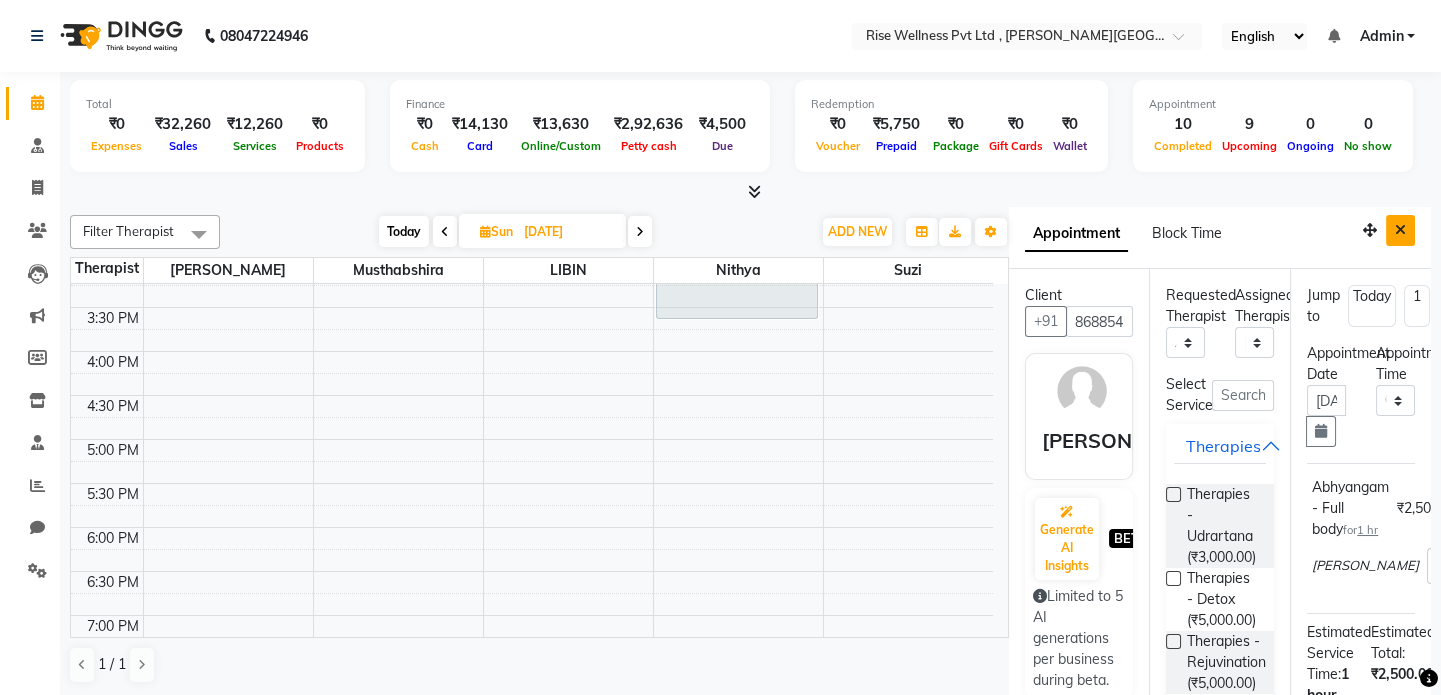 click at bounding box center [1400, 230] 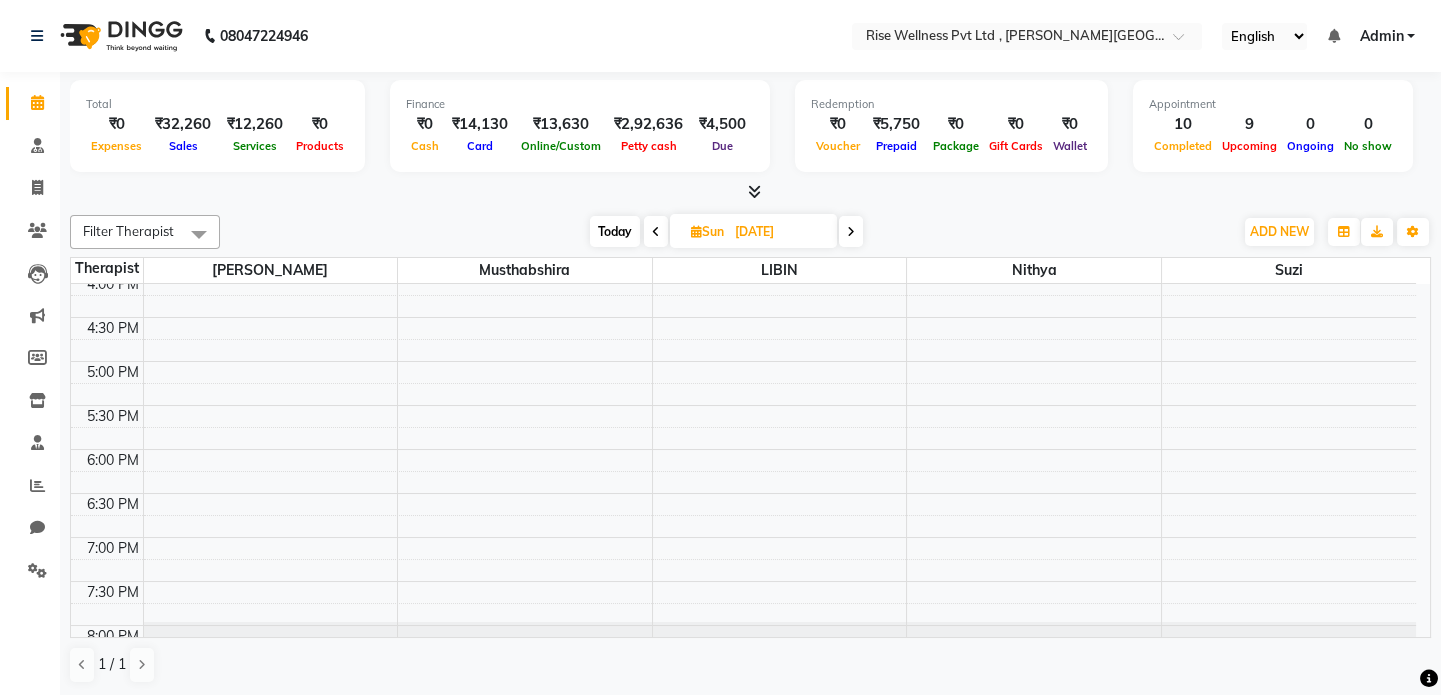 scroll, scrollTop: 785, scrollLeft: 0, axis: vertical 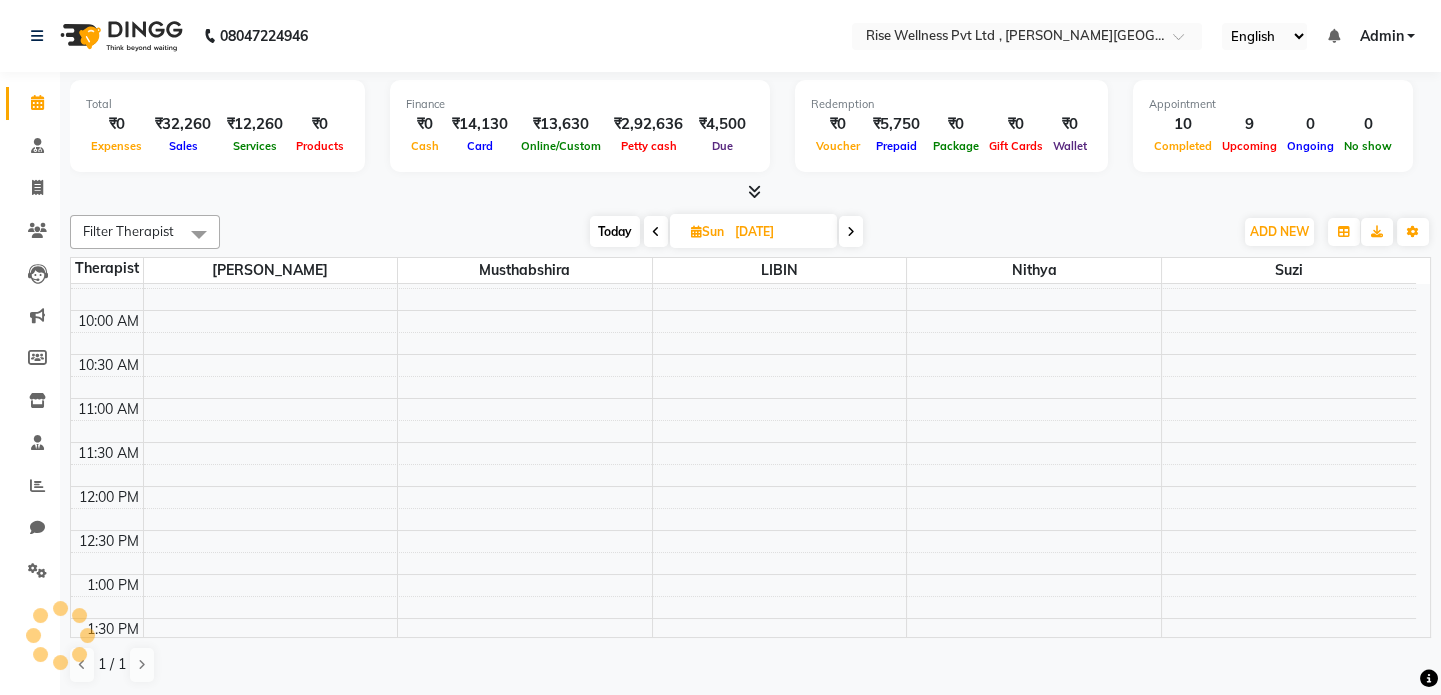 click at bounding box center [656, 232] 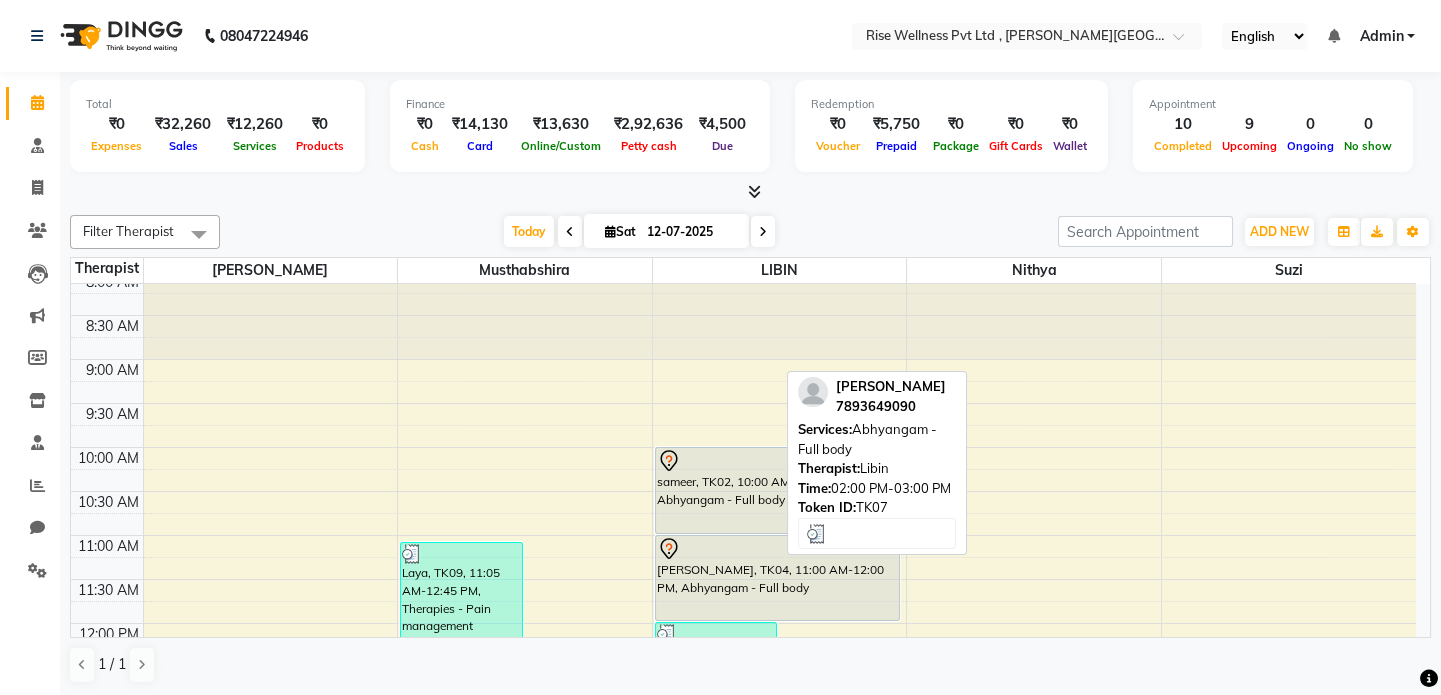 scroll, scrollTop: 0, scrollLeft: 0, axis: both 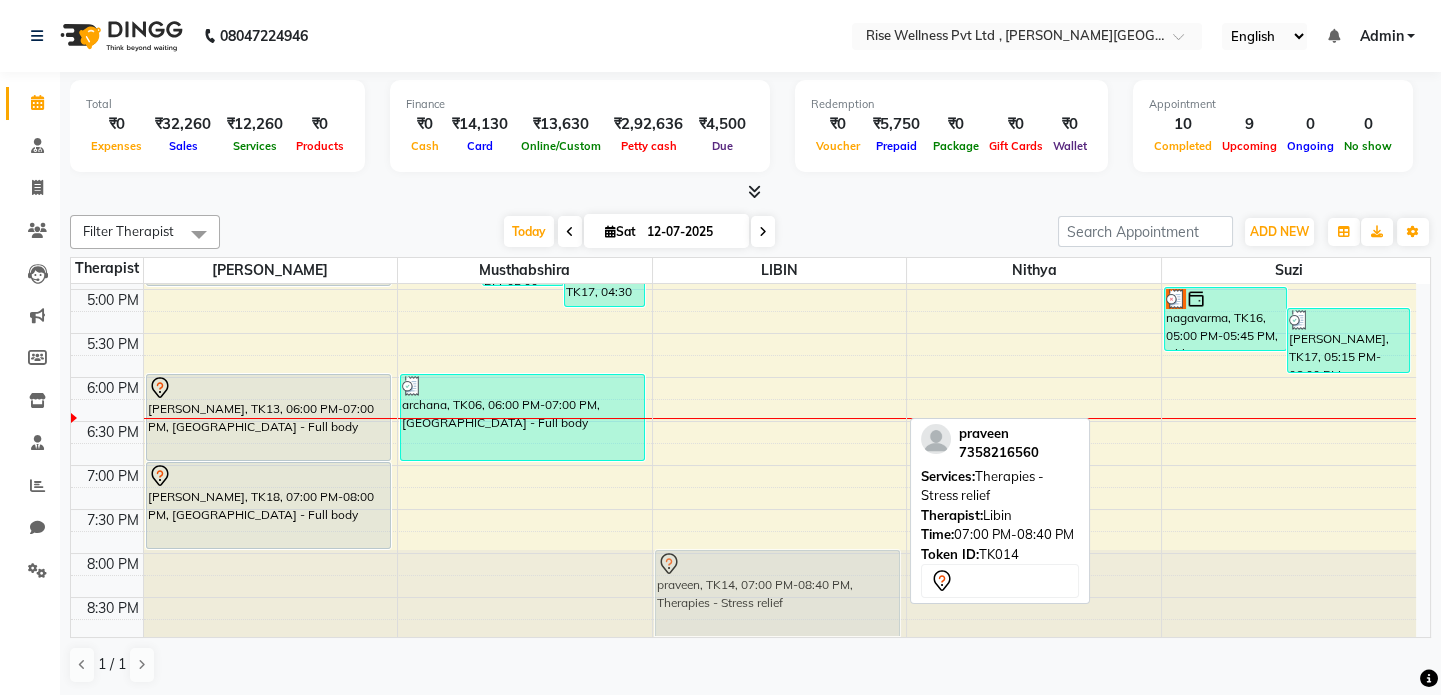 drag, startPoint x: 778, startPoint y: 511, endPoint x: 789, endPoint y: 595, distance: 84.71718 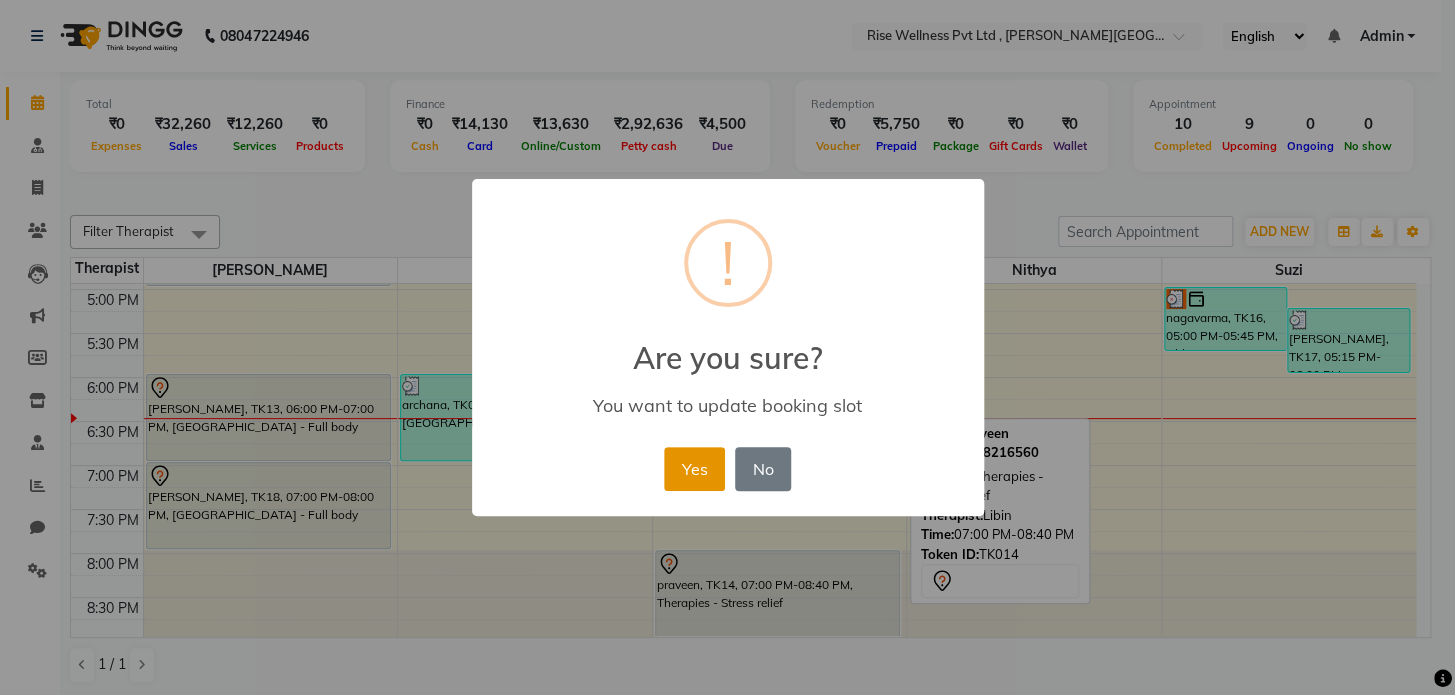 click on "Yes" at bounding box center [694, 469] 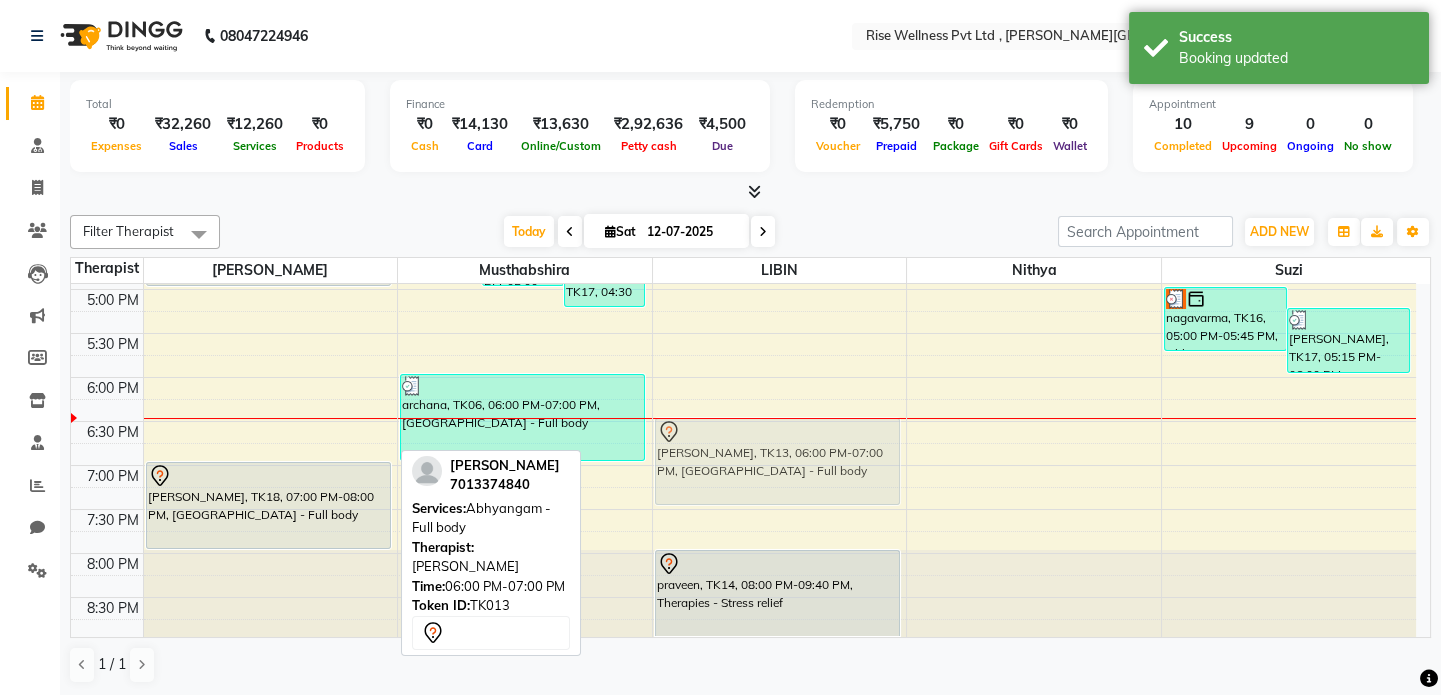 drag, startPoint x: 272, startPoint y: 430, endPoint x: 713, endPoint y: 463, distance: 442.23297 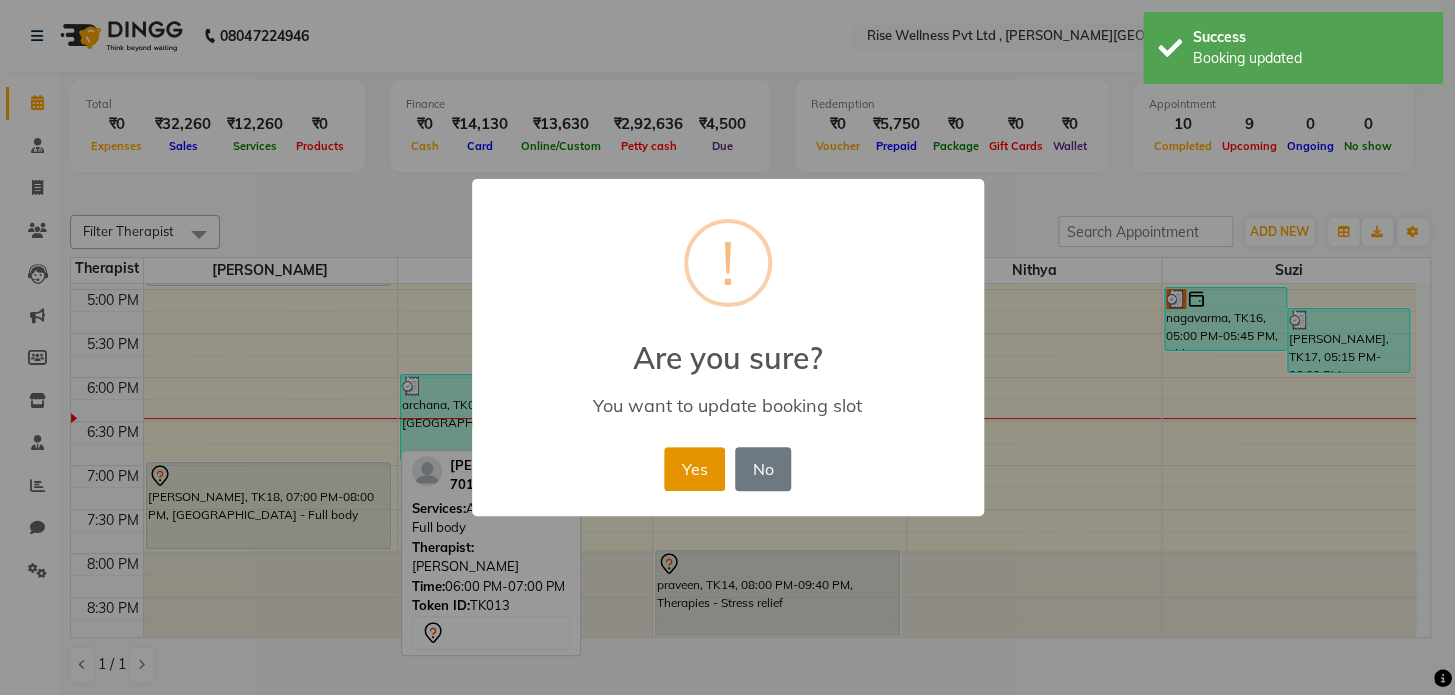 click on "Yes" at bounding box center [694, 469] 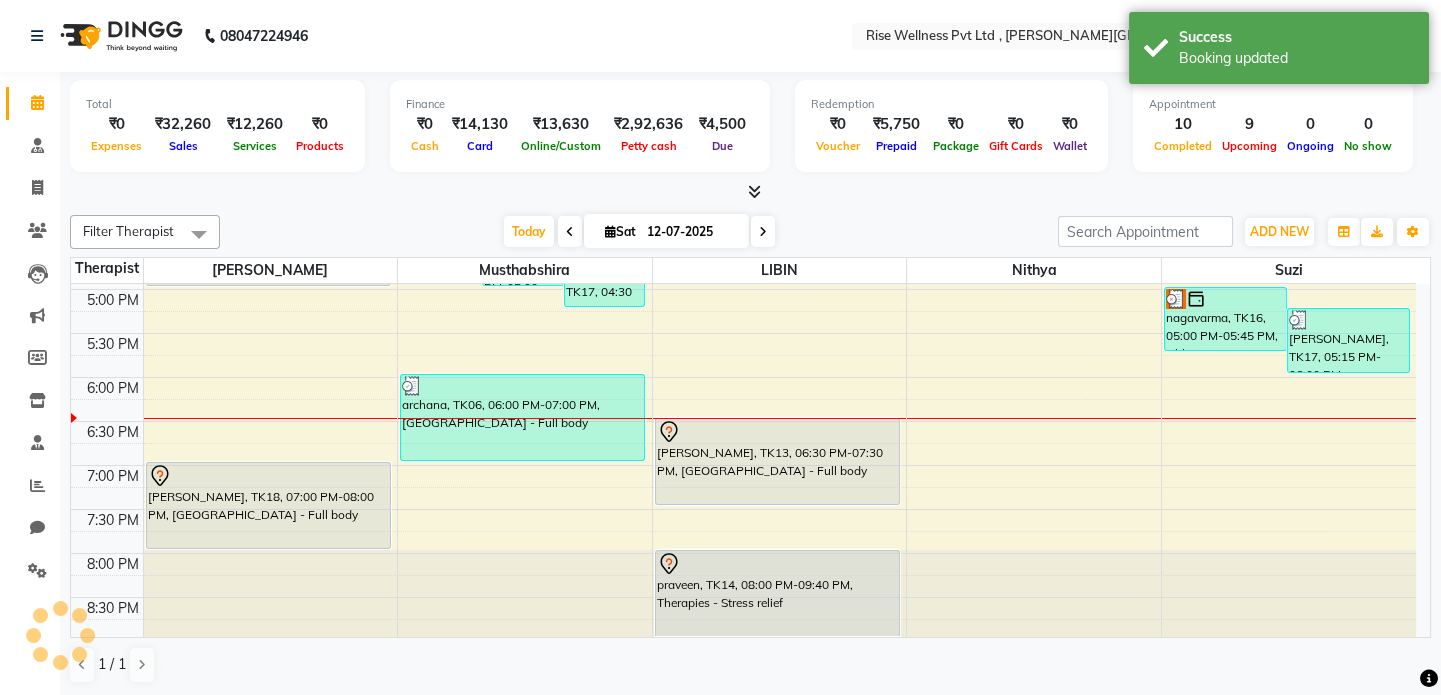 scroll, scrollTop: 785, scrollLeft: 0, axis: vertical 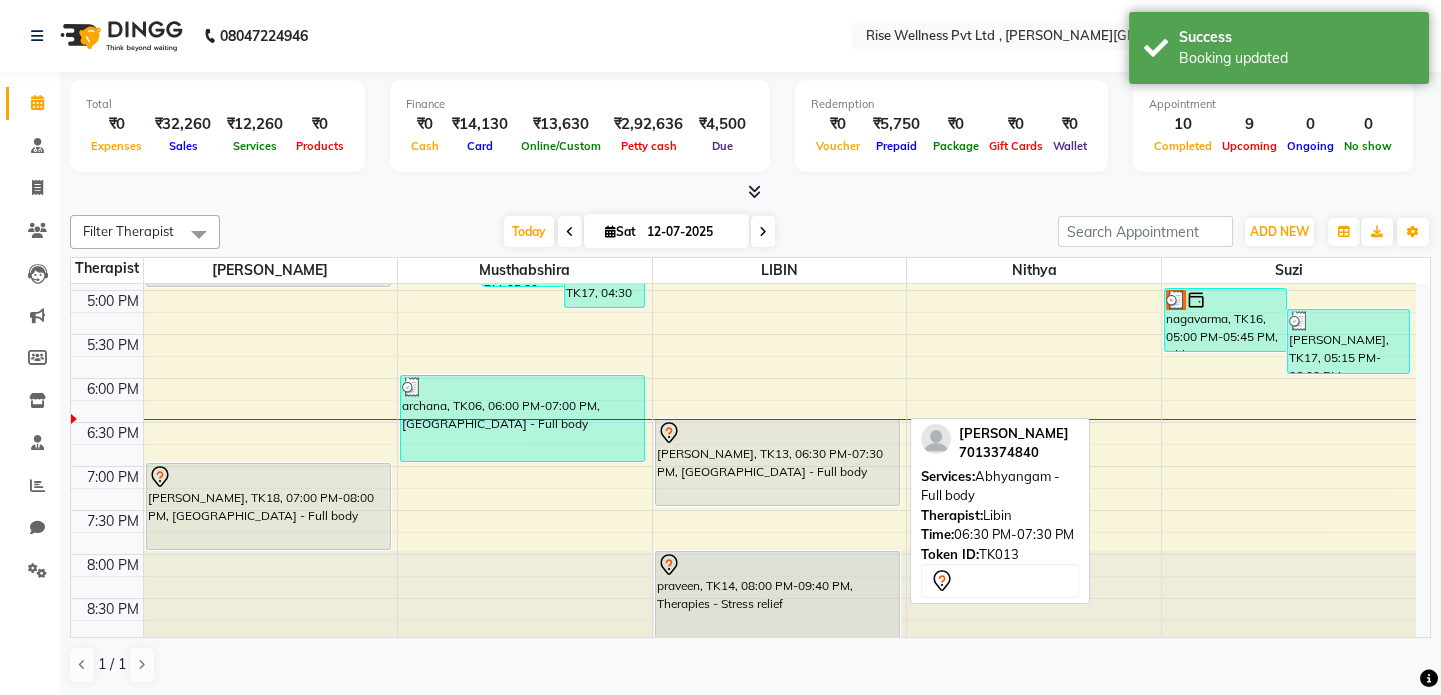 click on "[PERSON_NAME], TK13, 06:30 PM-07:30 PM, [GEOGRAPHIC_DATA] - Full body" at bounding box center [777, 462] 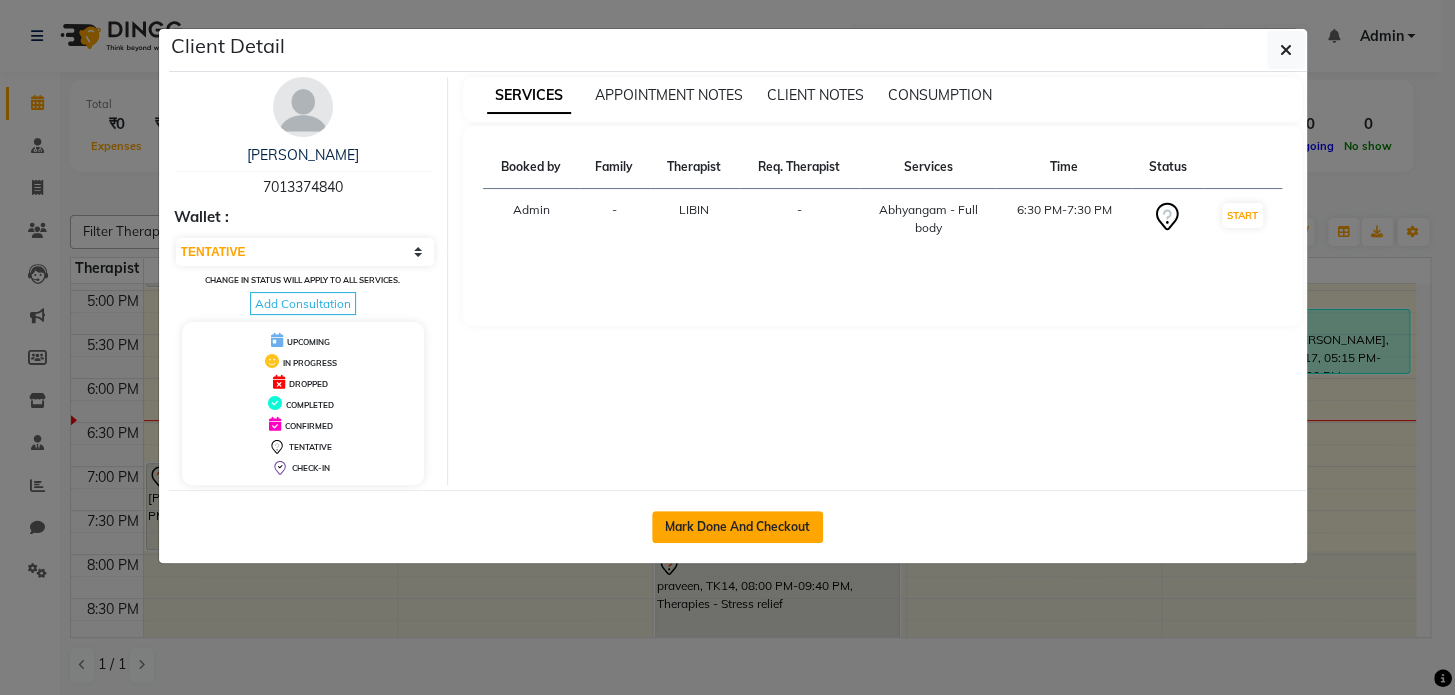 click on "Mark Done And Checkout" 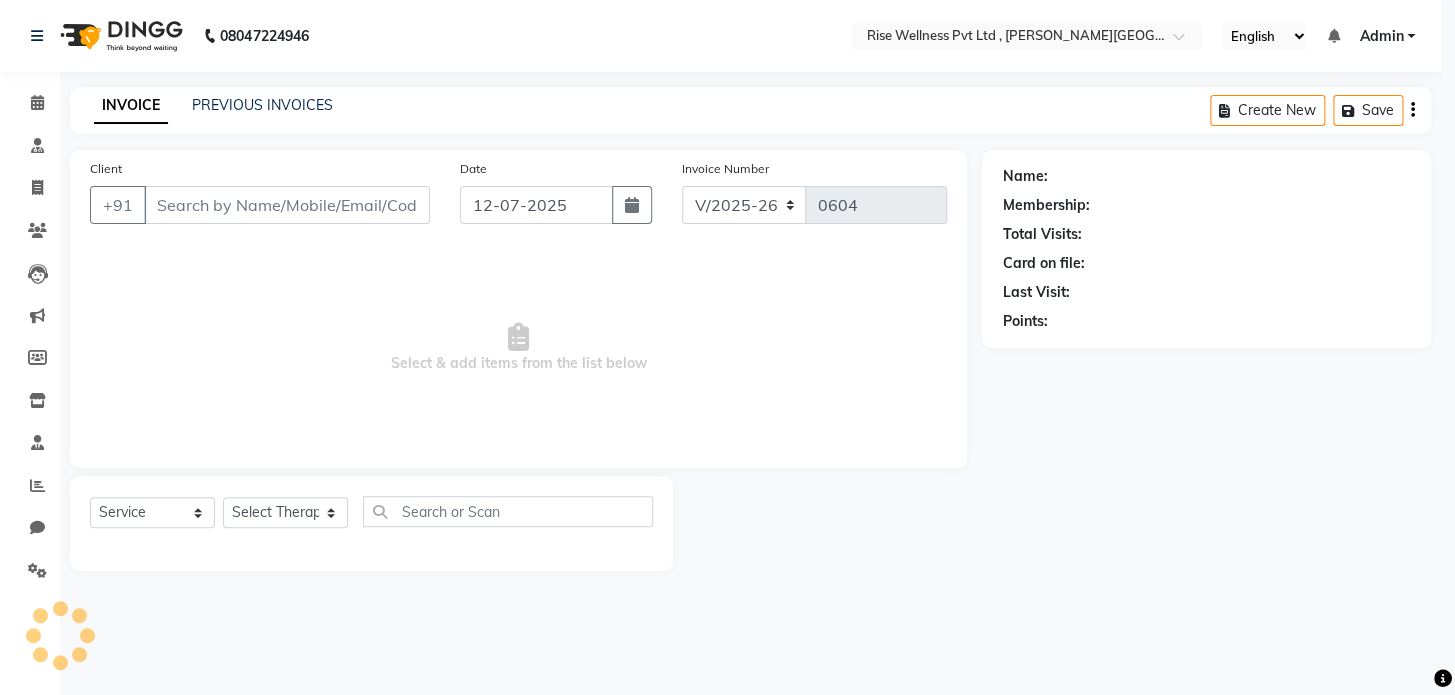 select on "3" 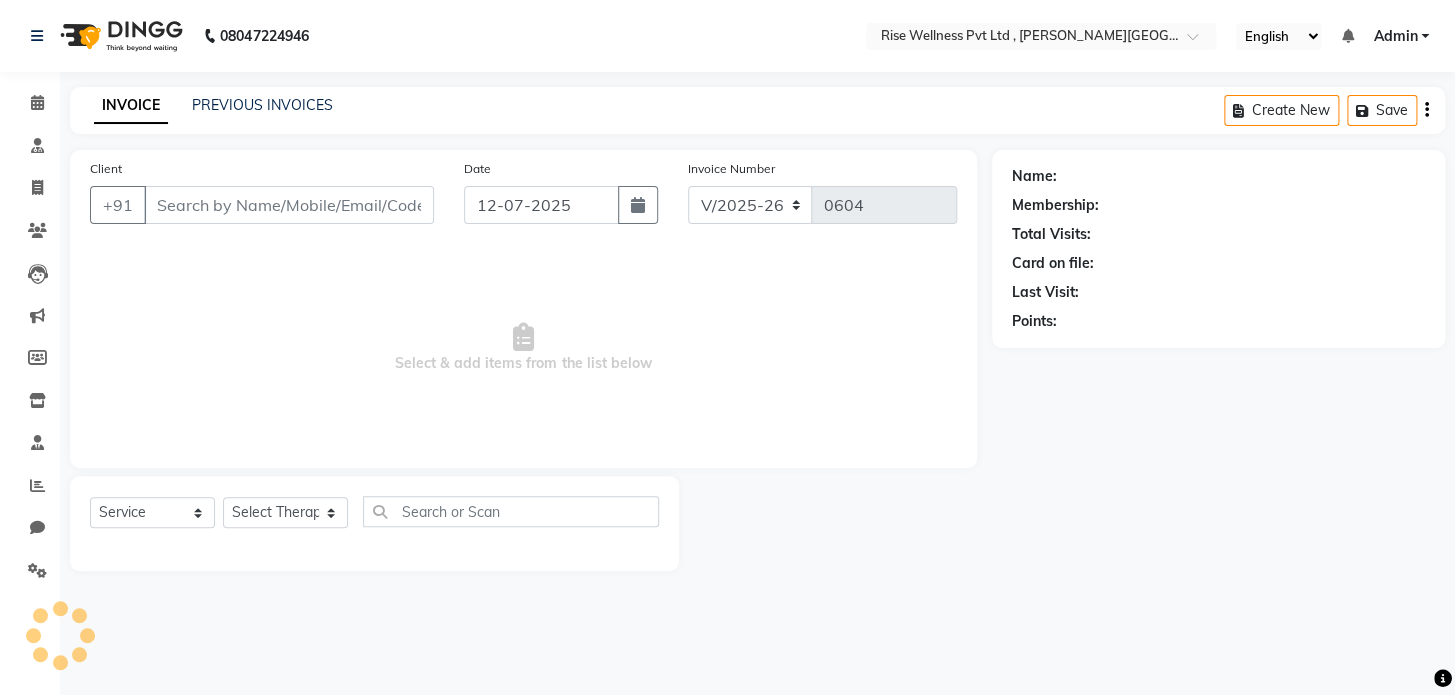 select on "V" 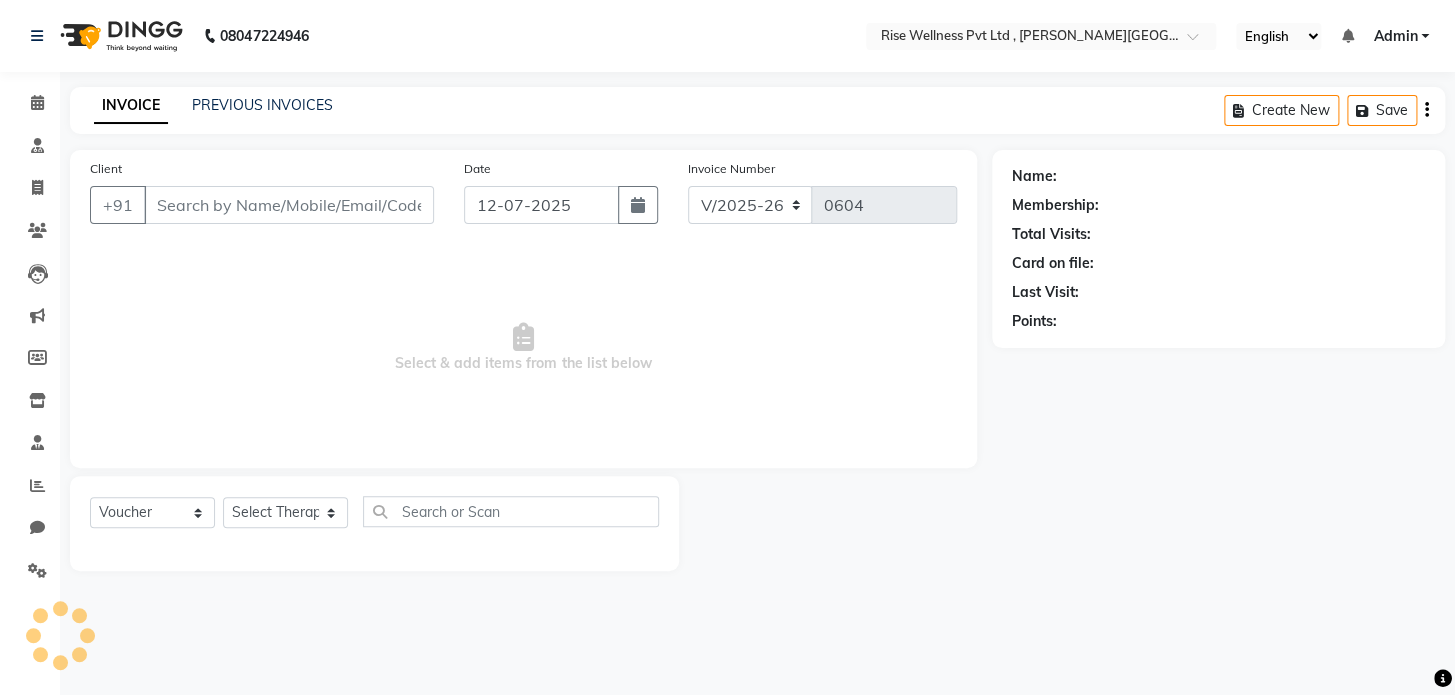 type on "7013374840" 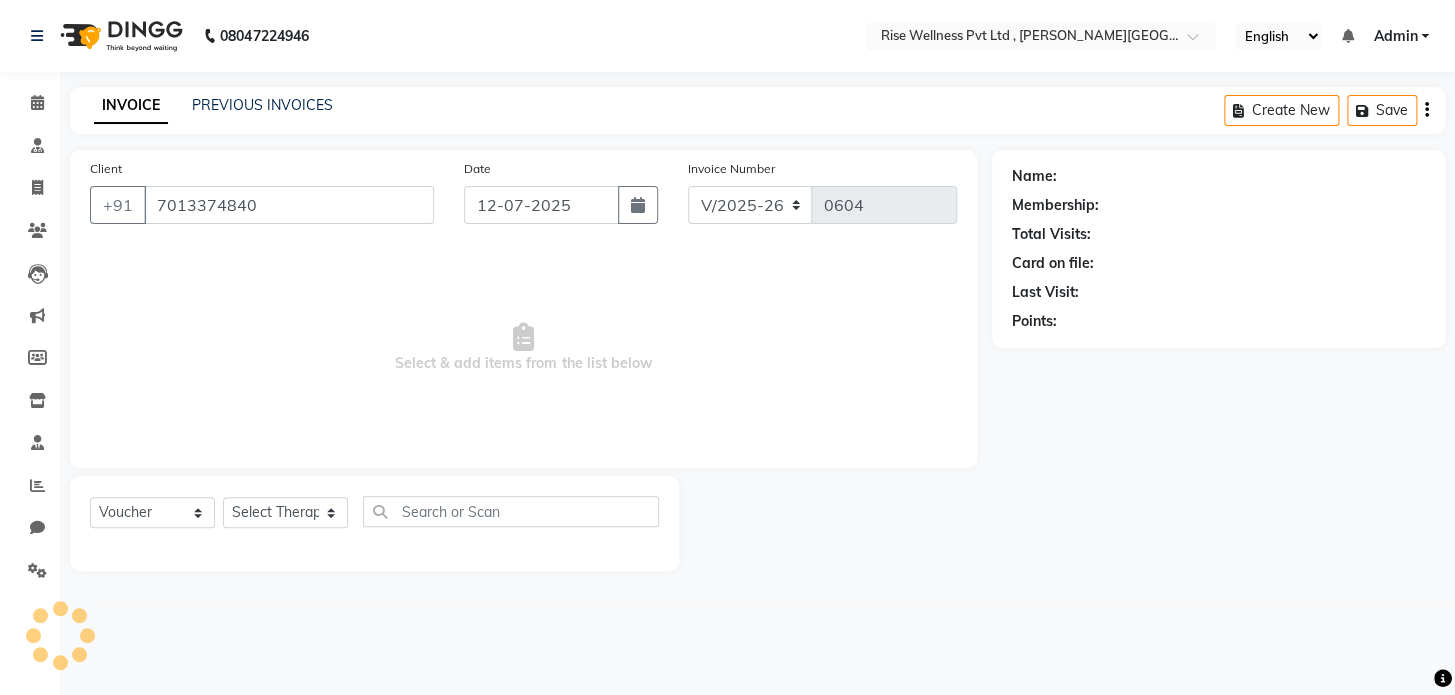 select on "69785" 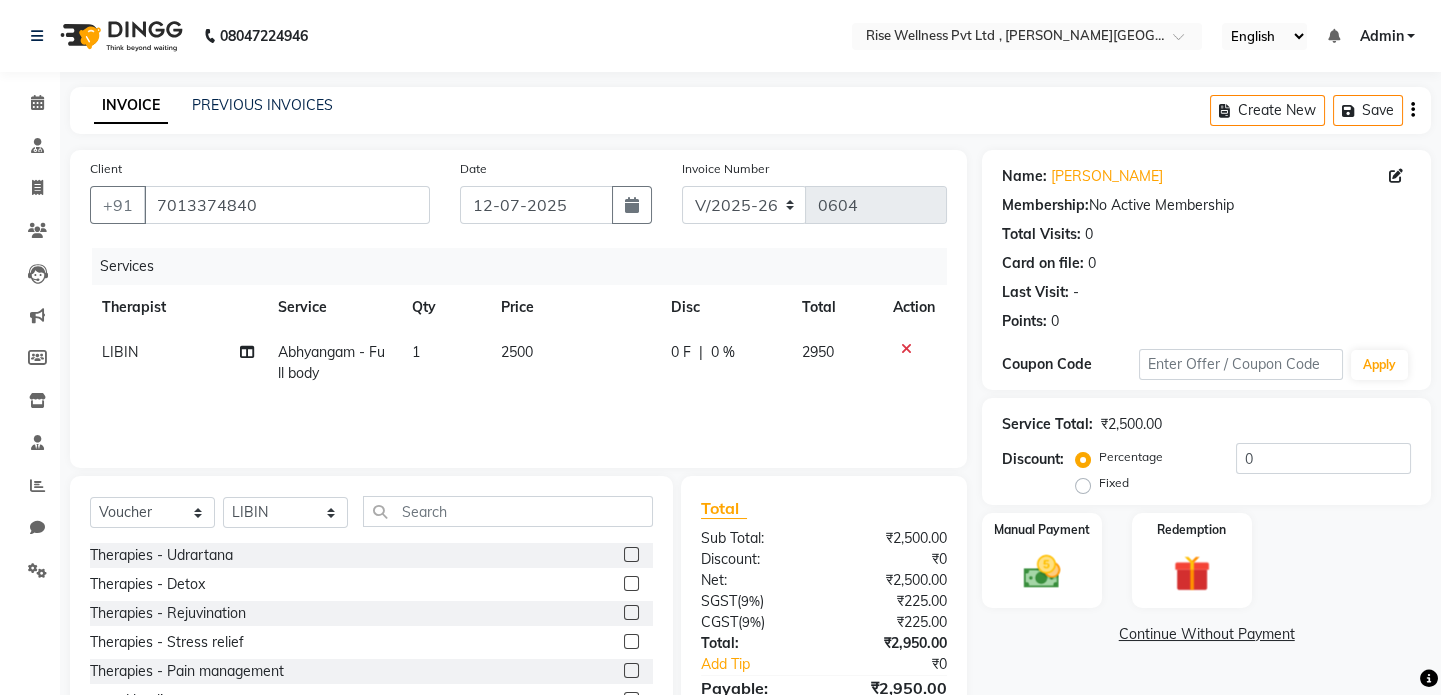 scroll, scrollTop: 106, scrollLeft: 0, axis: vertical 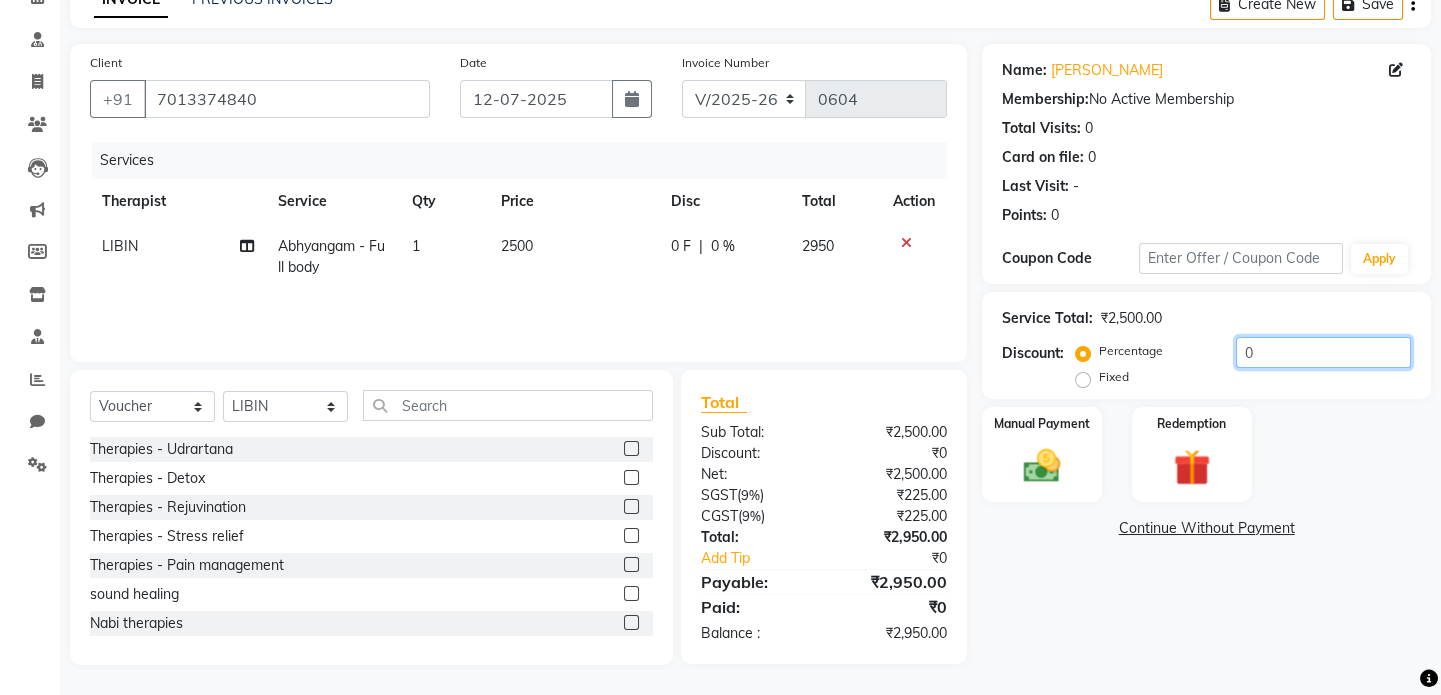 click on "0" 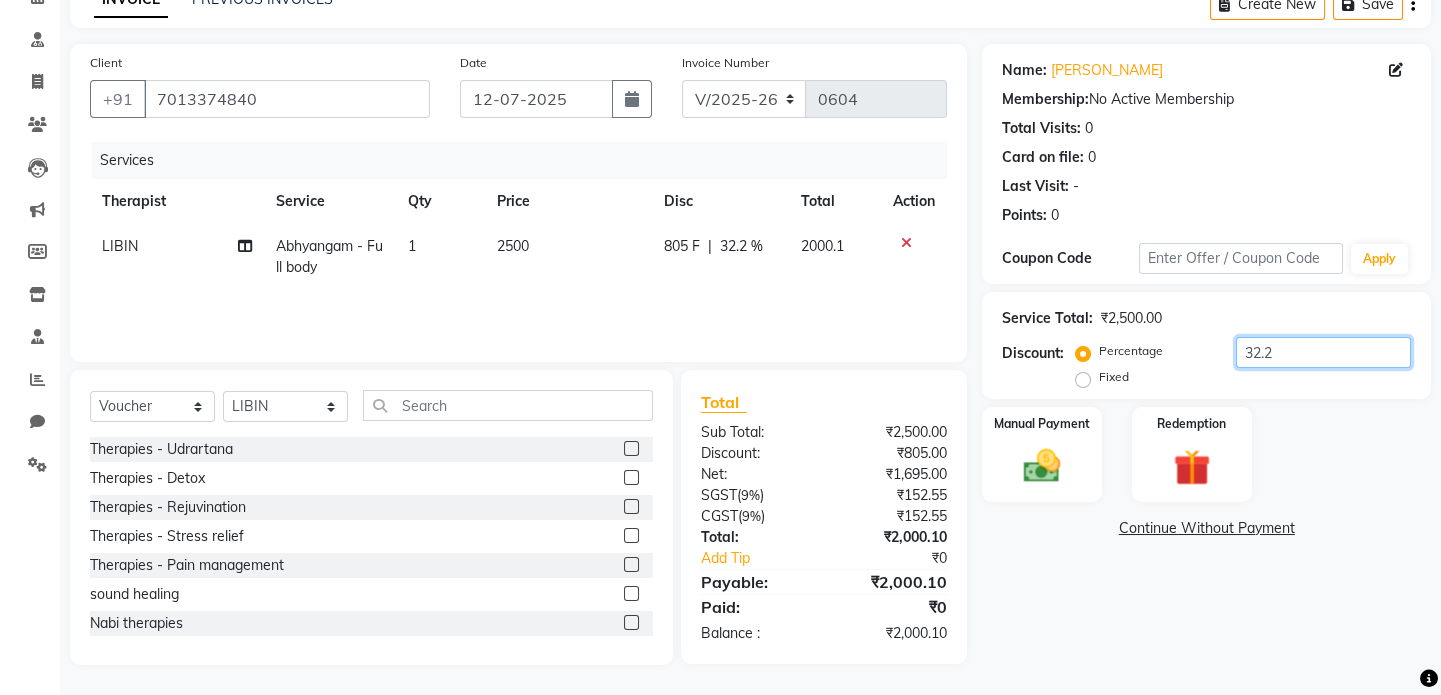 scroll, scrollTop: 0, scrollLeft: 0, axis: both 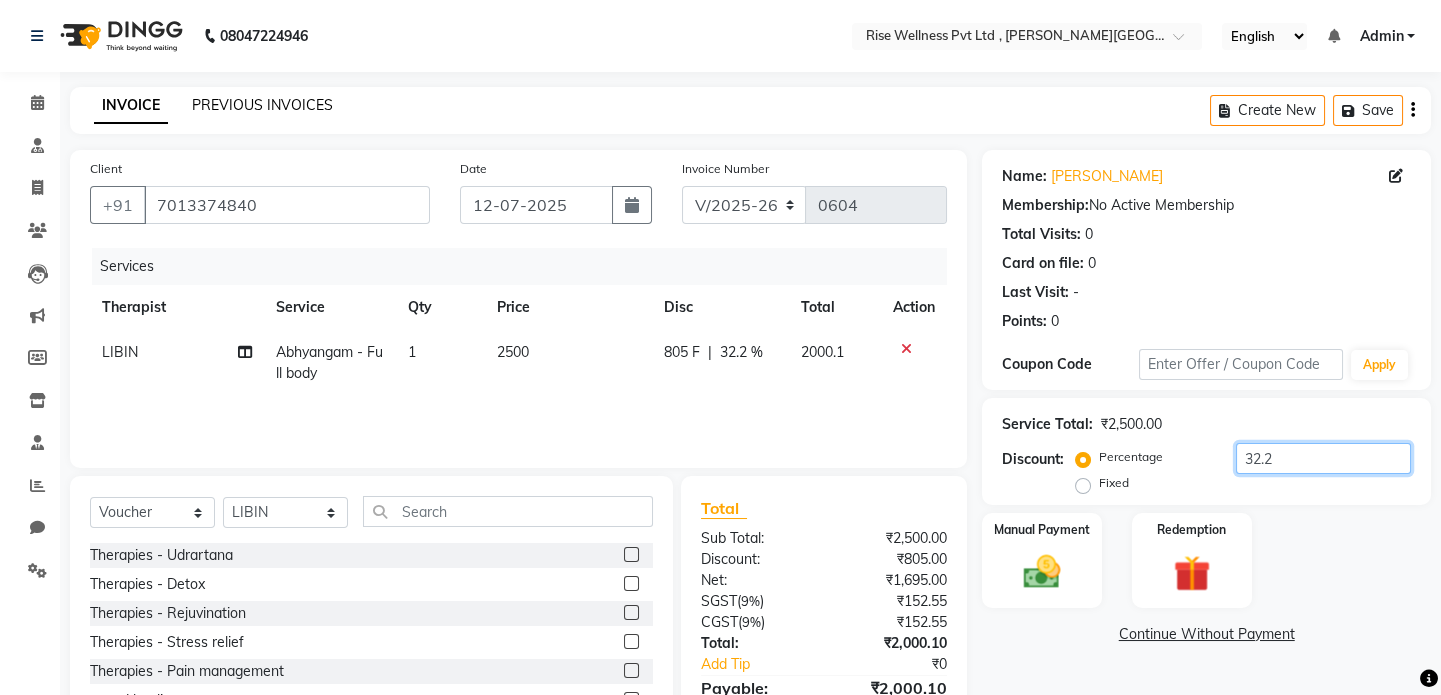 type on "32.2" 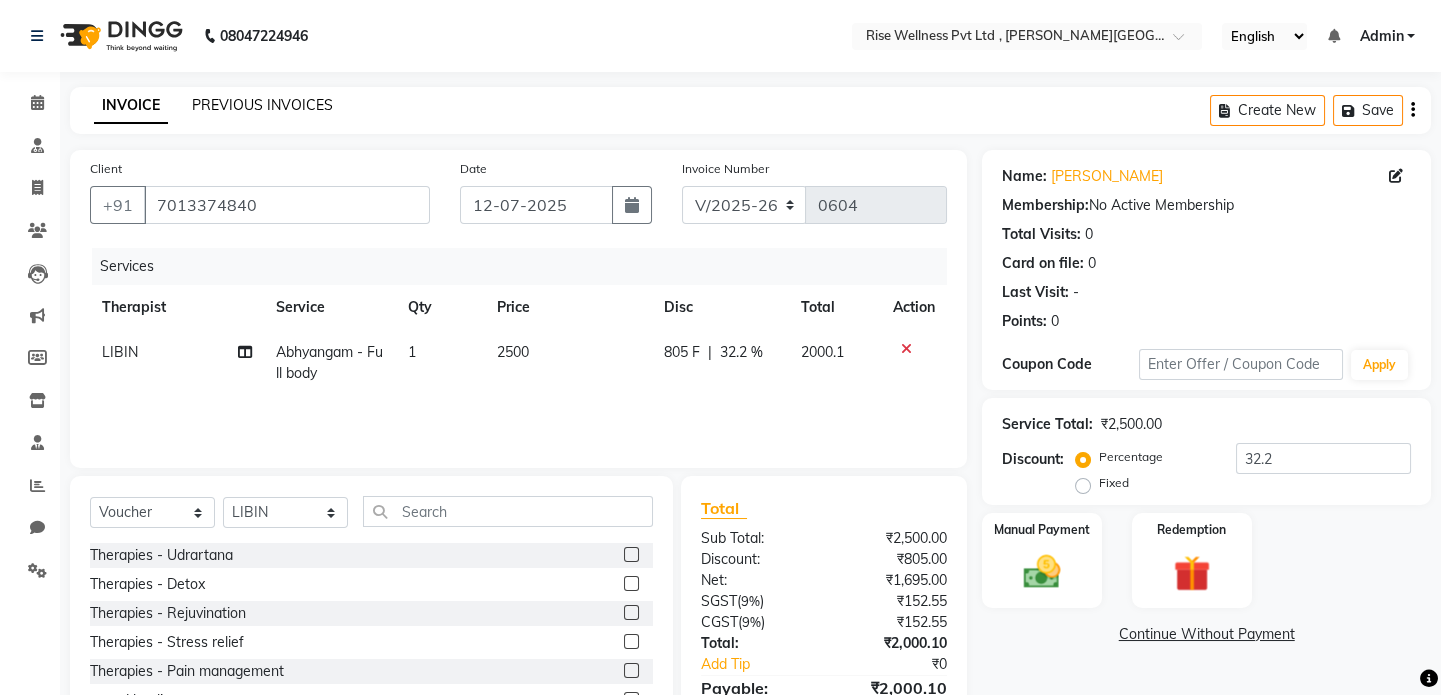 click on "PREVIOUS INVOICES" 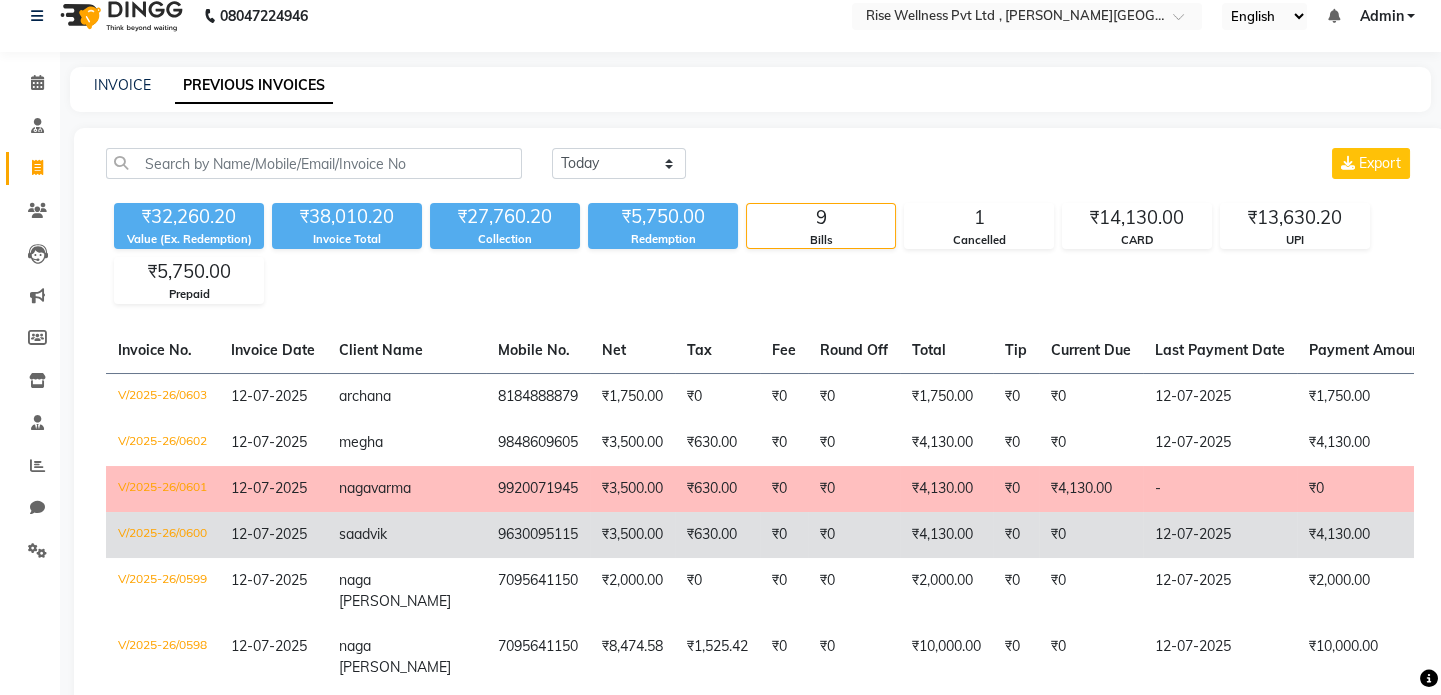 scroll, scrollTop: 0, scrollLeft: 0, axis: both 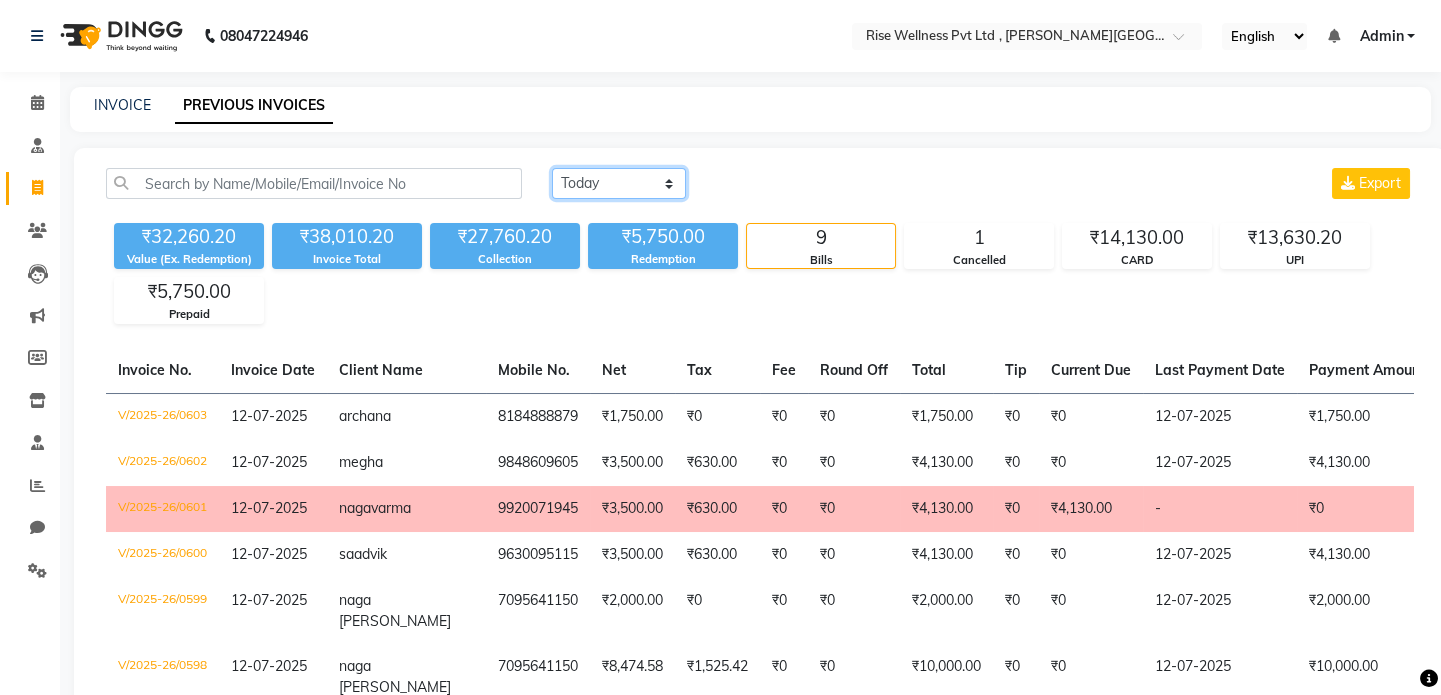 click on "Today Yesterday Custom Range" 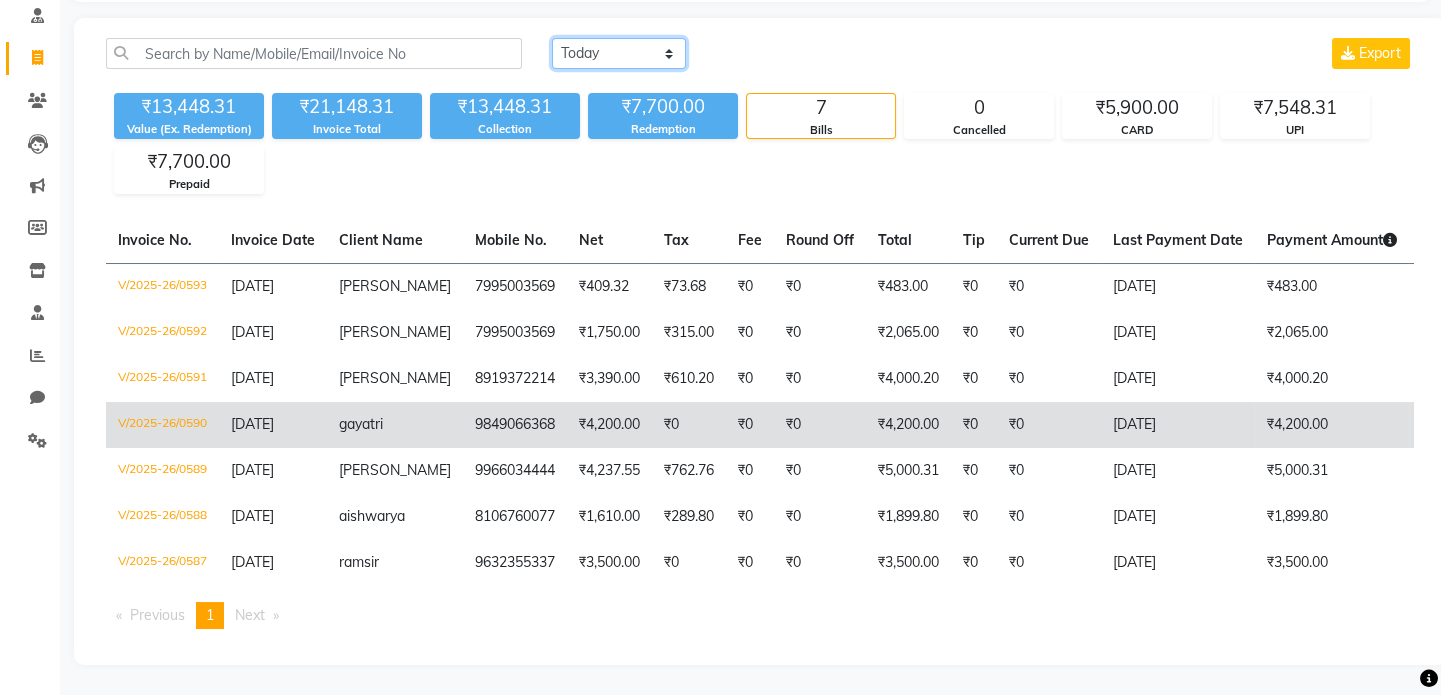 scroll, scrollTop: 144, scrollLeft: 0, axis: vertical 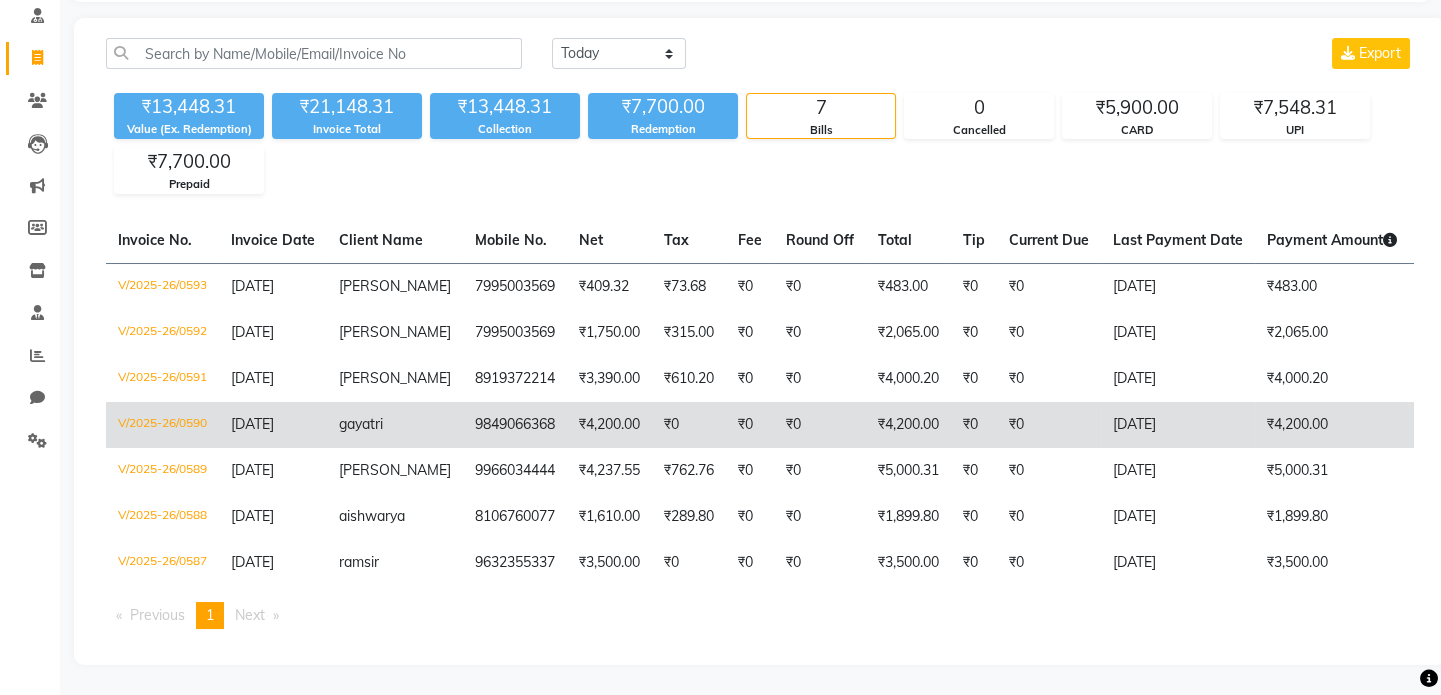 click on "₹0" 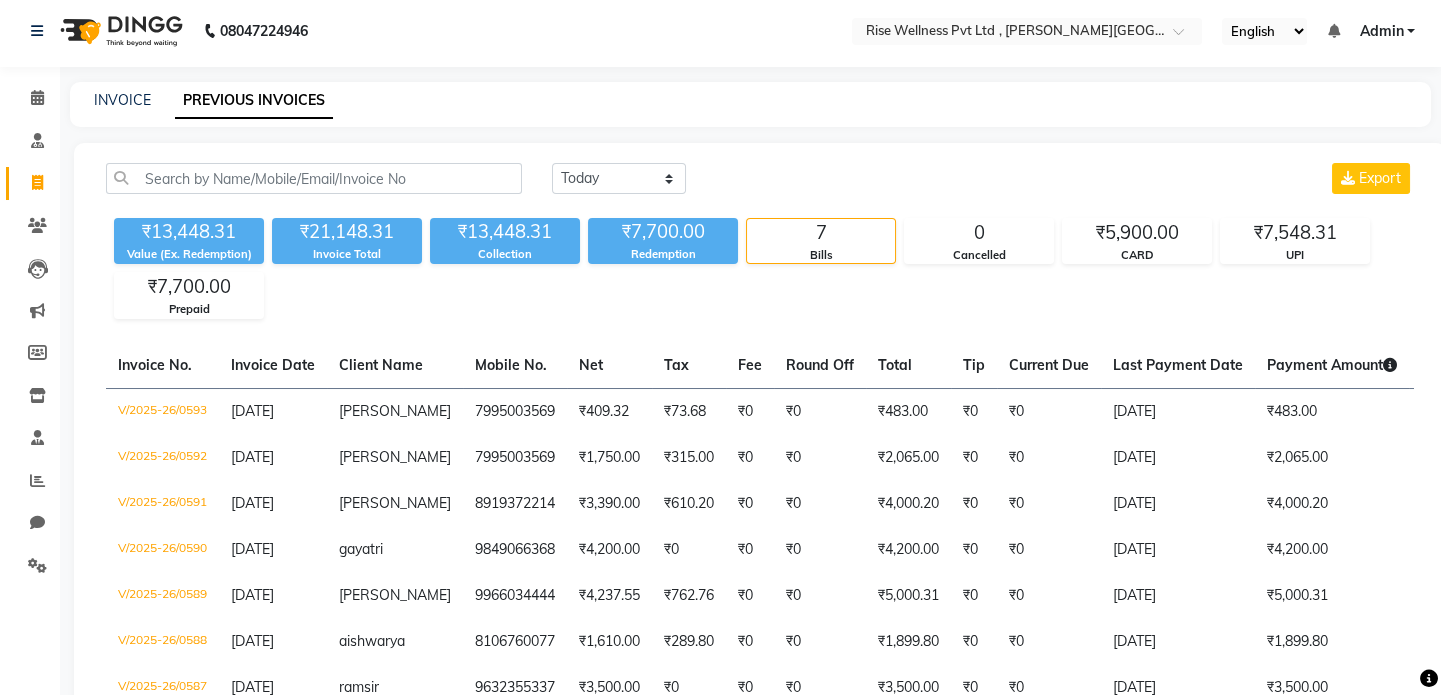scroll, scrollTop: 0, scrollLeft: 0, axis: both 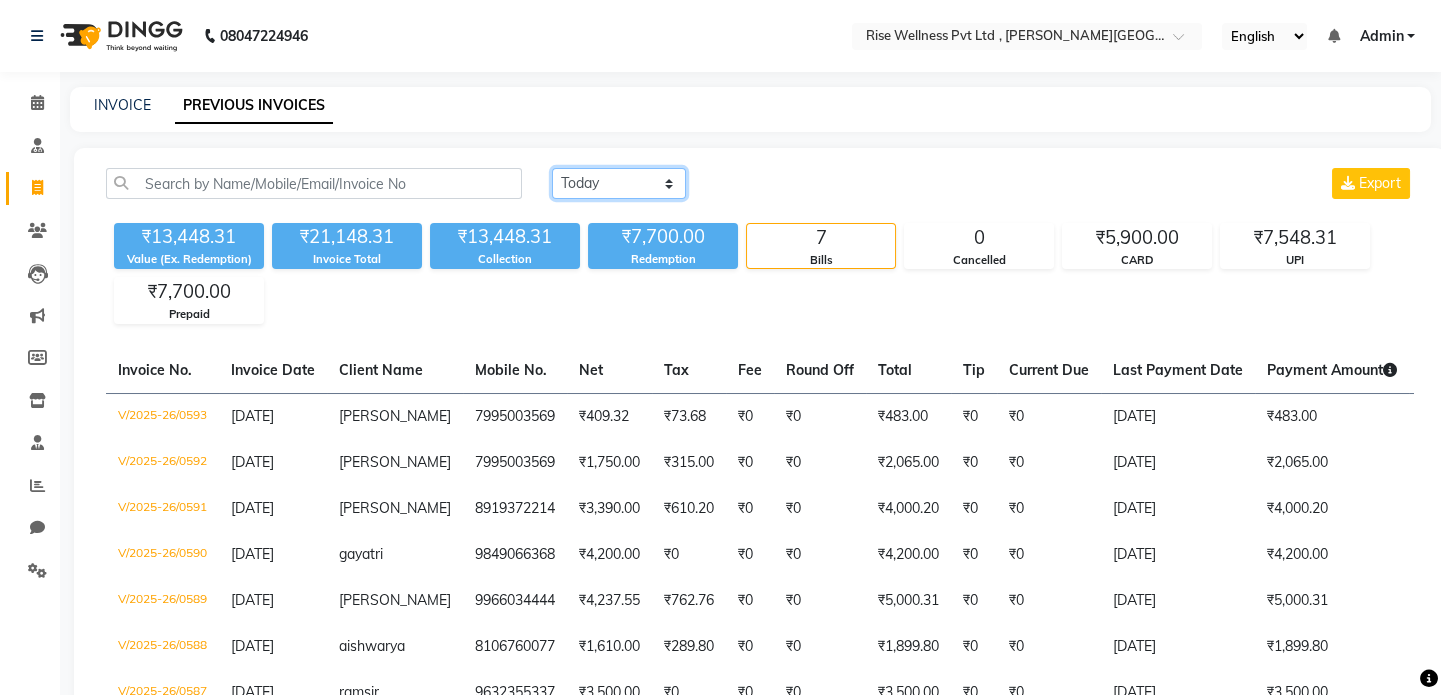 click on "Today Yesterday Custom Range" 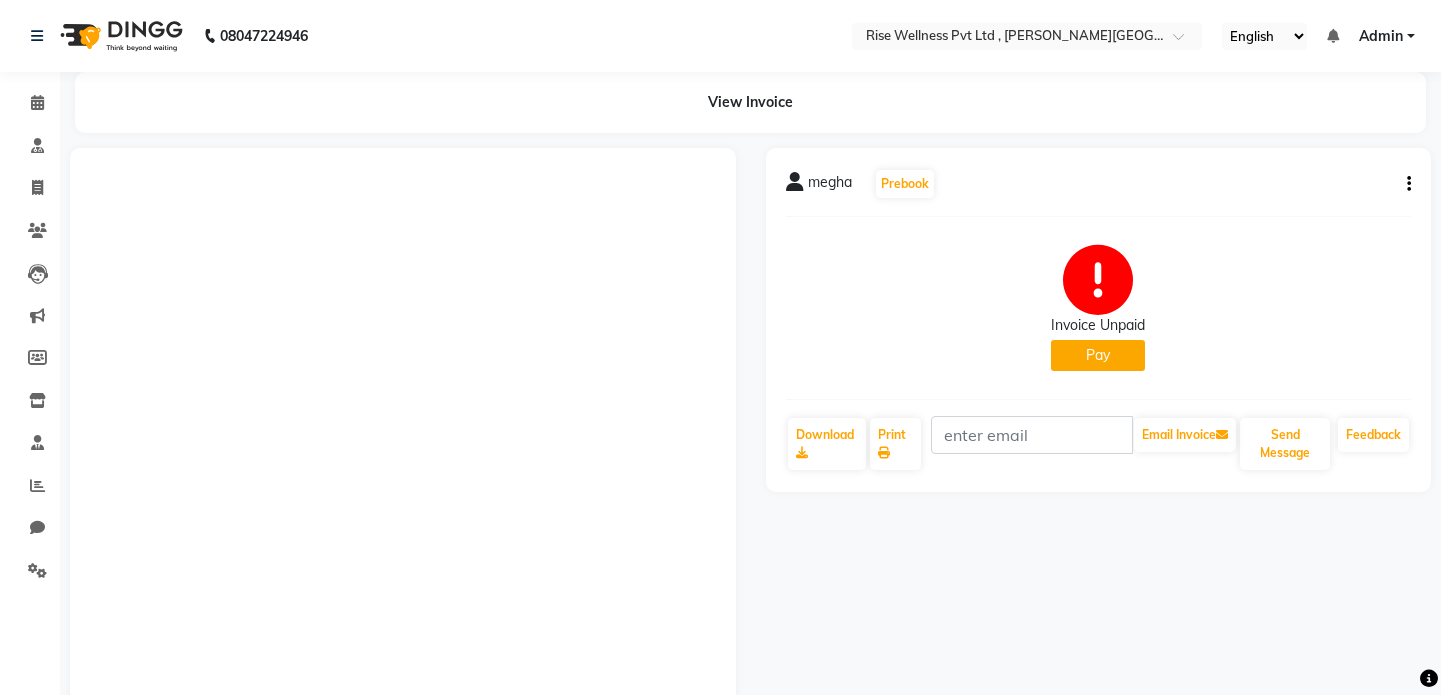 scroll, scrollTop: 0, scrollLeft: 0, axis: both 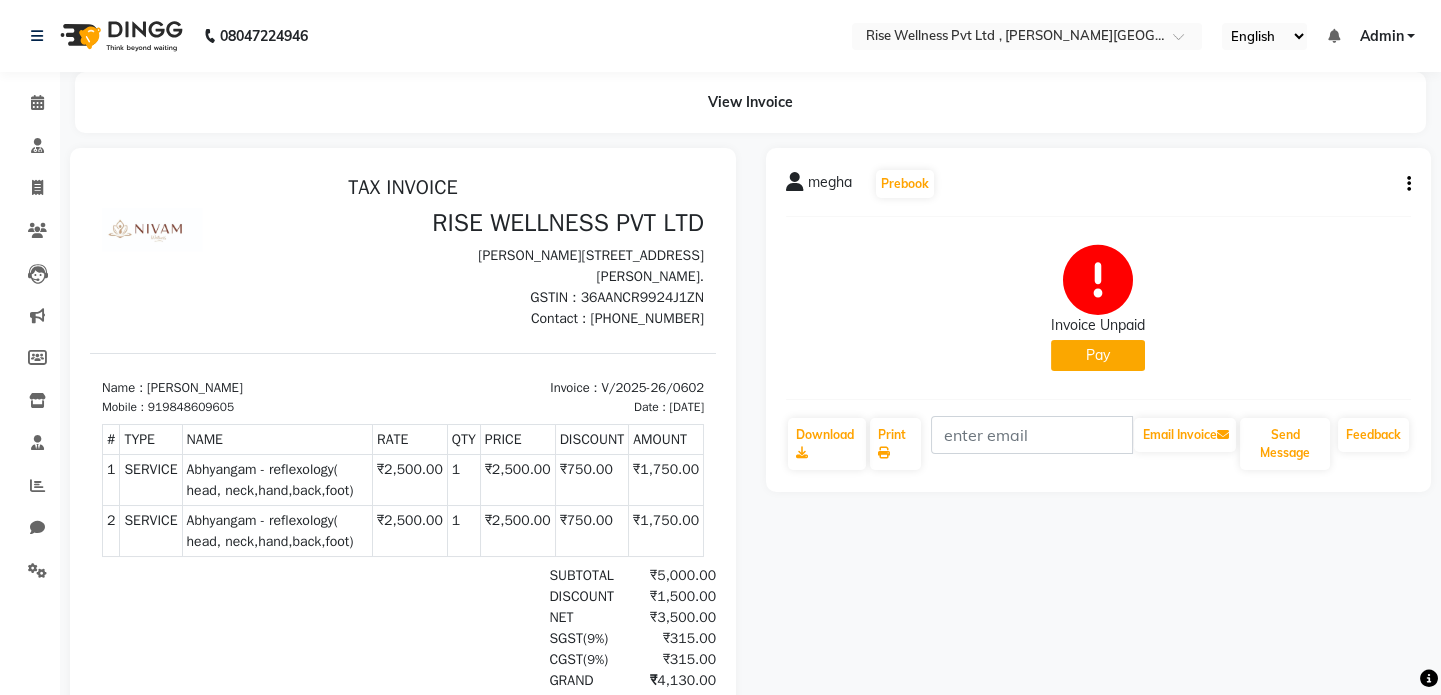 click on "Pay" 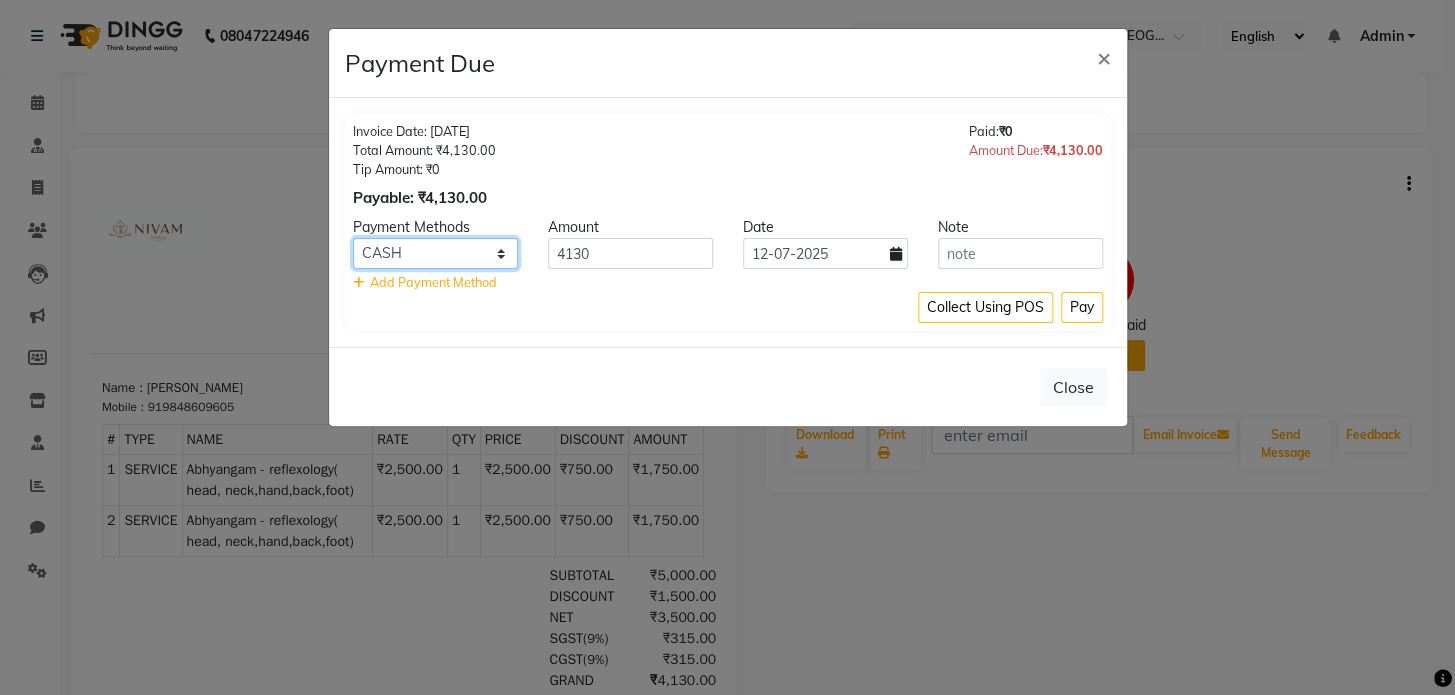 click on "CARD UPI CASH" 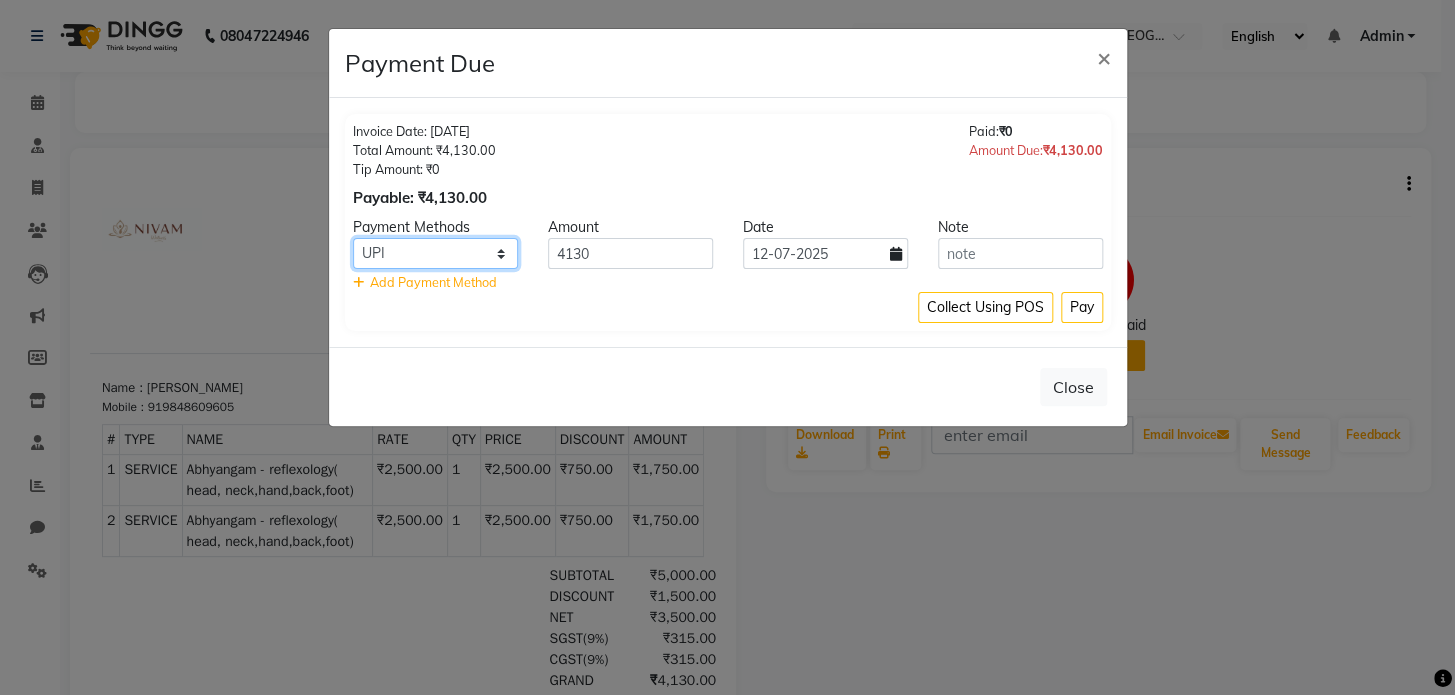 click on "CARD UPI CASH" 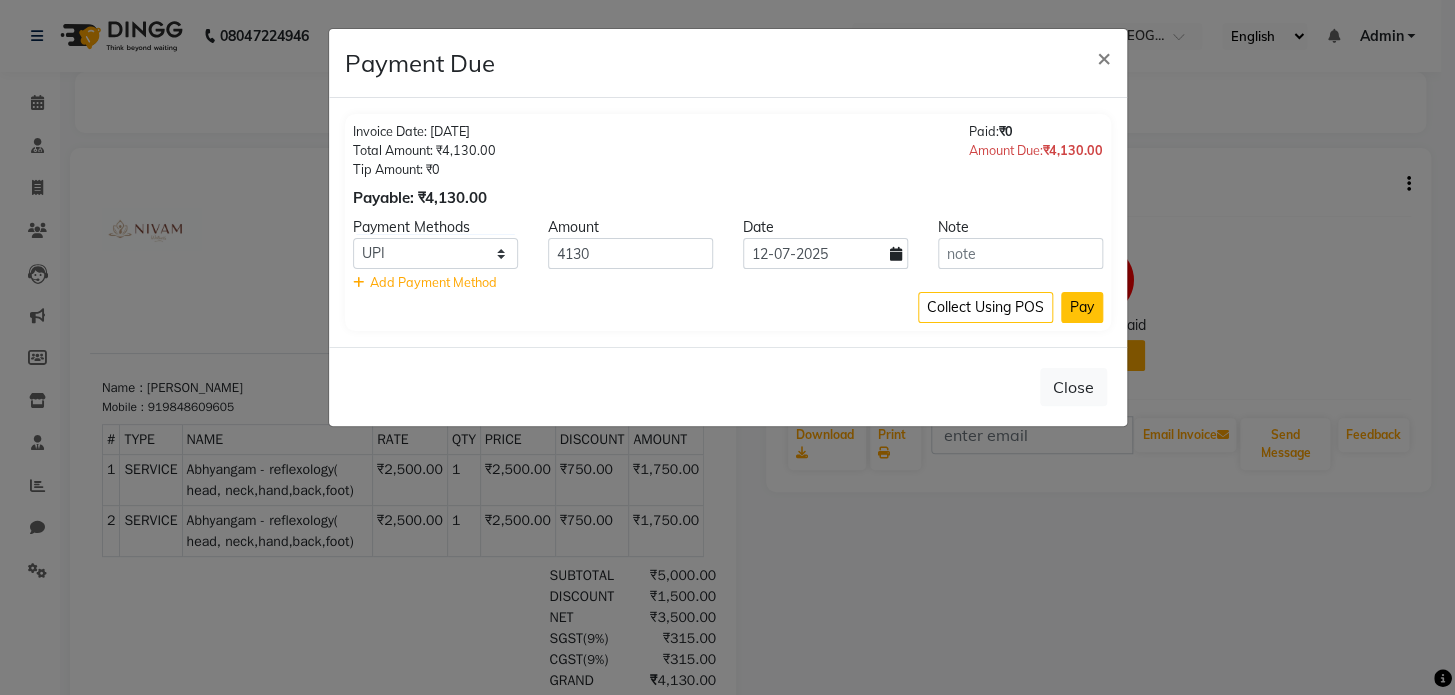 click on "Pay" 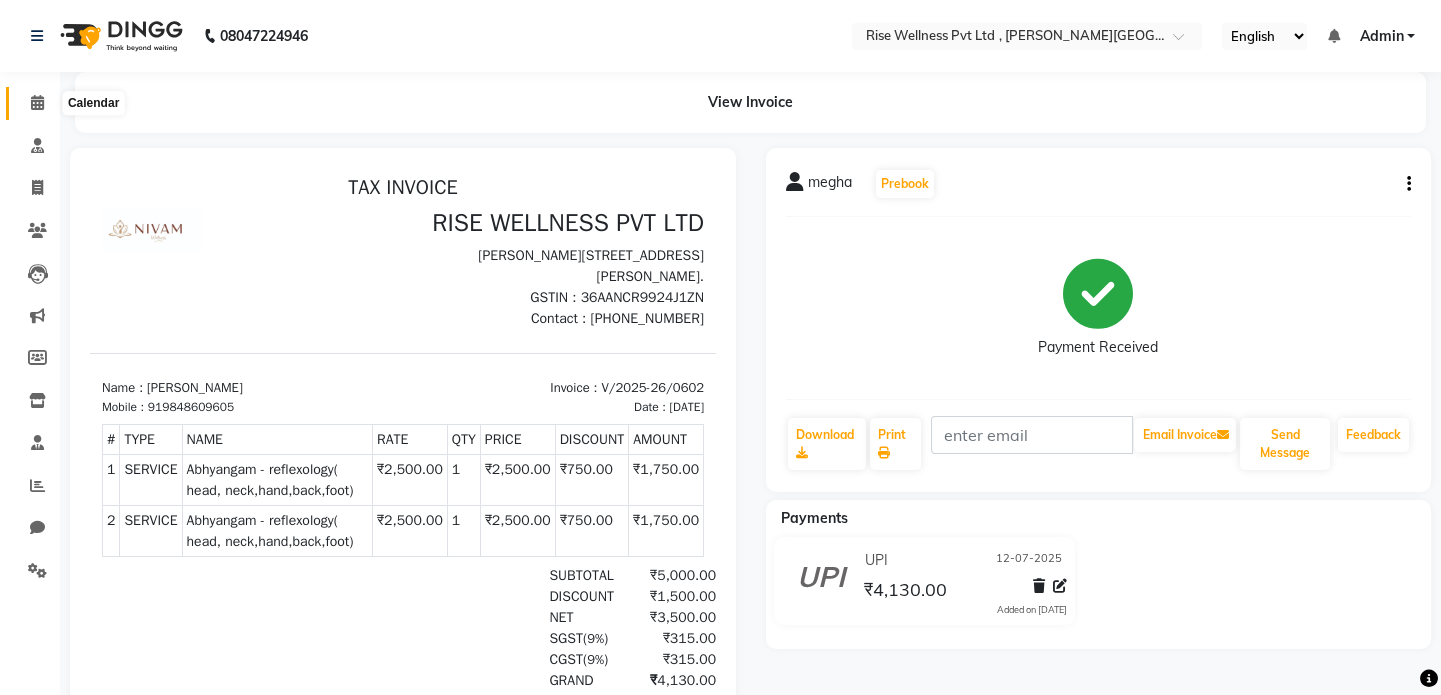 click 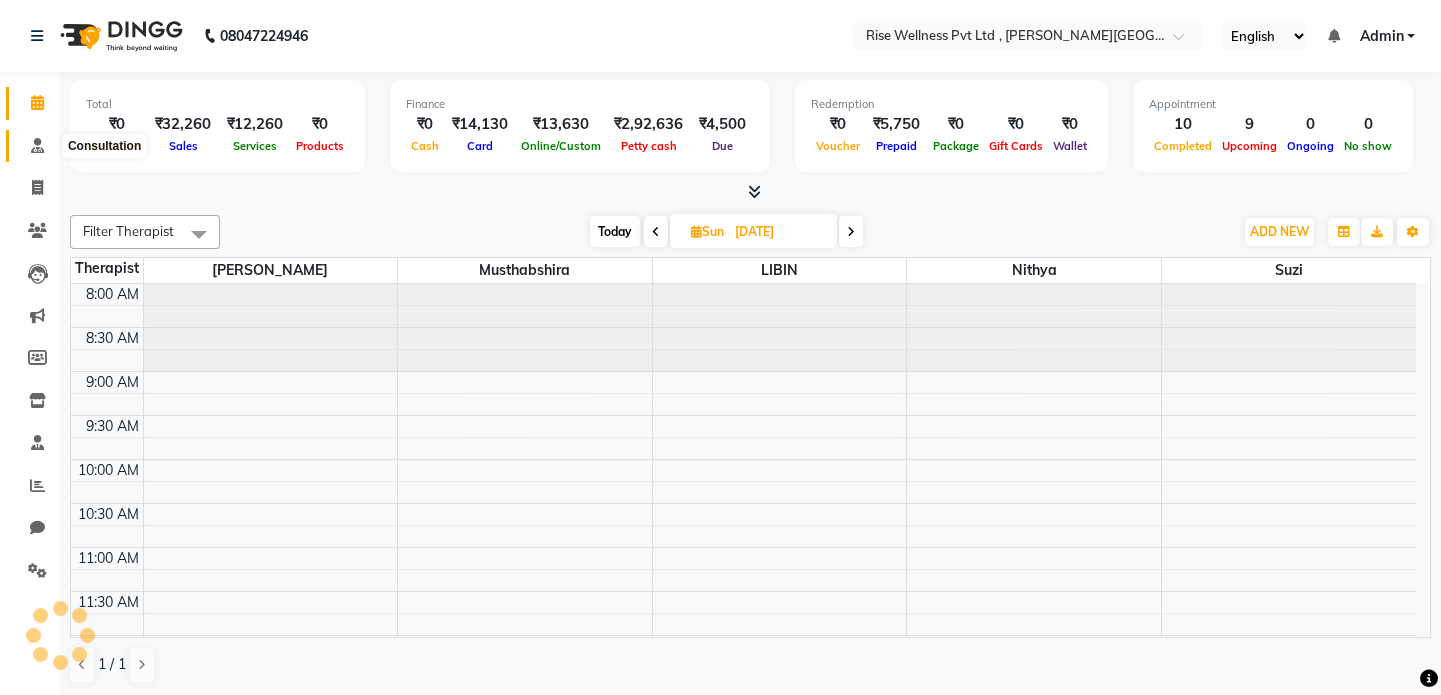 click 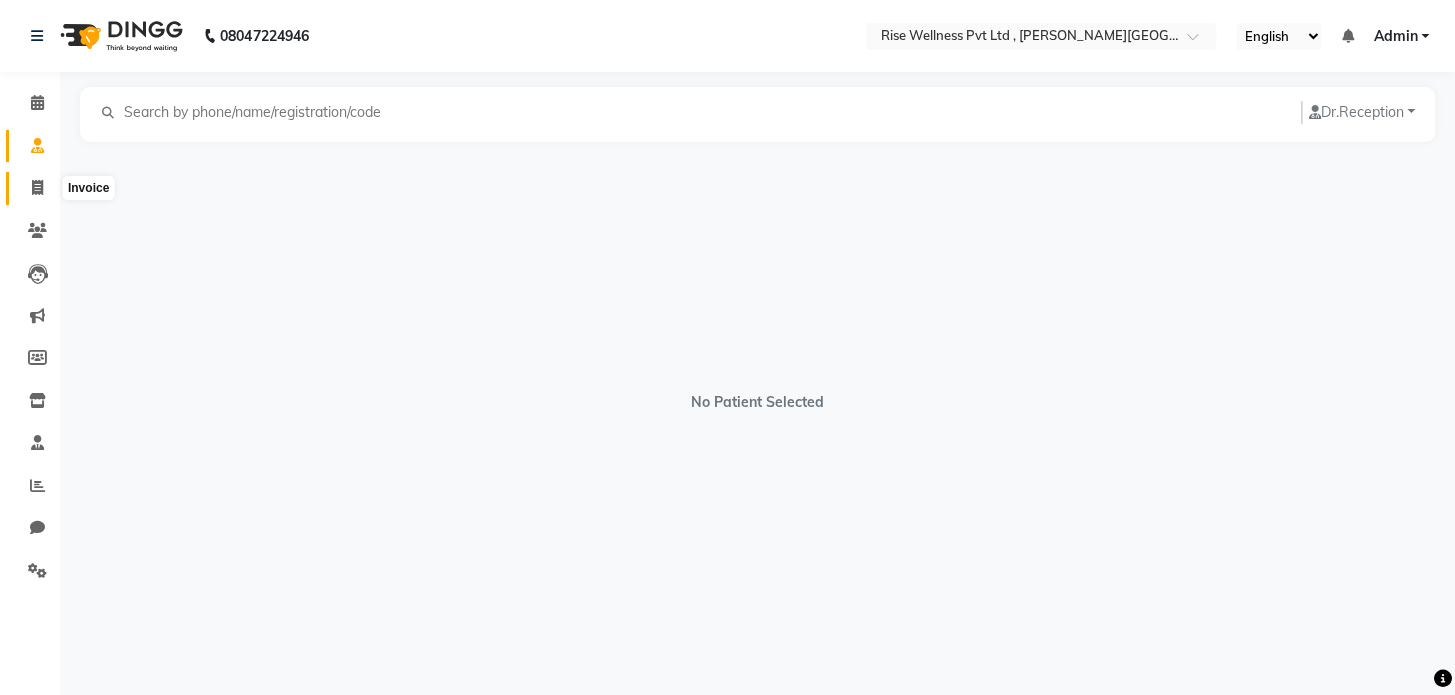 click 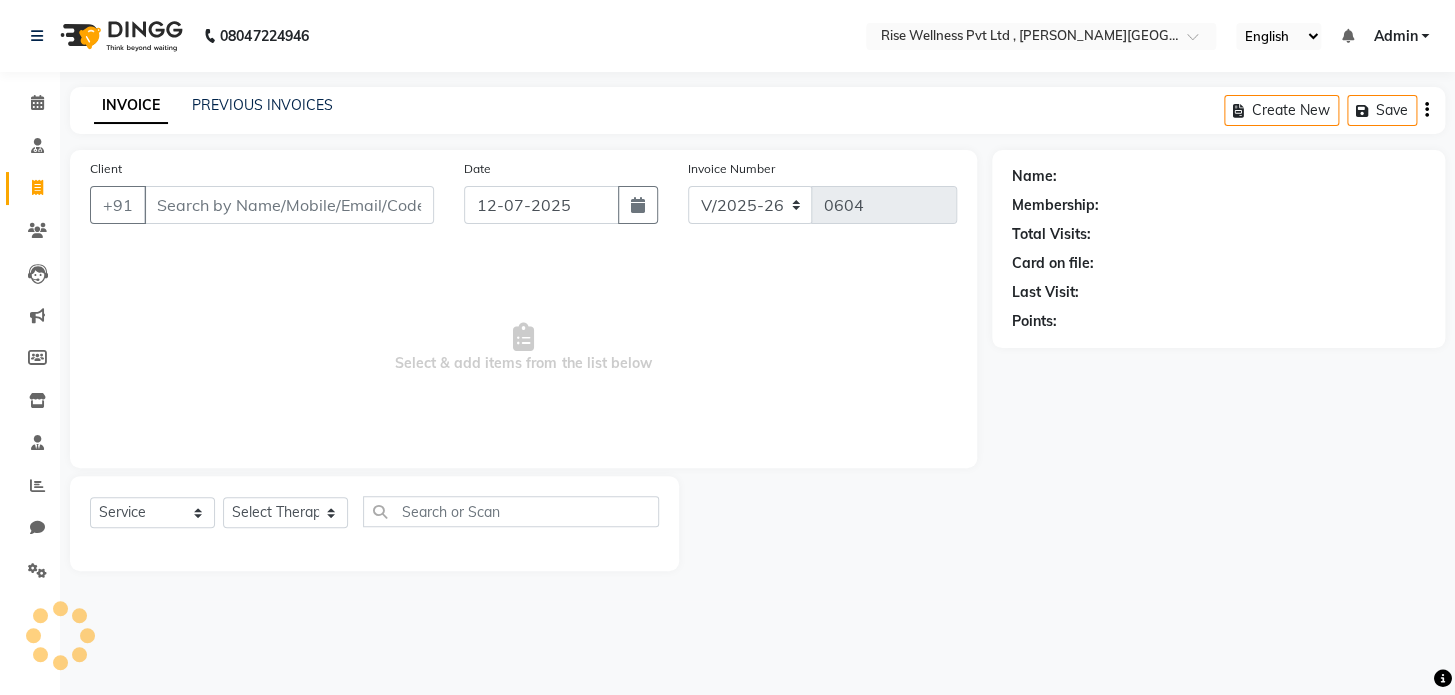 click on "Client" at bounding box center (289, 205) 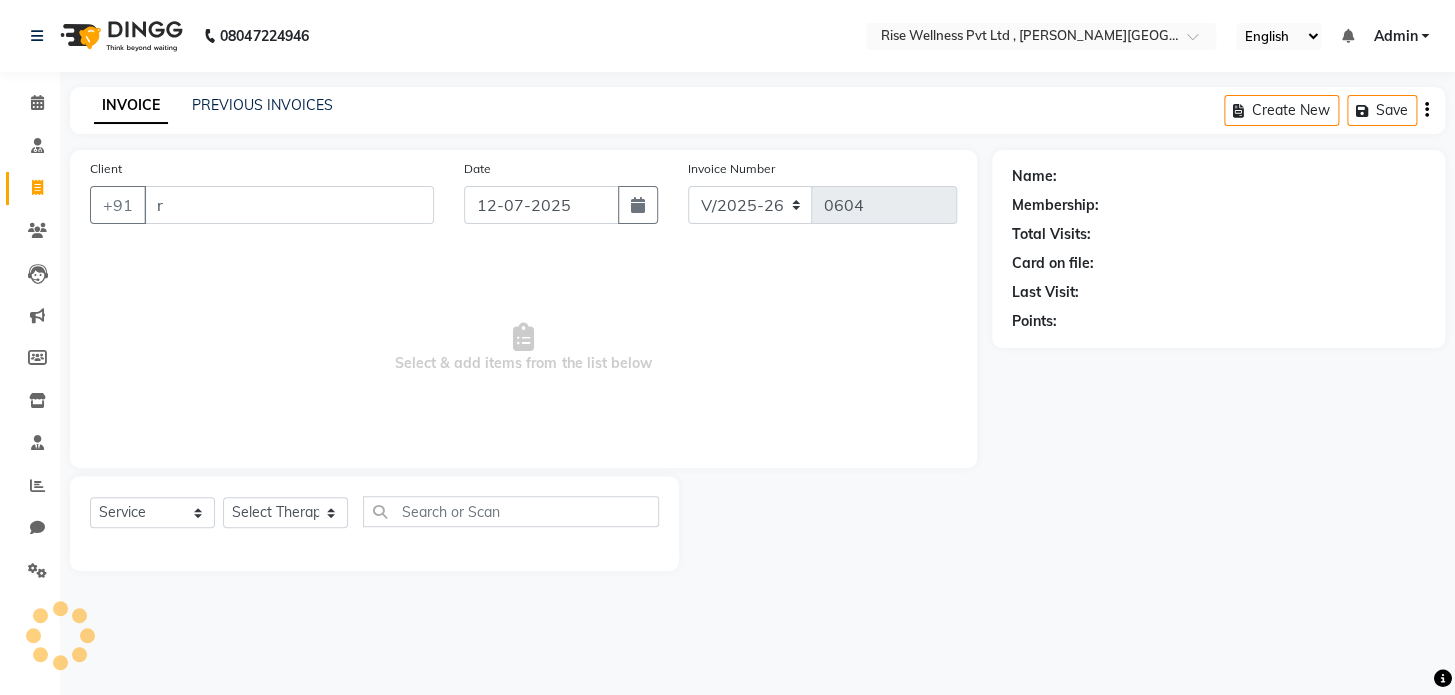 type on "ra" 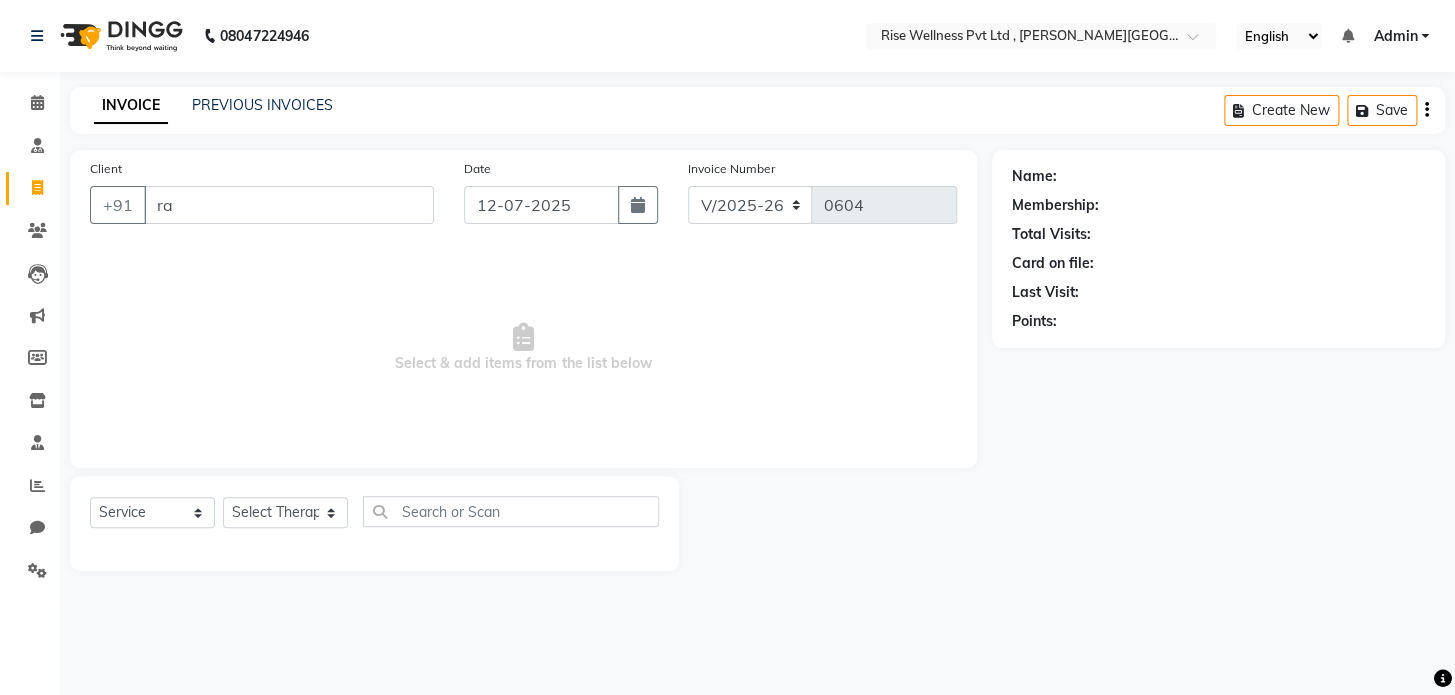 select on "V" 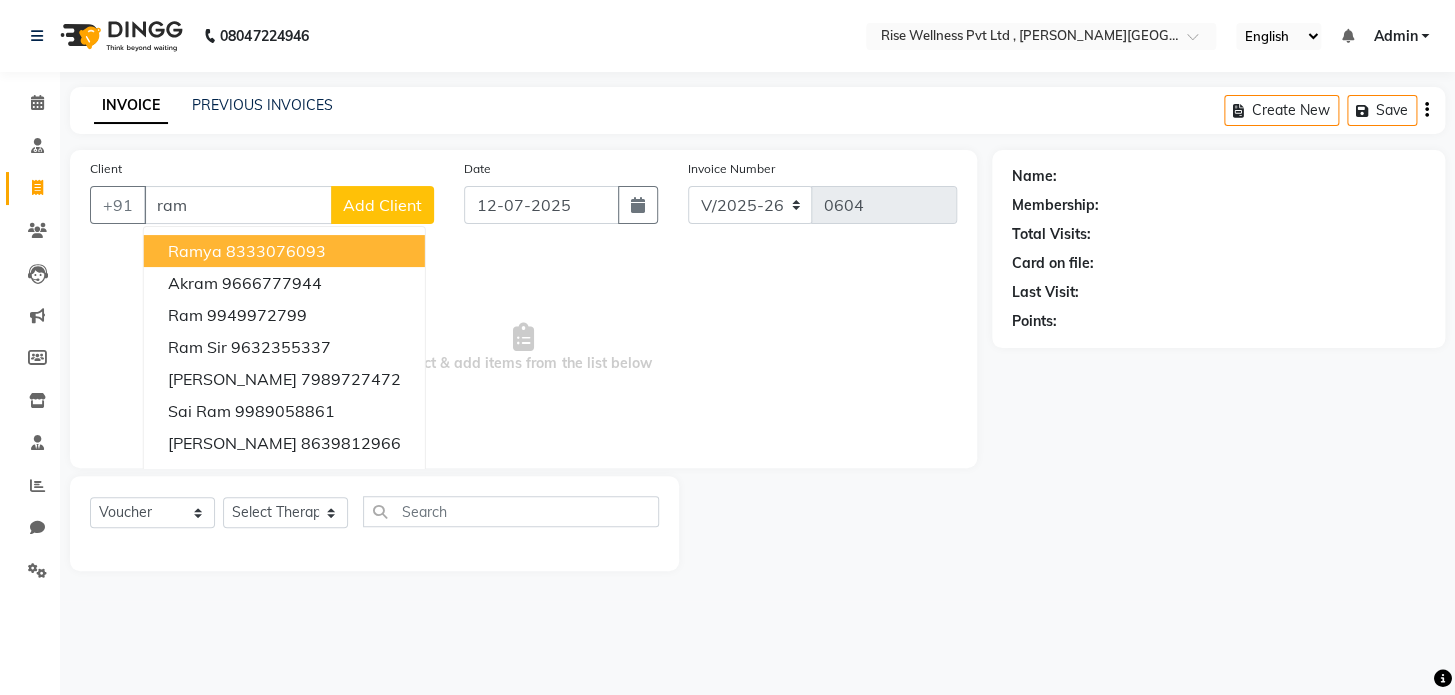 click on "ramya" at bounding box center (195, 251) 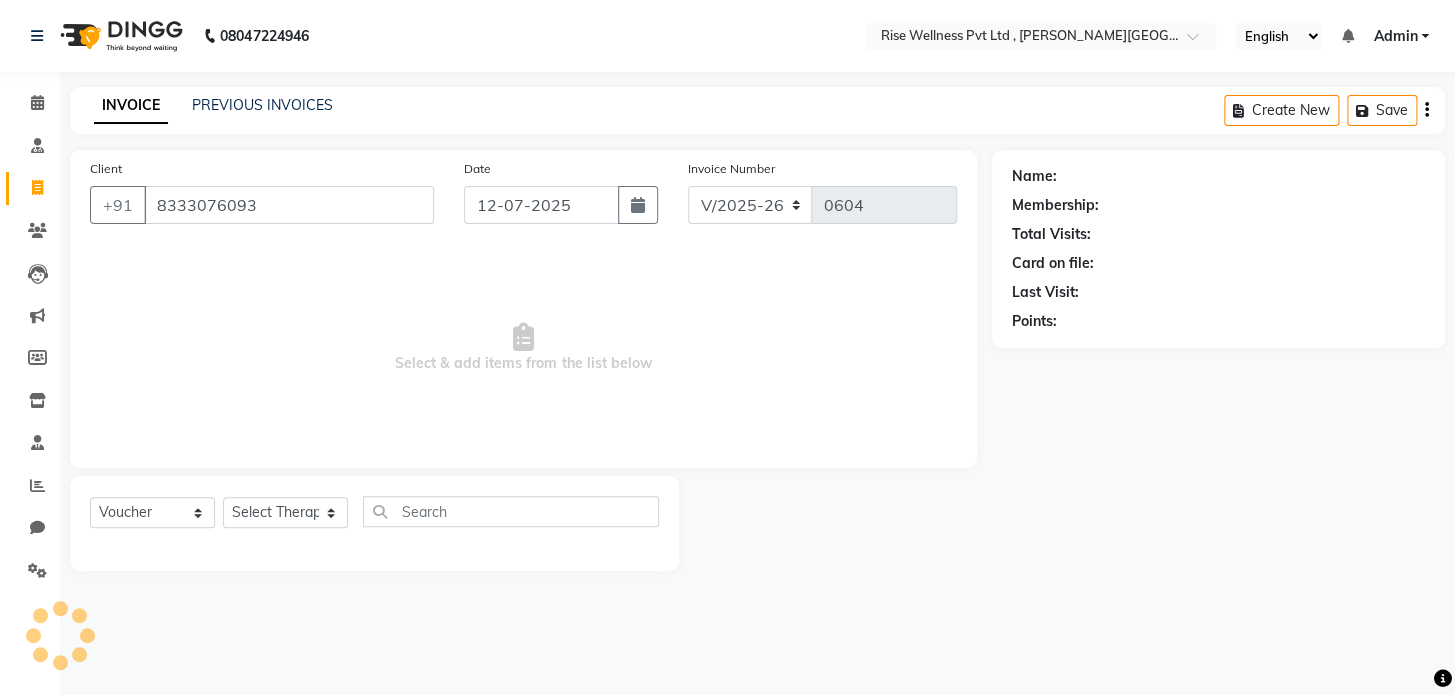 type on "8333076093" 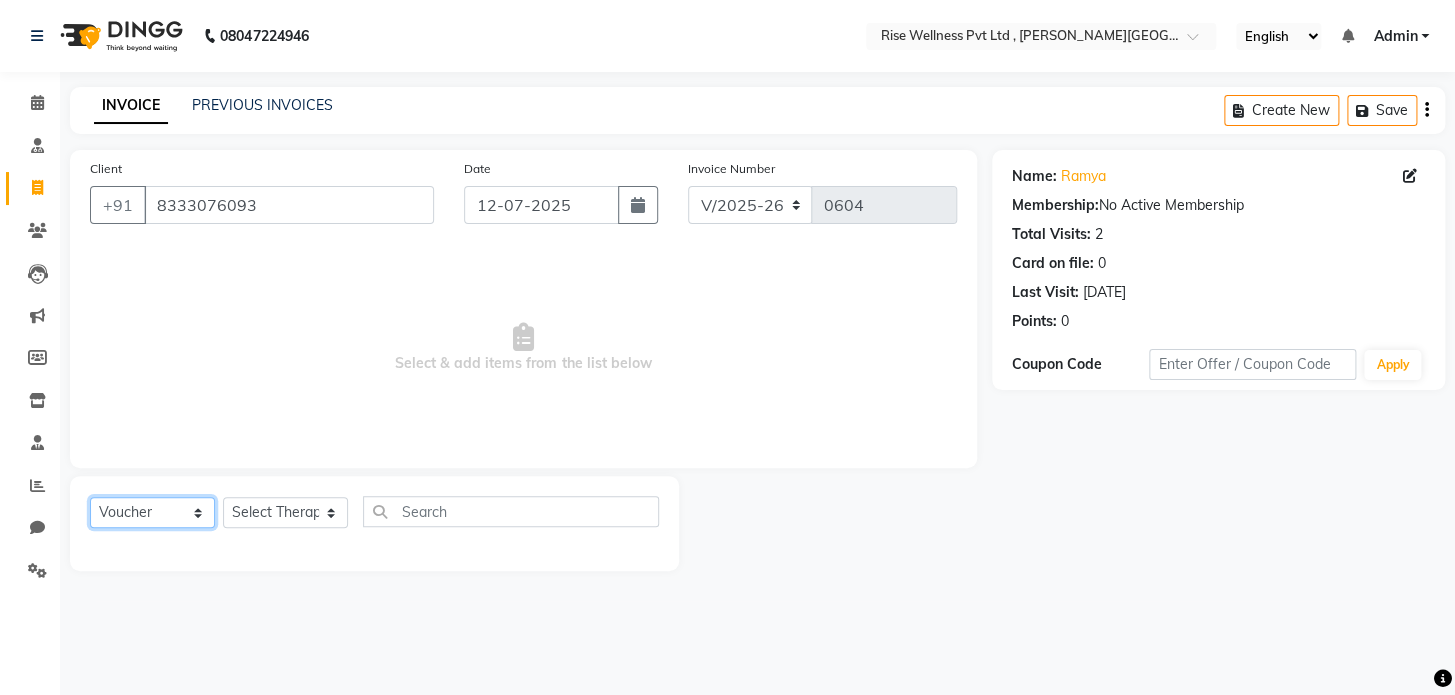 click on "Select  Service  Product  Membership  Package Voucher Prepaid Gift Card" 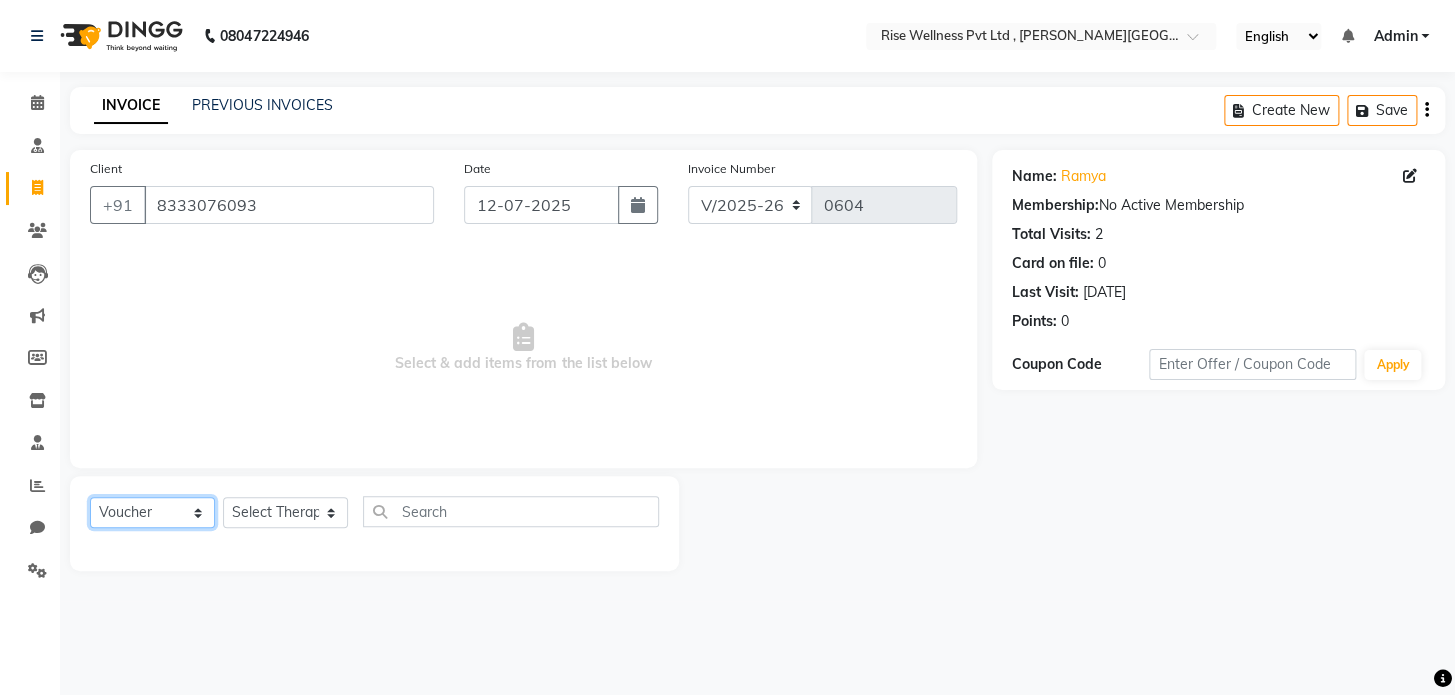 select on "service" 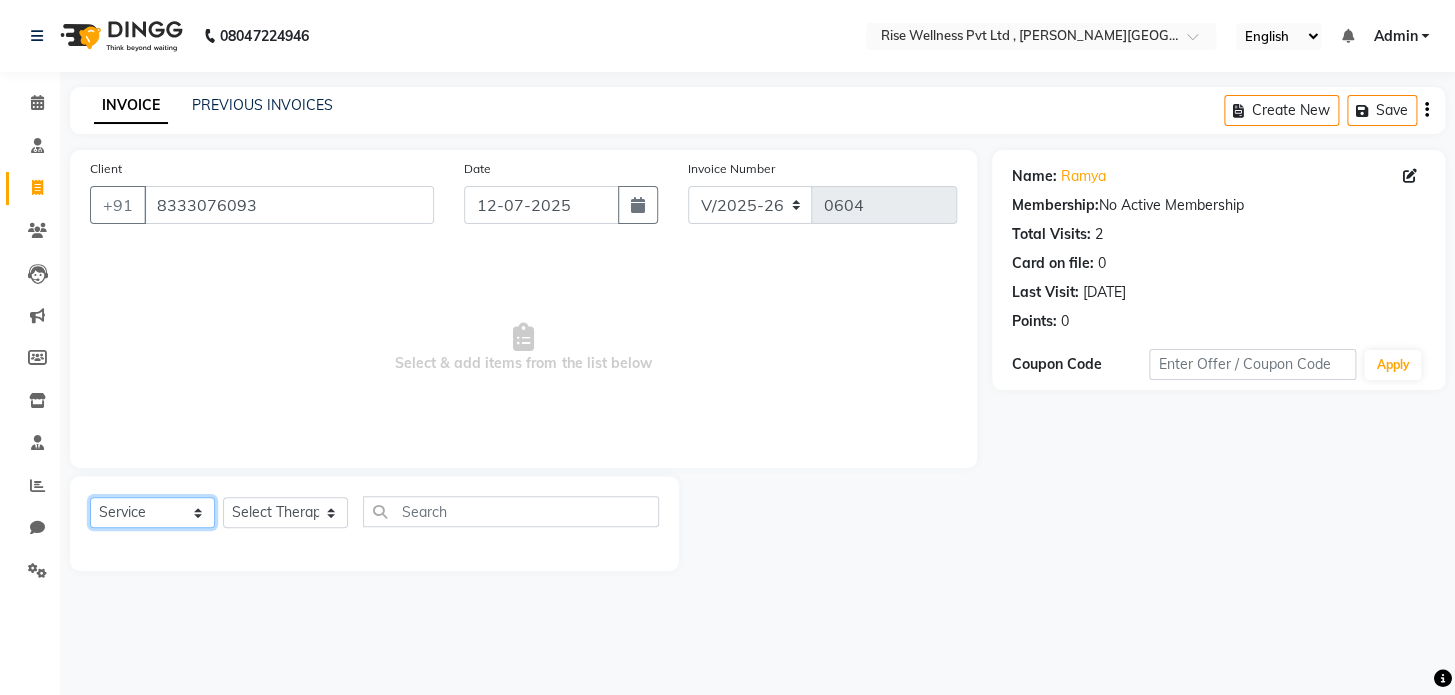 click on "Select  Service  Product  Membership  Package Voucher Prepaid Gift Card" 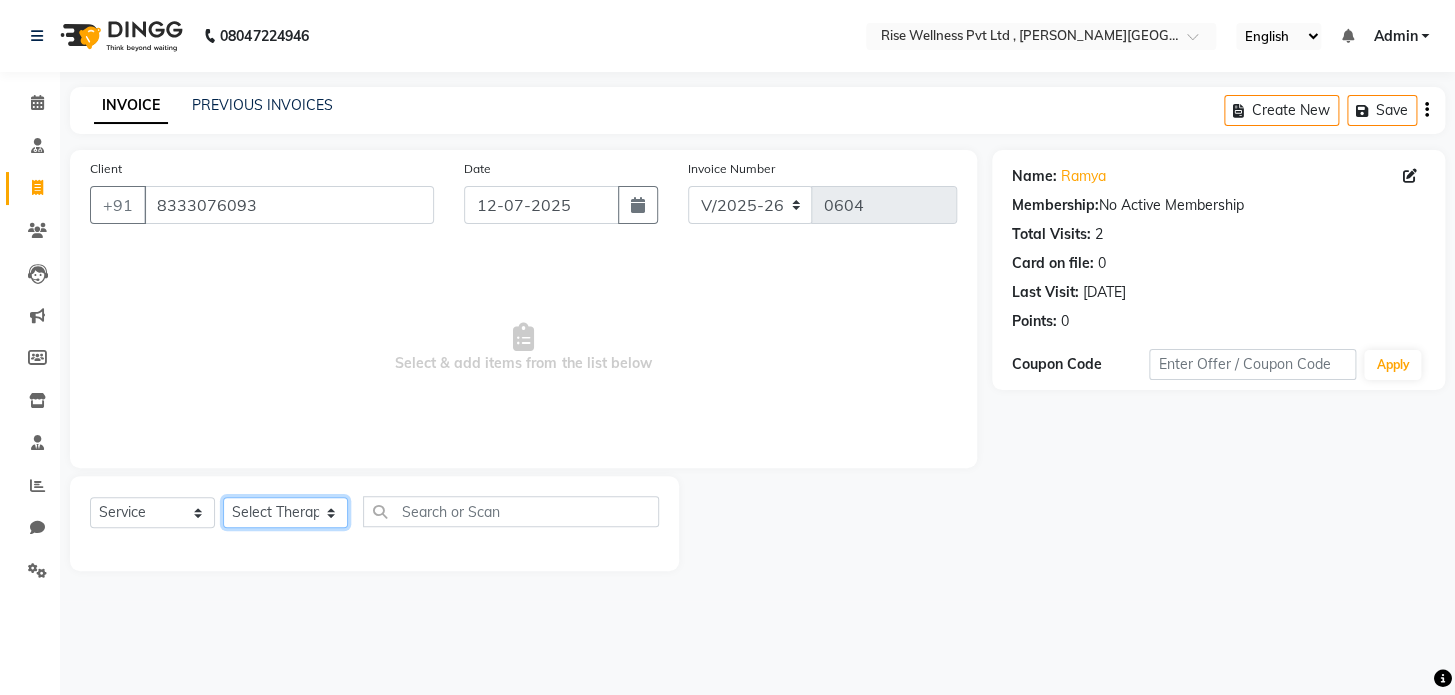click on "Select Therapist LIBIN musthabshira nithya Reception [PERSON_NAME]" 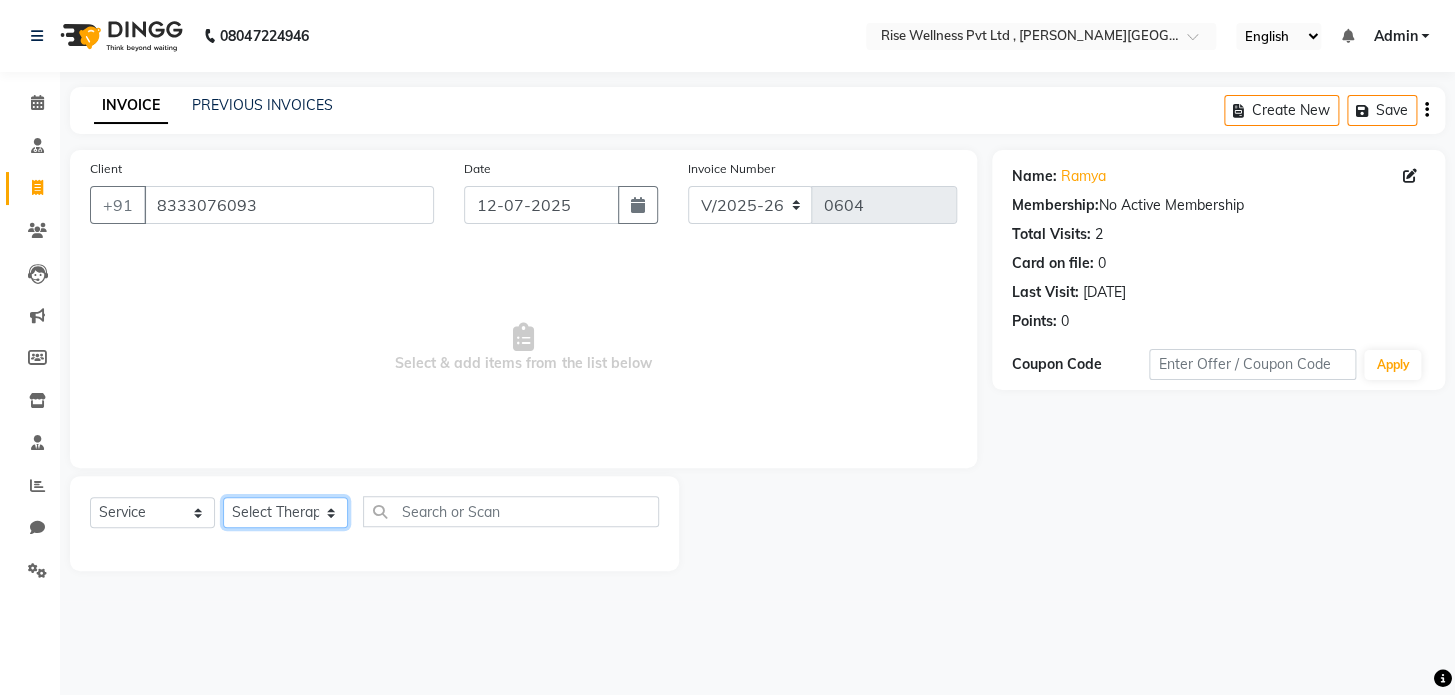 select on "69786" 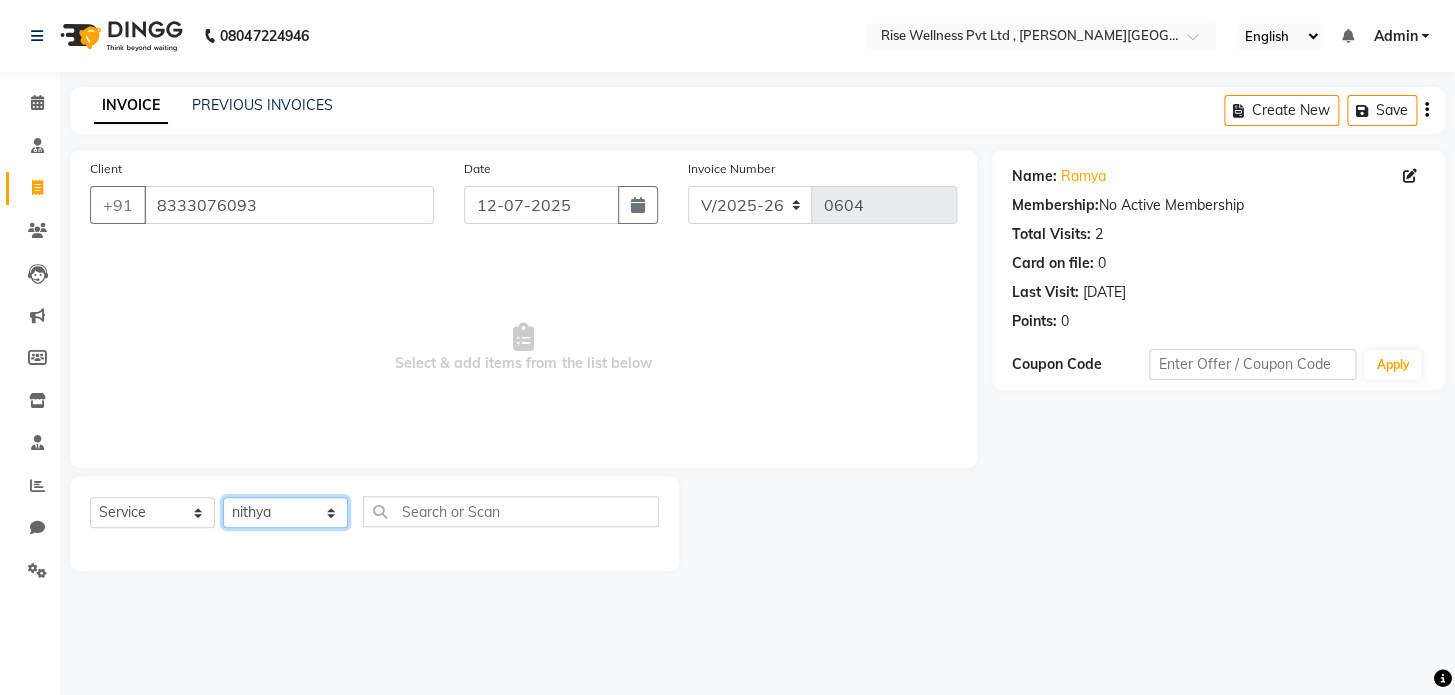 click on "Select Therapist LIBIN musthabshira nithya Reception [PERSON_NAME]" 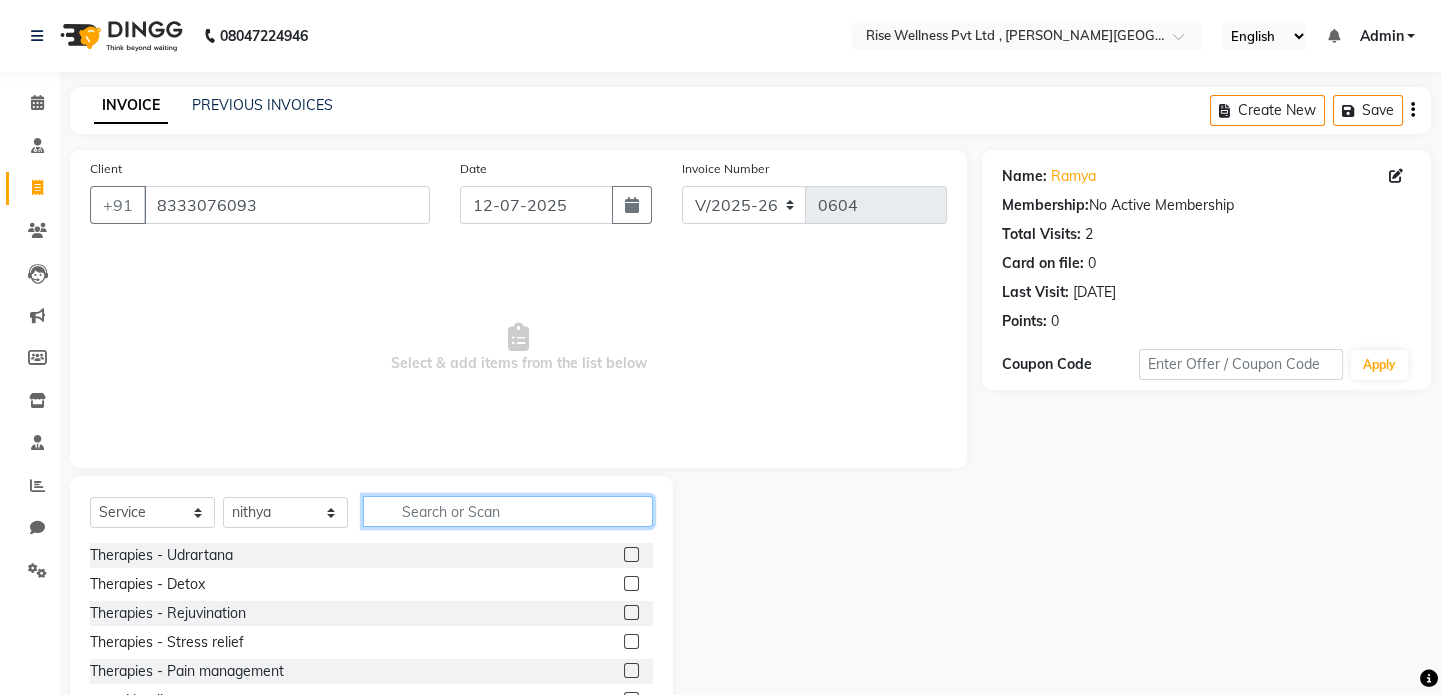 click 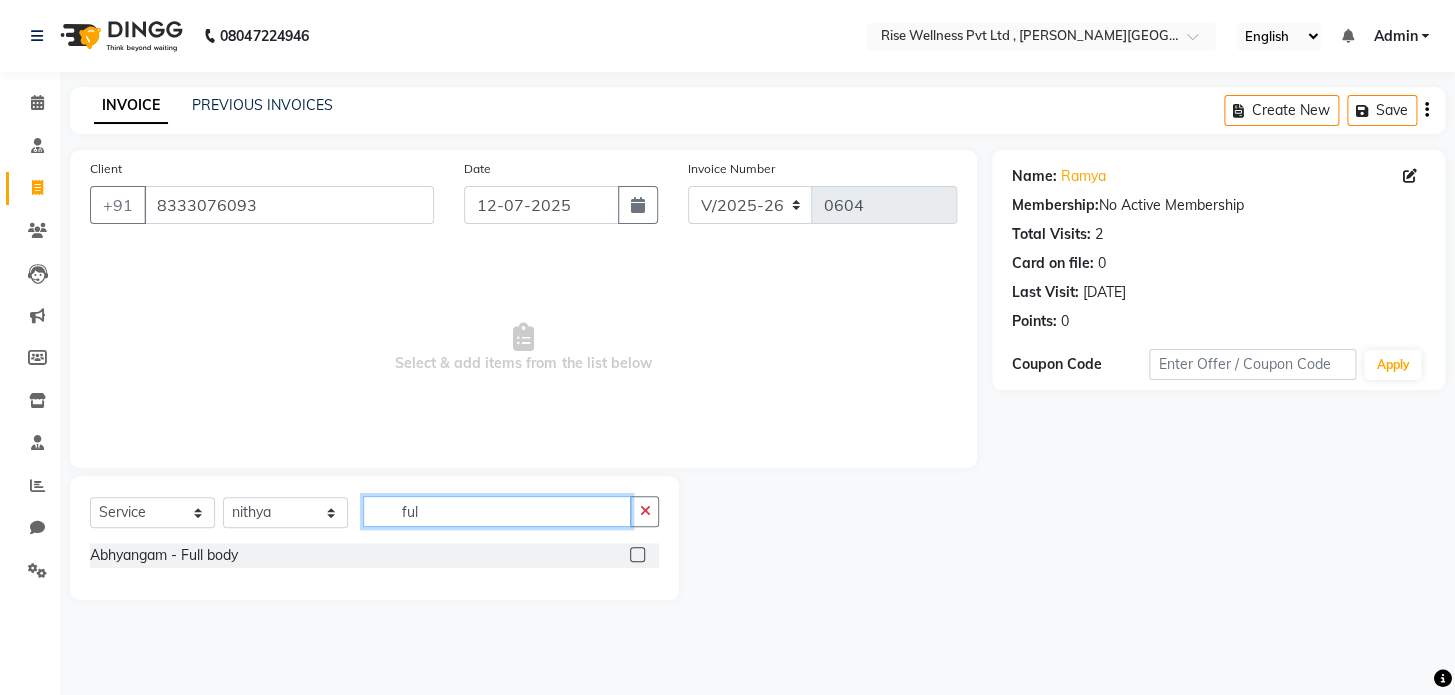 type on "ful" 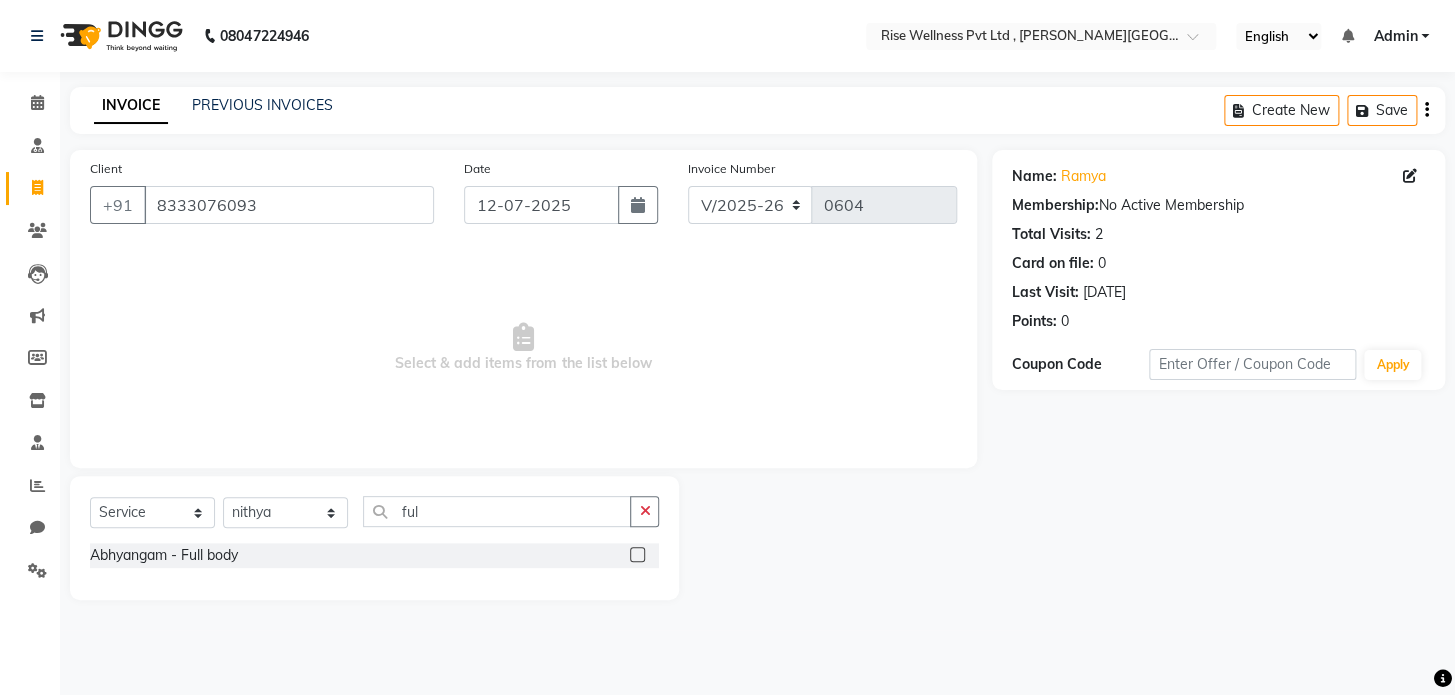 click 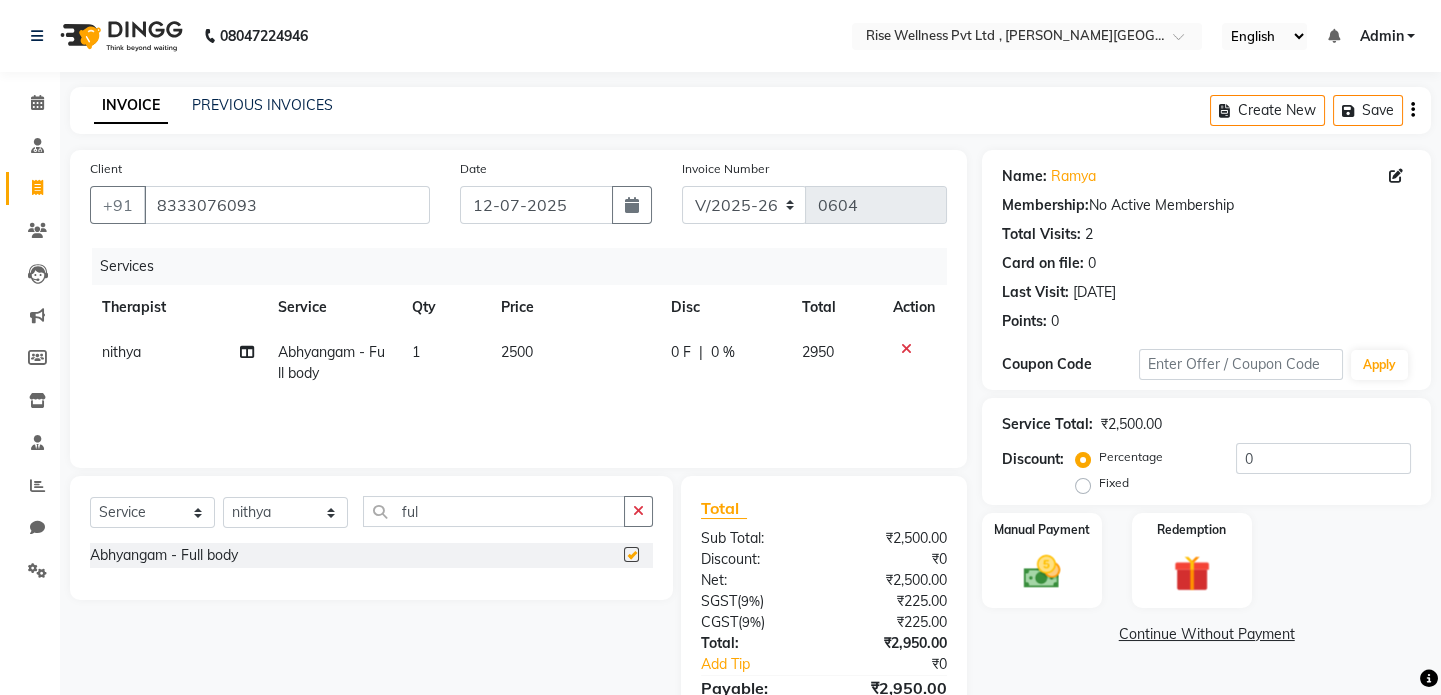 checkbox on "false" 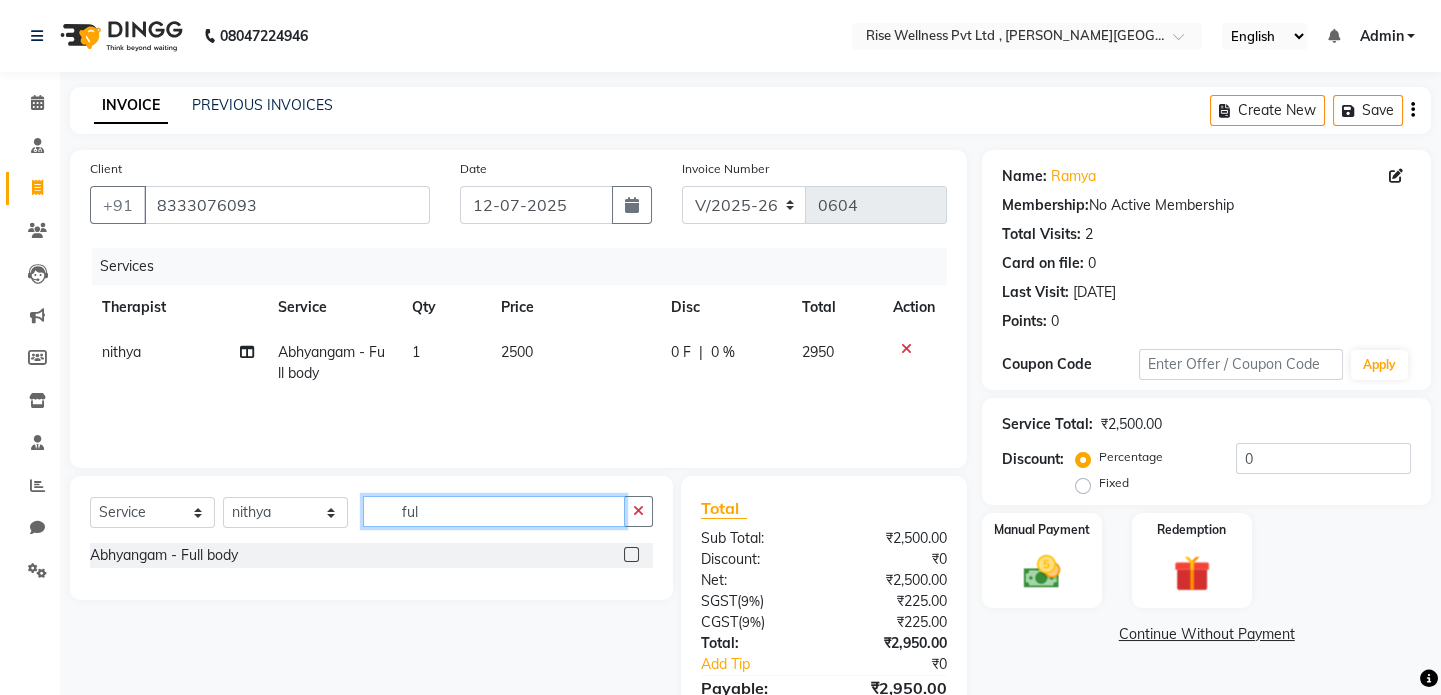 click on "ful" 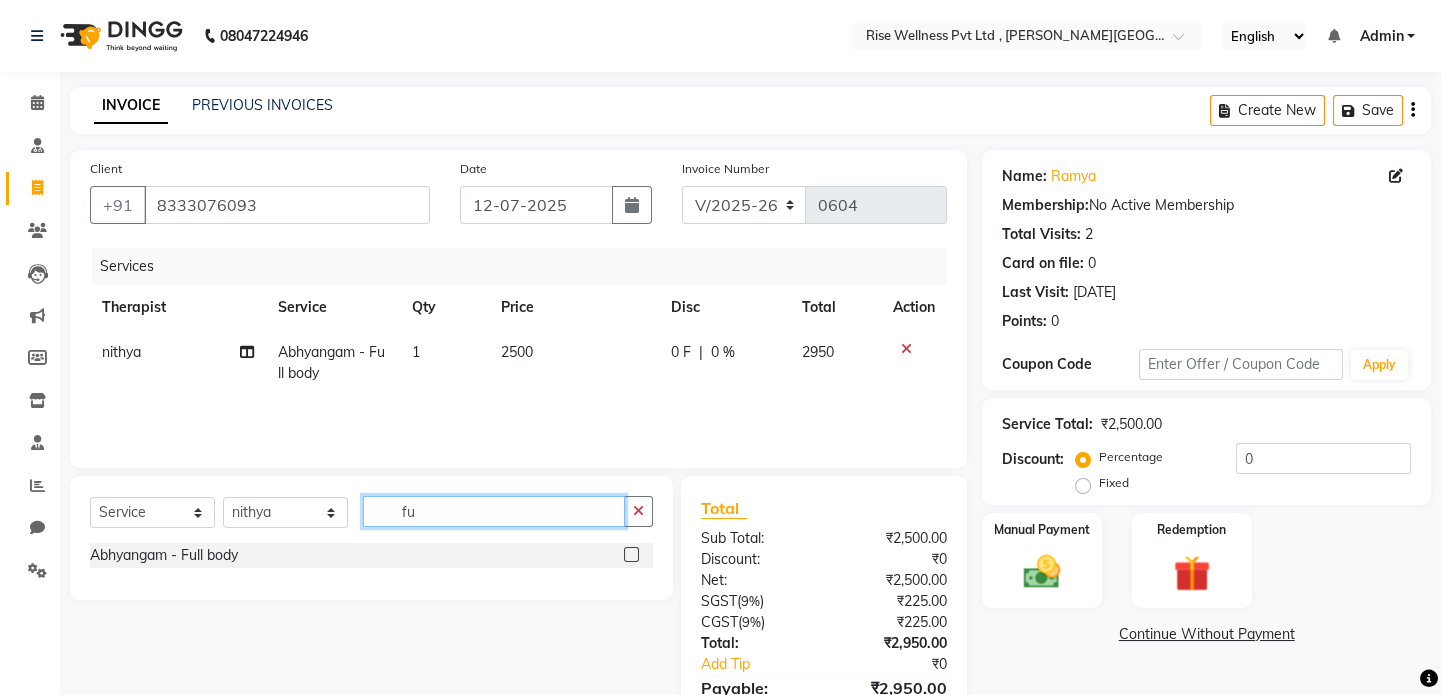 type on "f" 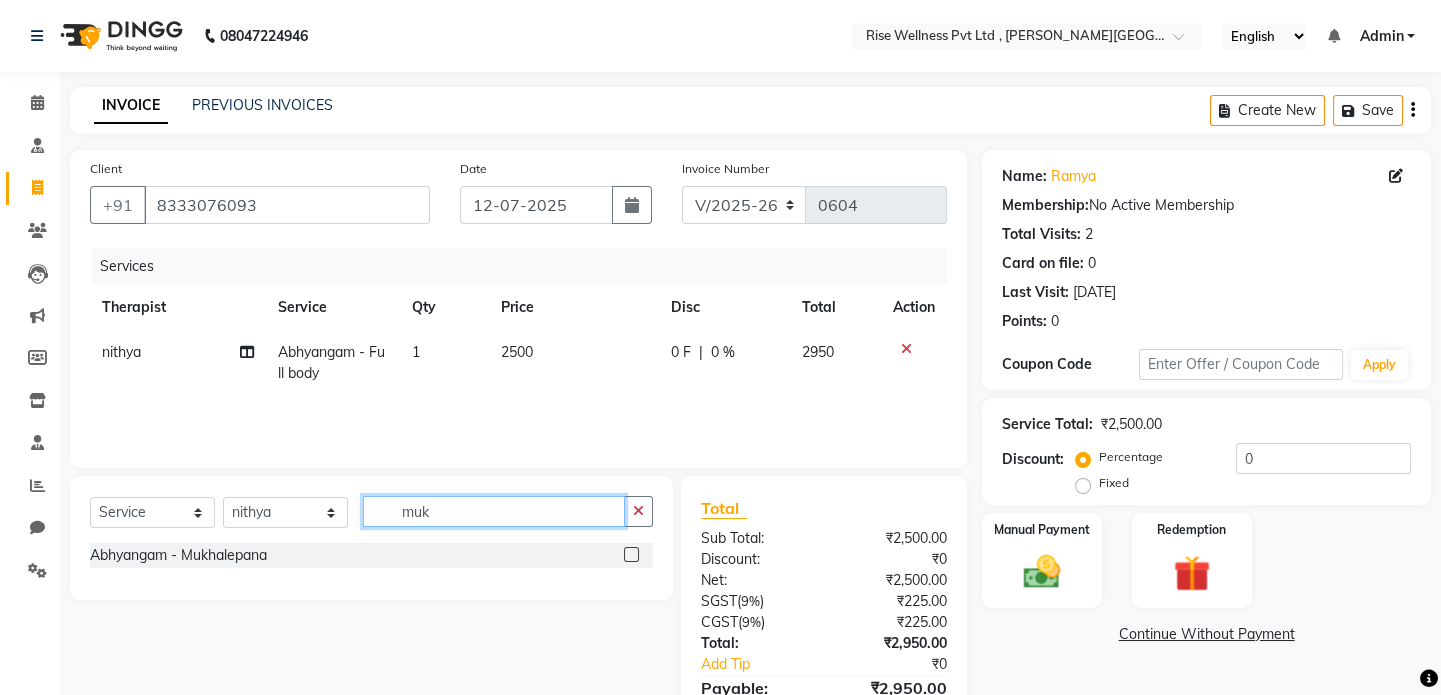 type on "muk" 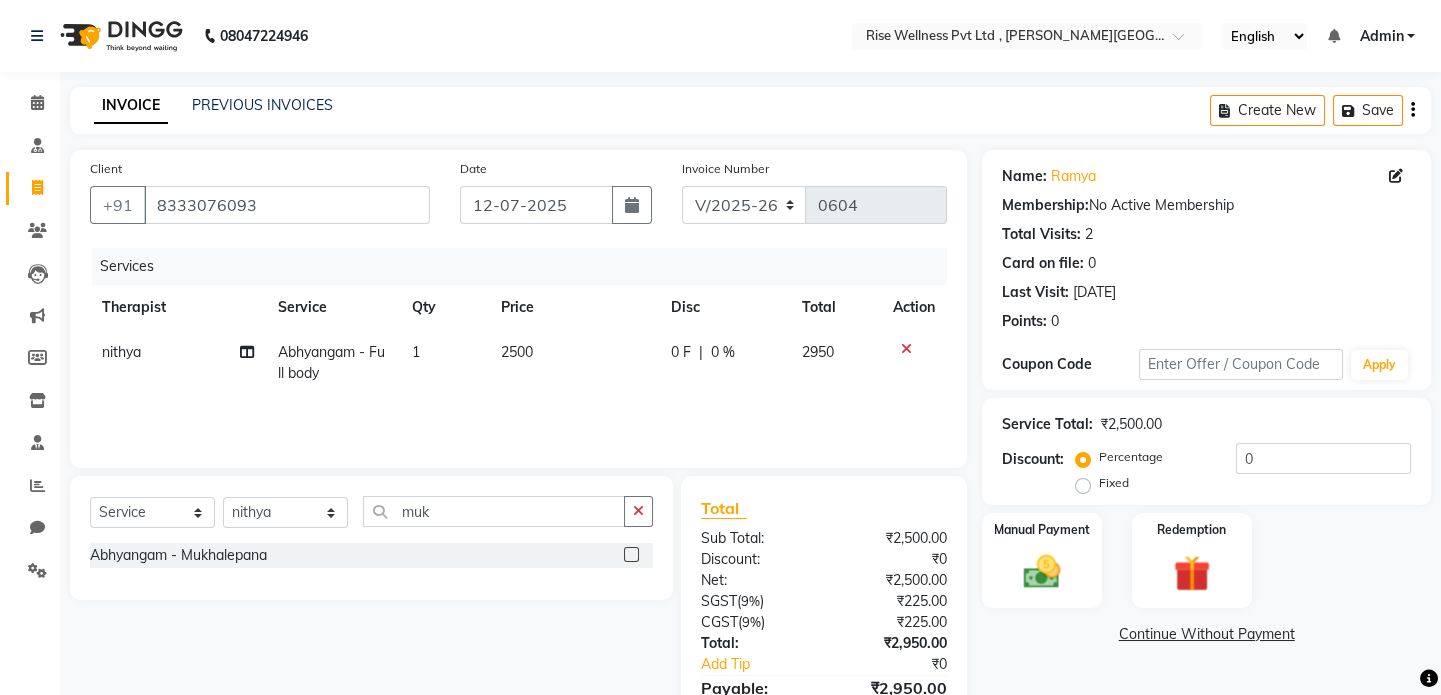 click on "Abhyangam - Mukhalepana" 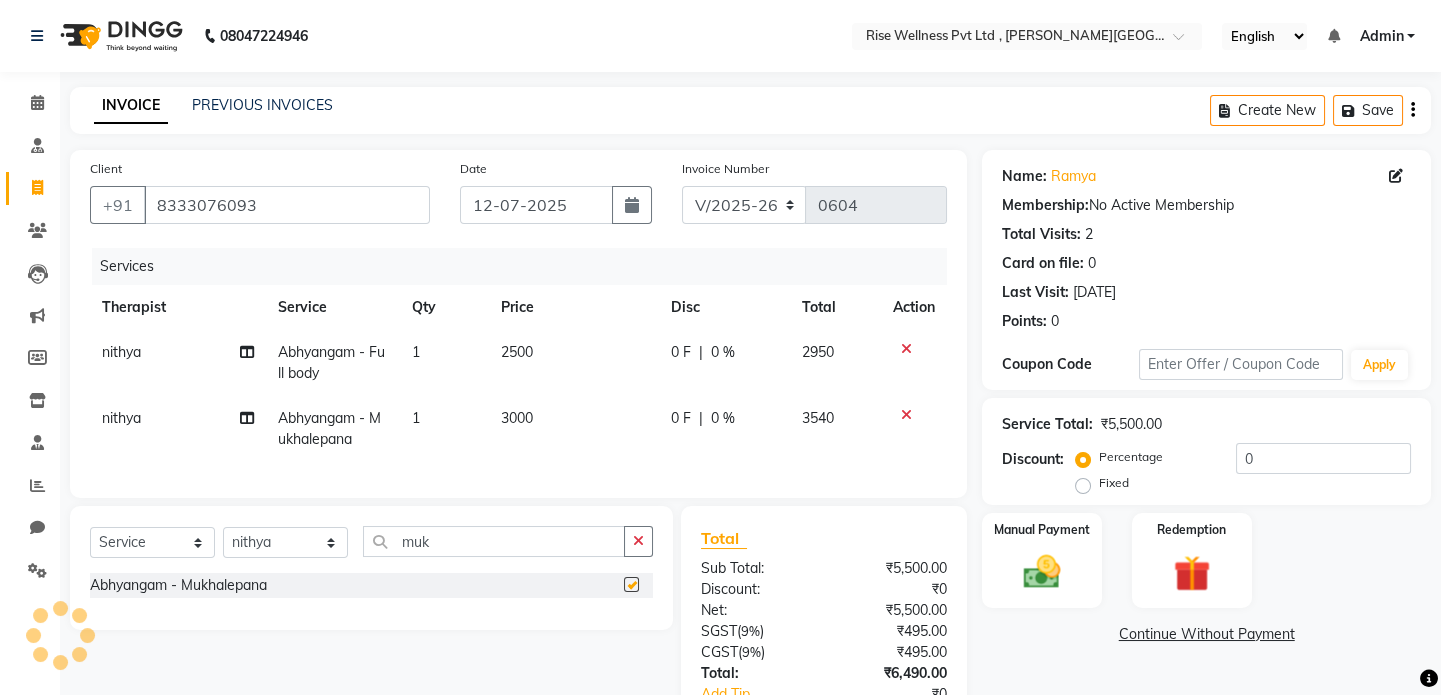 checkbox on "false" 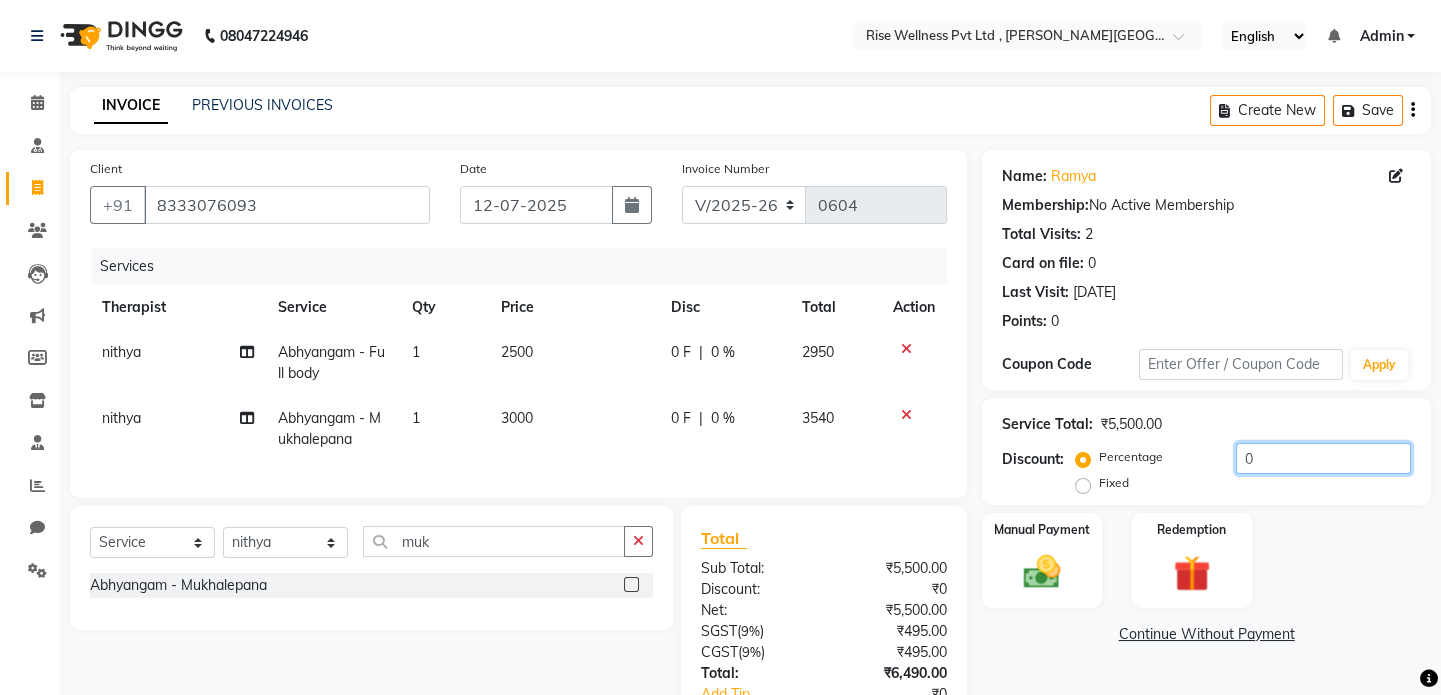 click on "0" 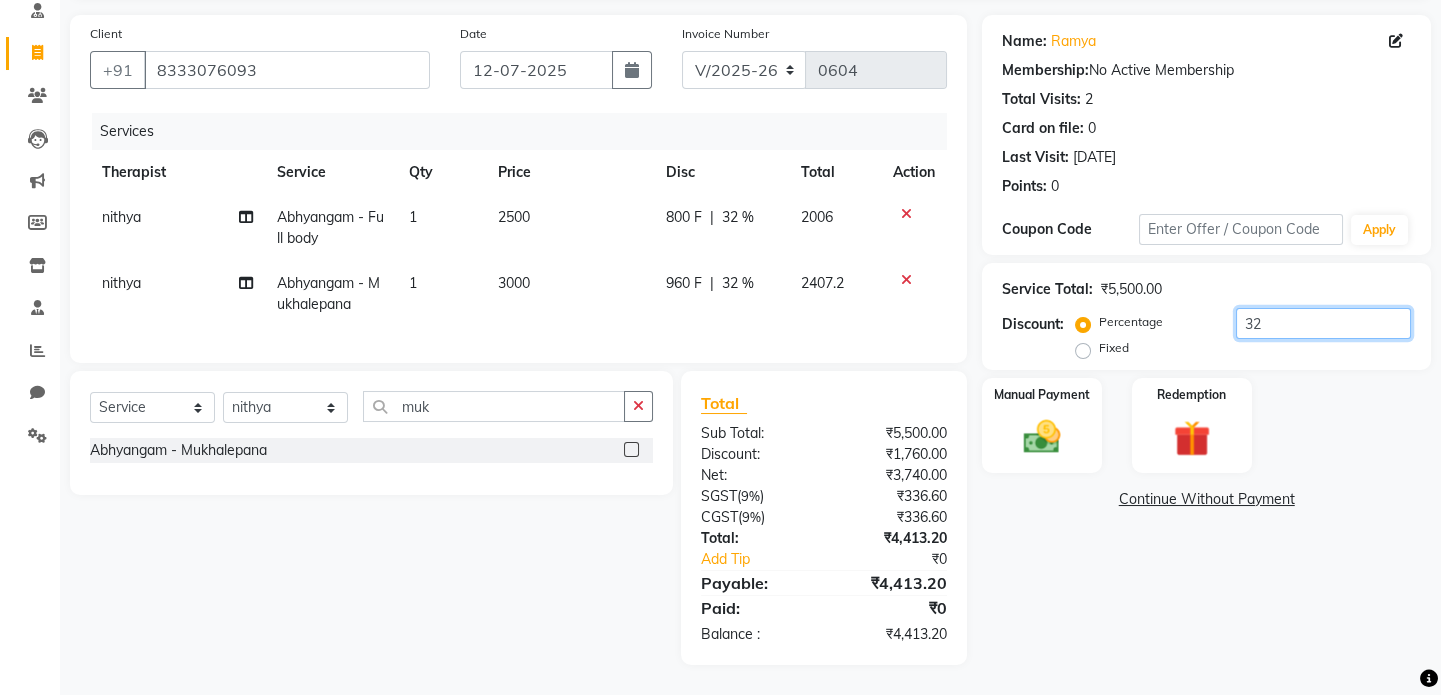 scroll, scrollTop: 149, scrollLeft: 0, axis: vertical 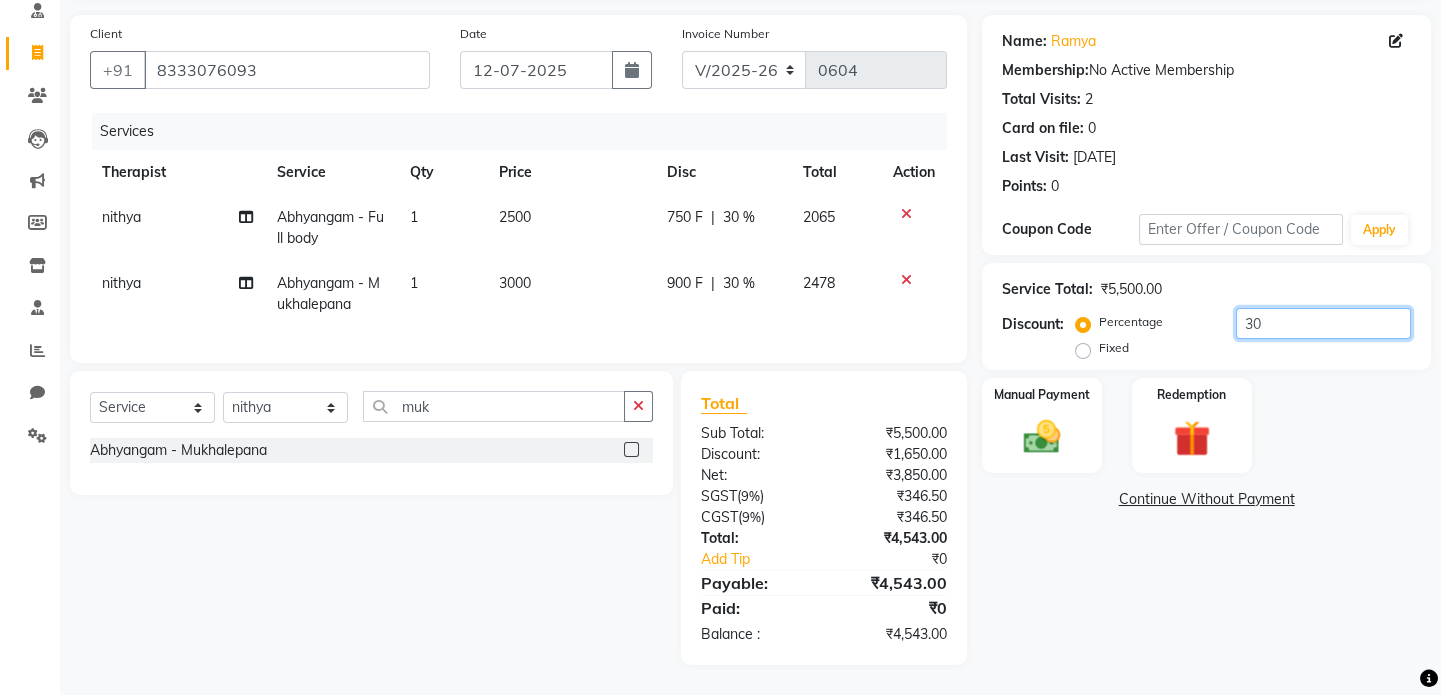 type on "3" 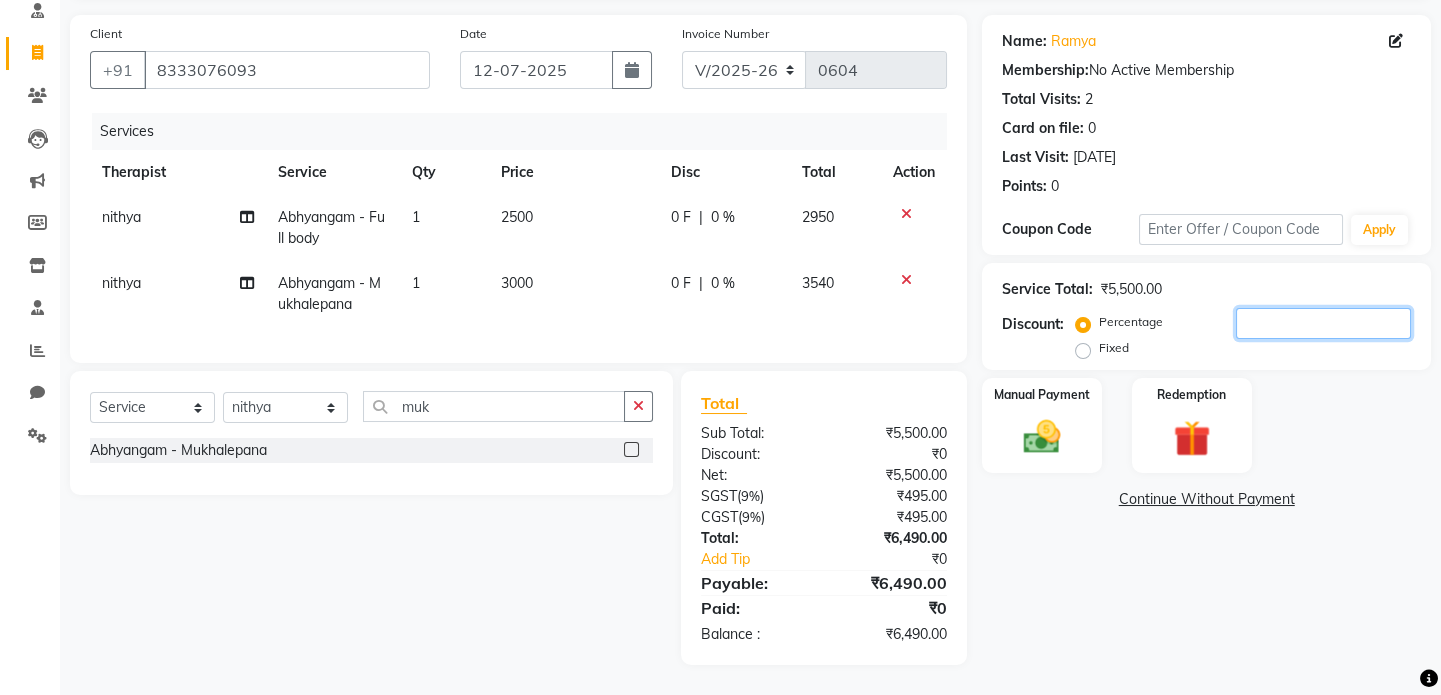 type on "4" 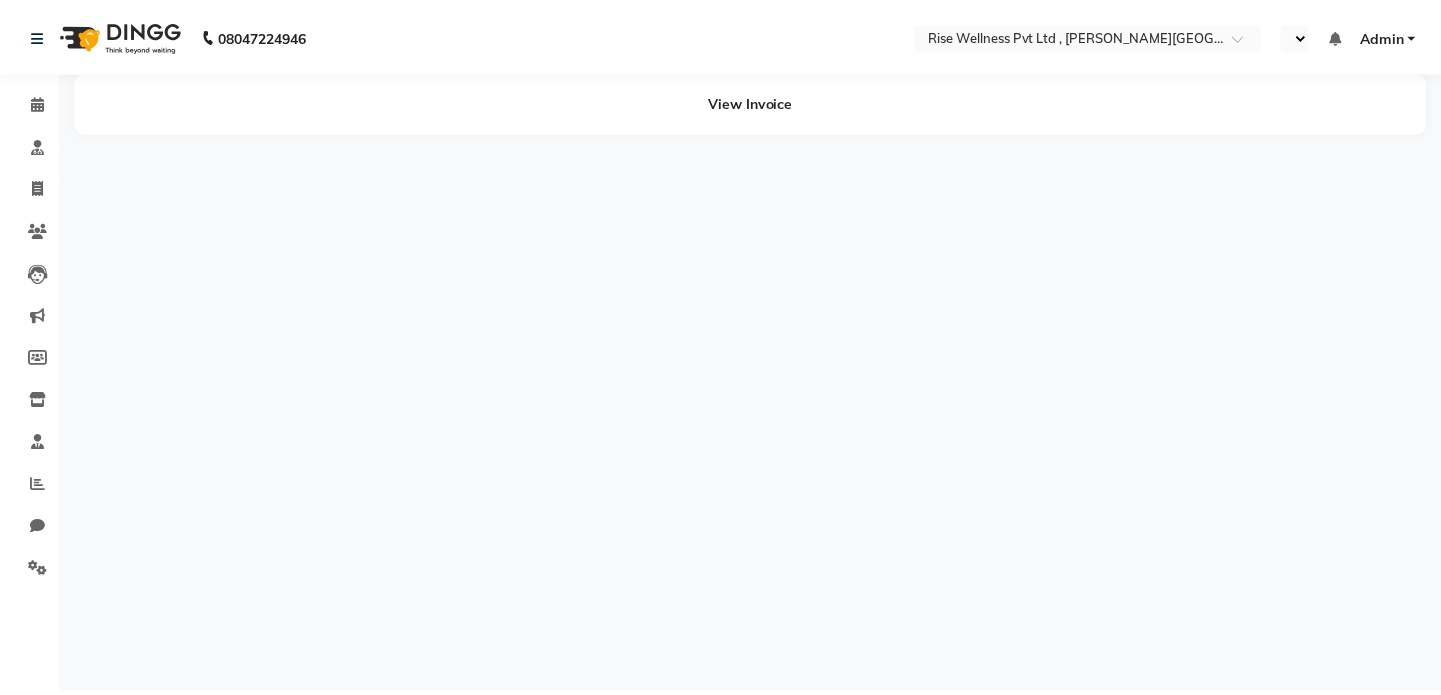 scroll, scrollTop: 0, scrollLeft: 0, axis: both 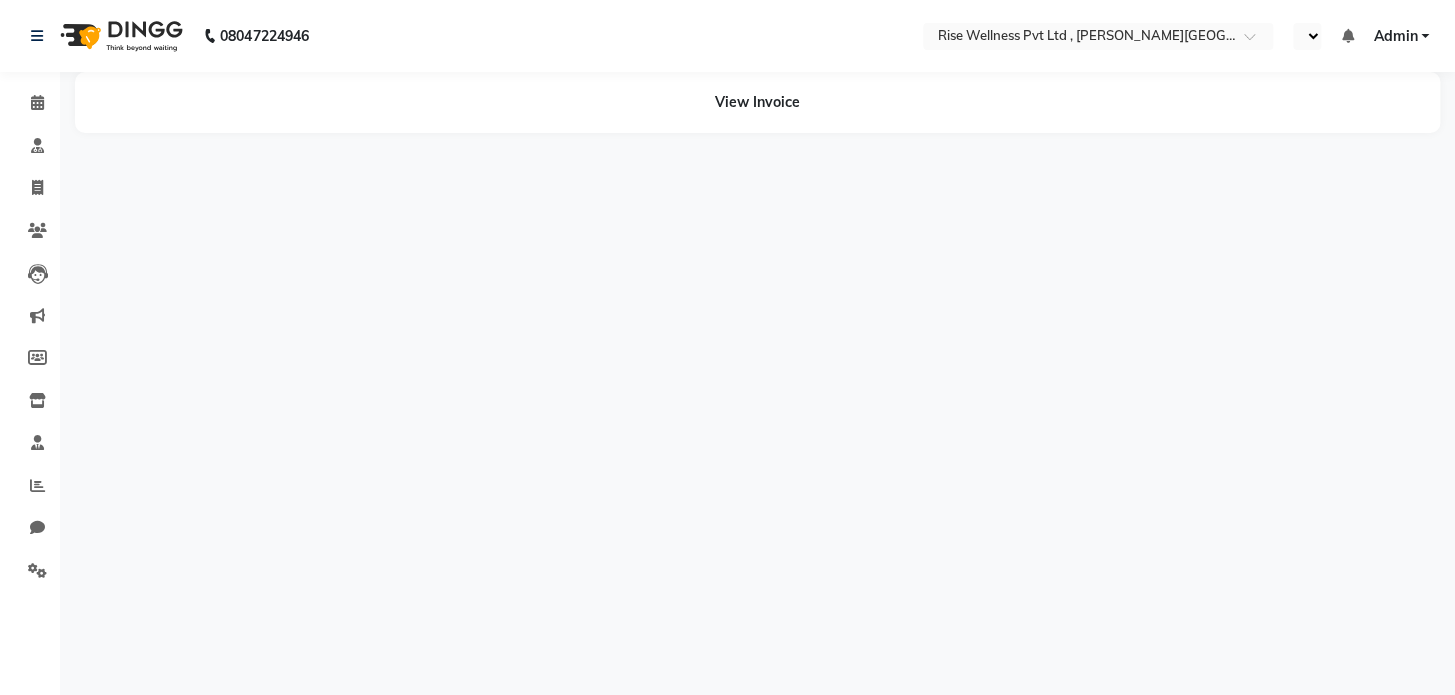 select on "en" 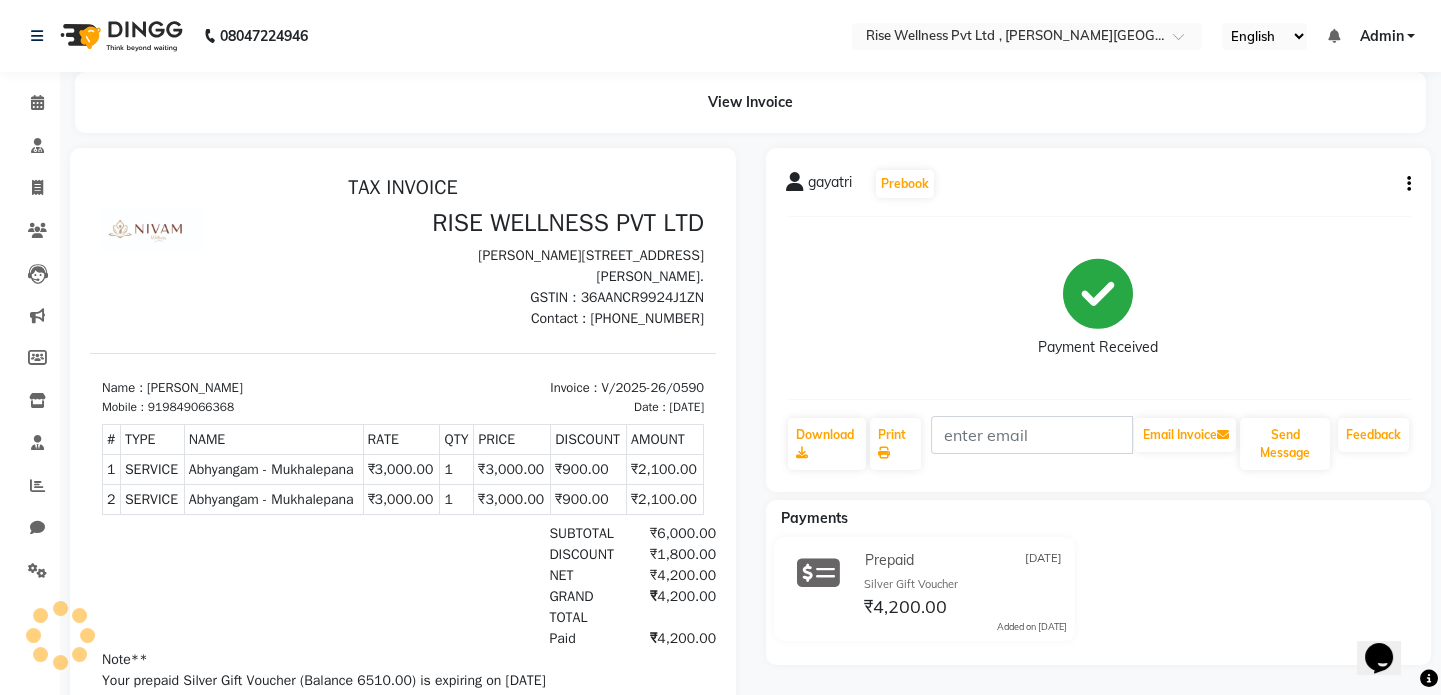 scroll, scrollTop: 0, scrollLeft: 0, axis: both 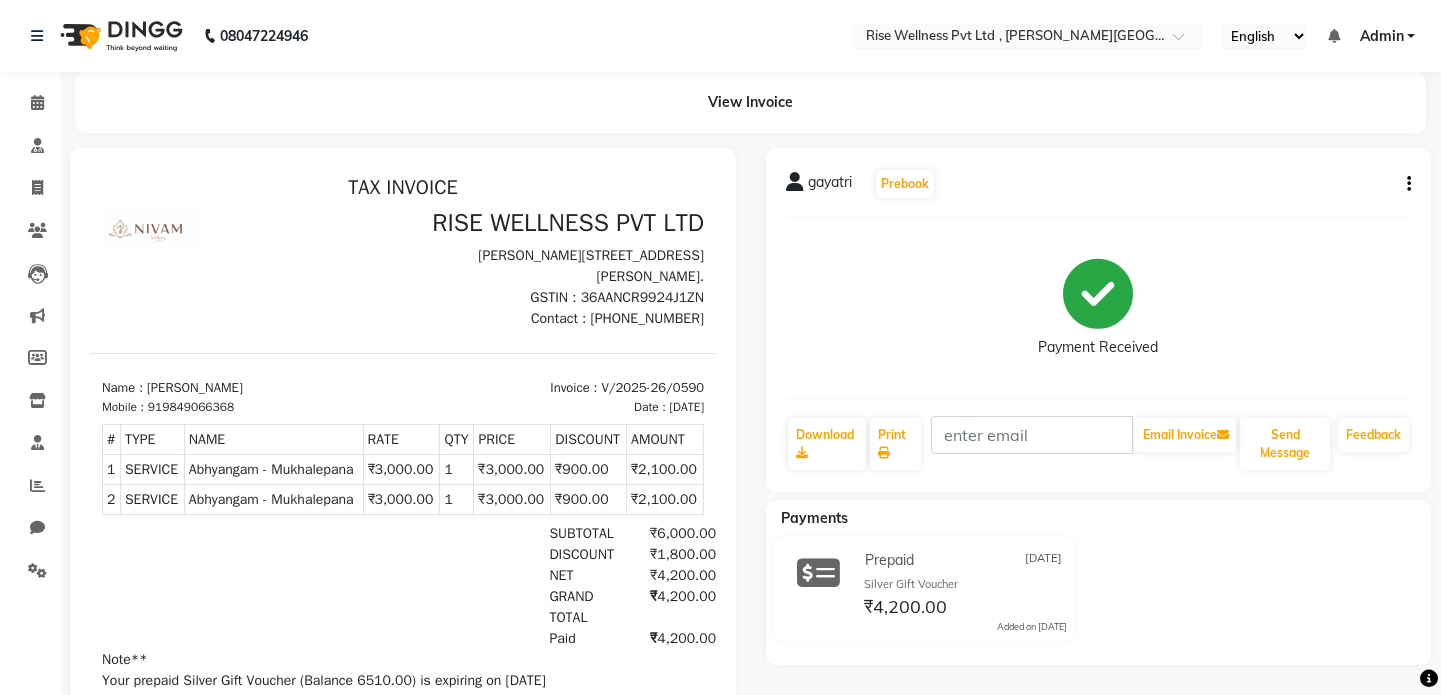 click 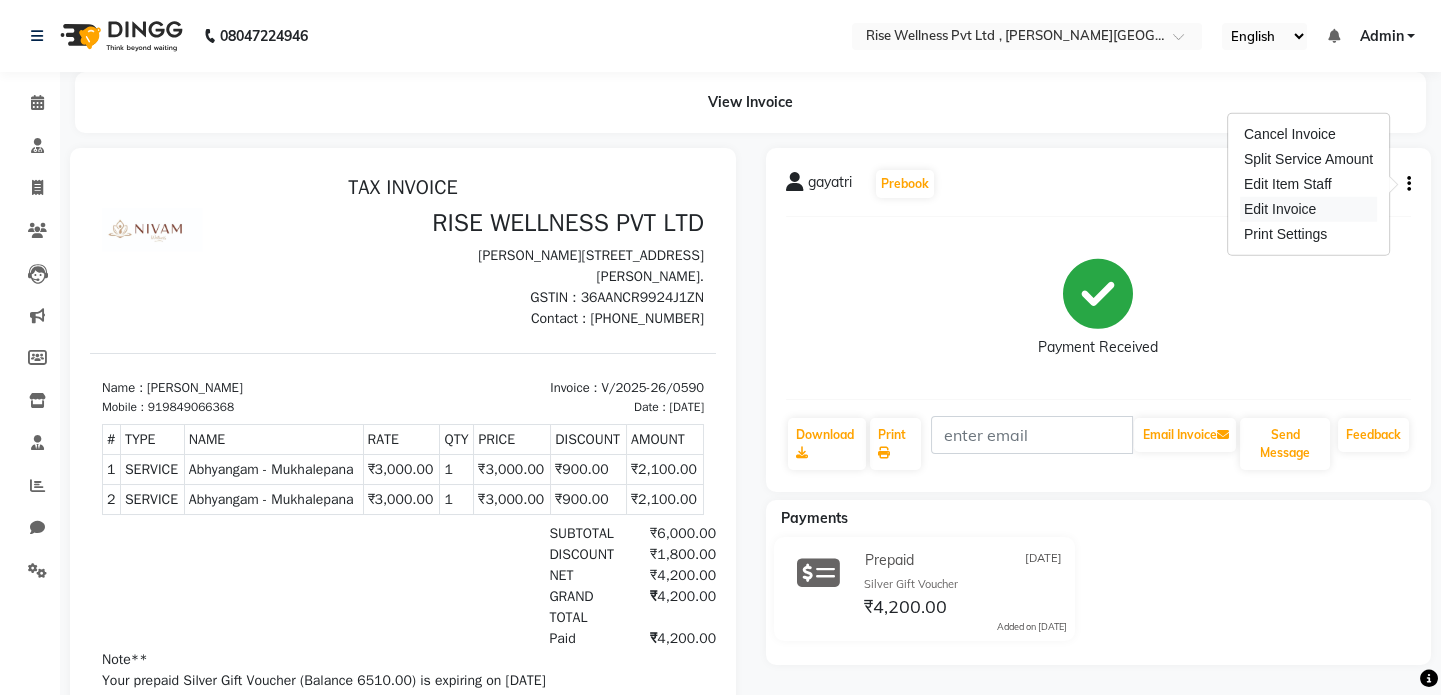 click on "Edit Invoice" at bounding box center (1308, 209) 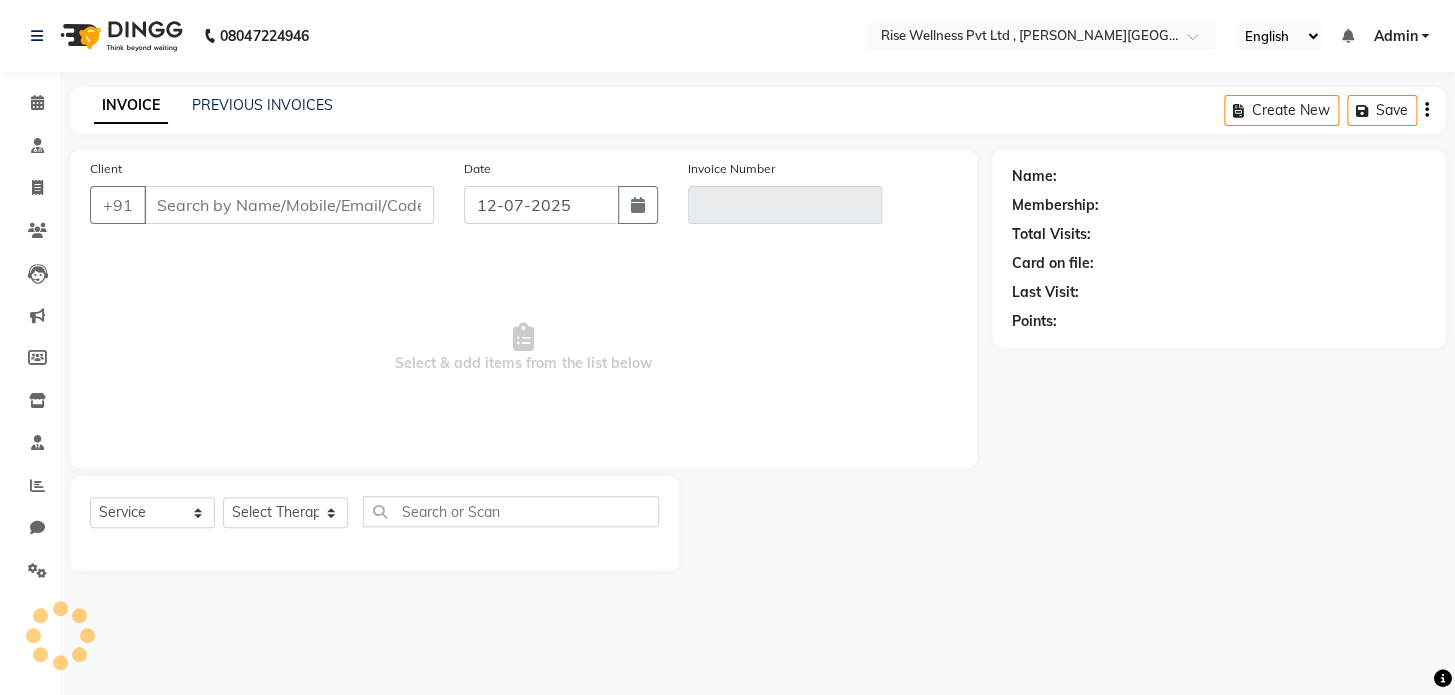 select on "V" 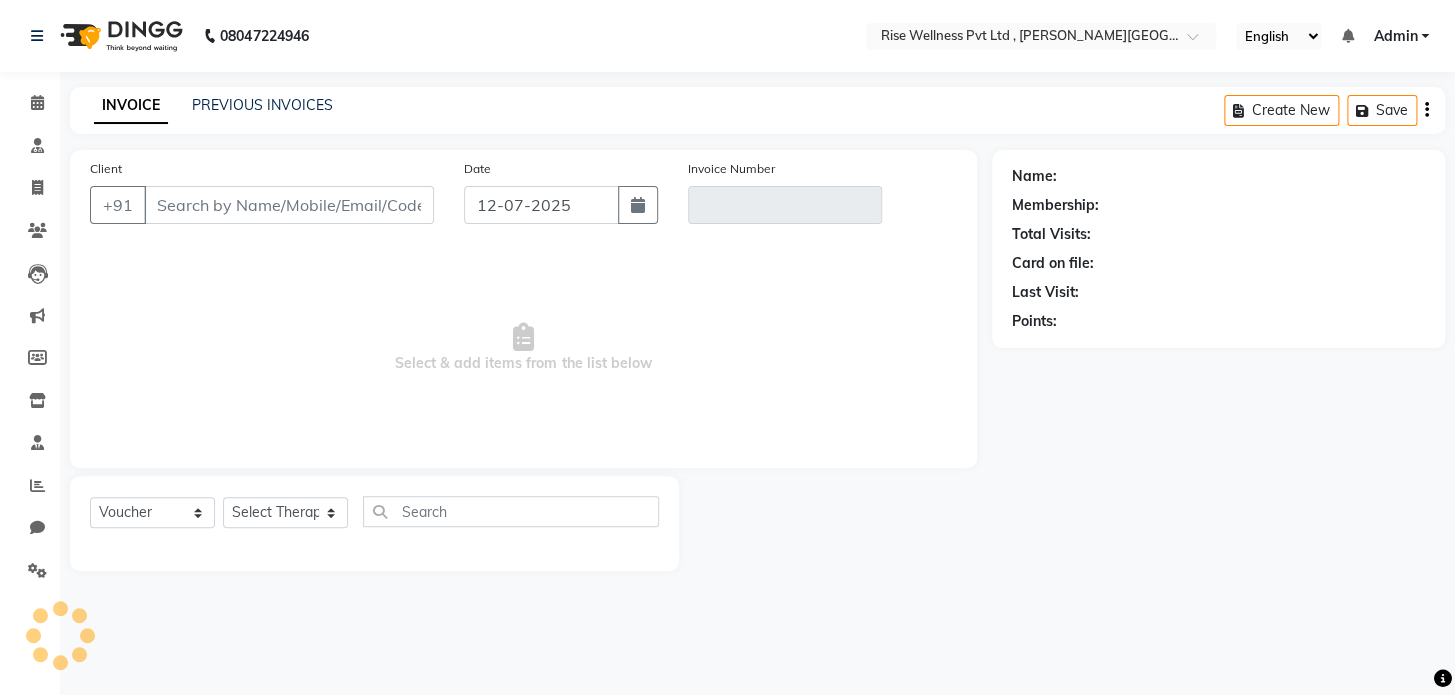 type on "9849066368" 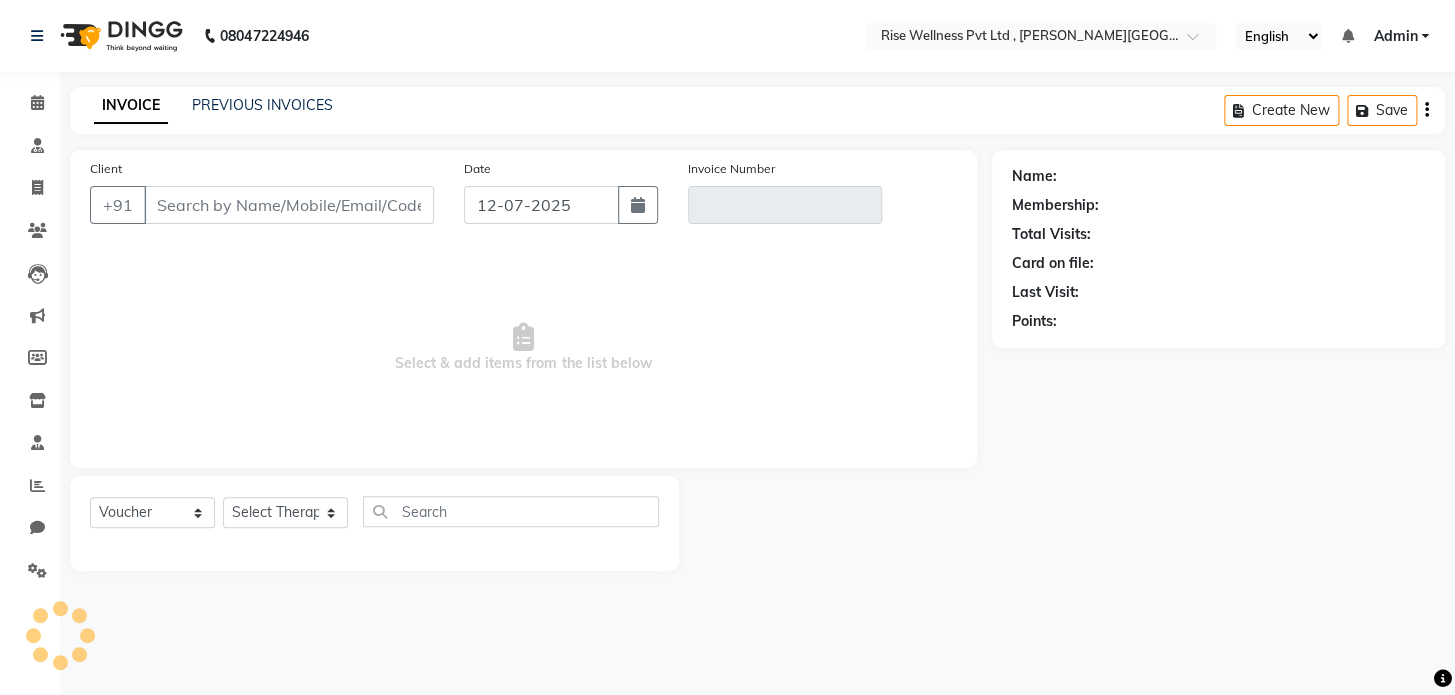 type on "V/2025-26/0590" 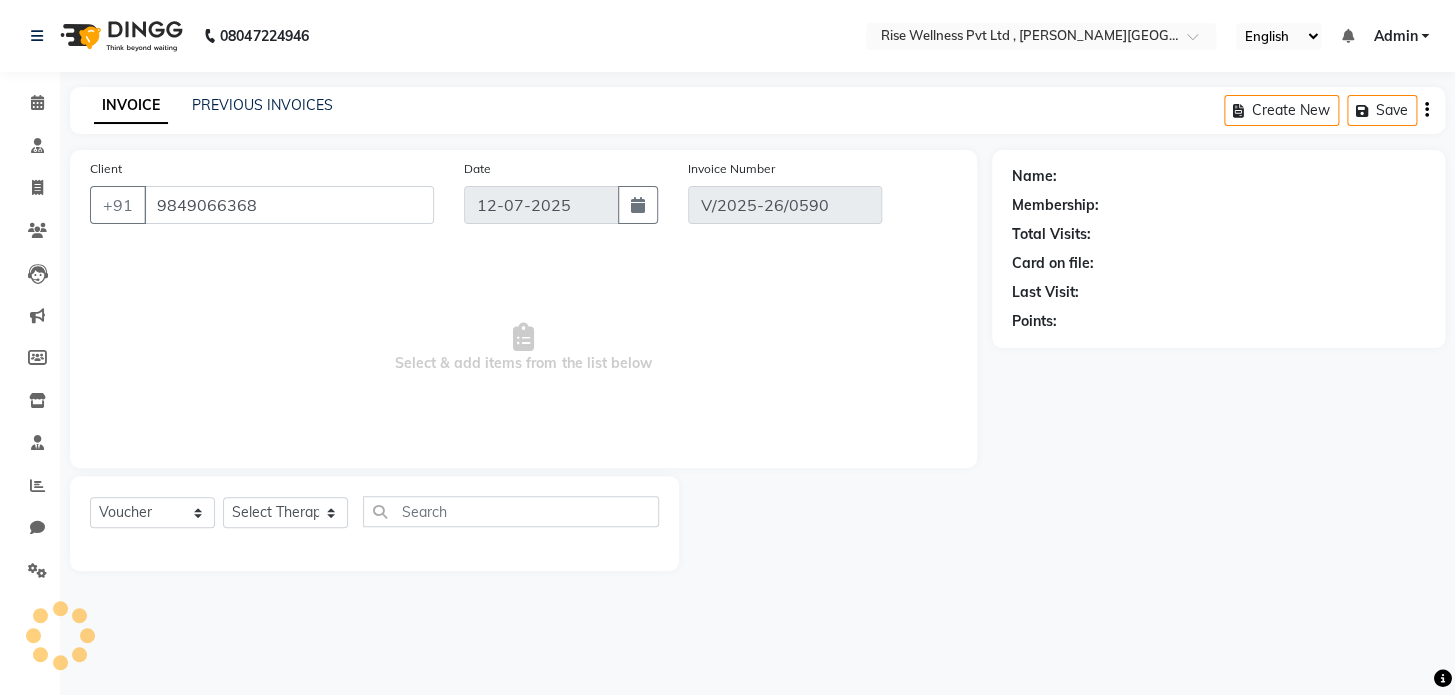 type on "[DATE]" 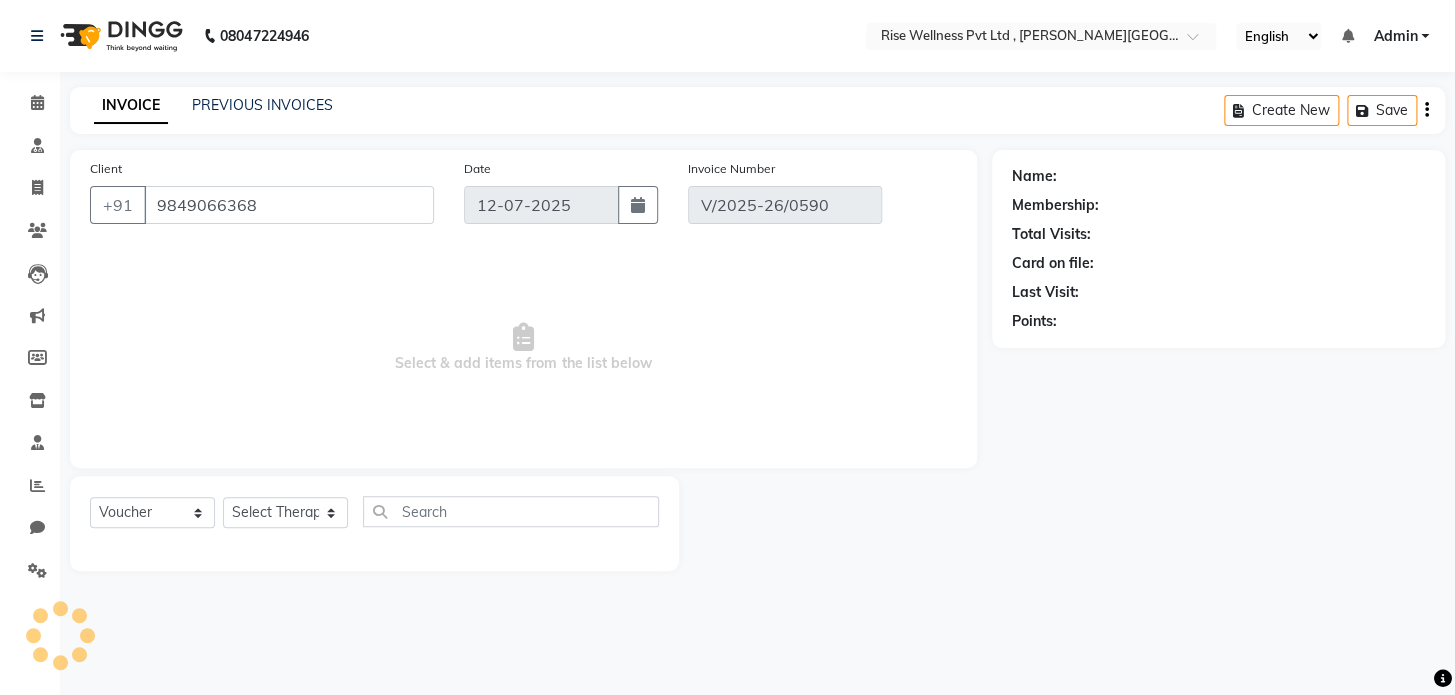 select on "select" 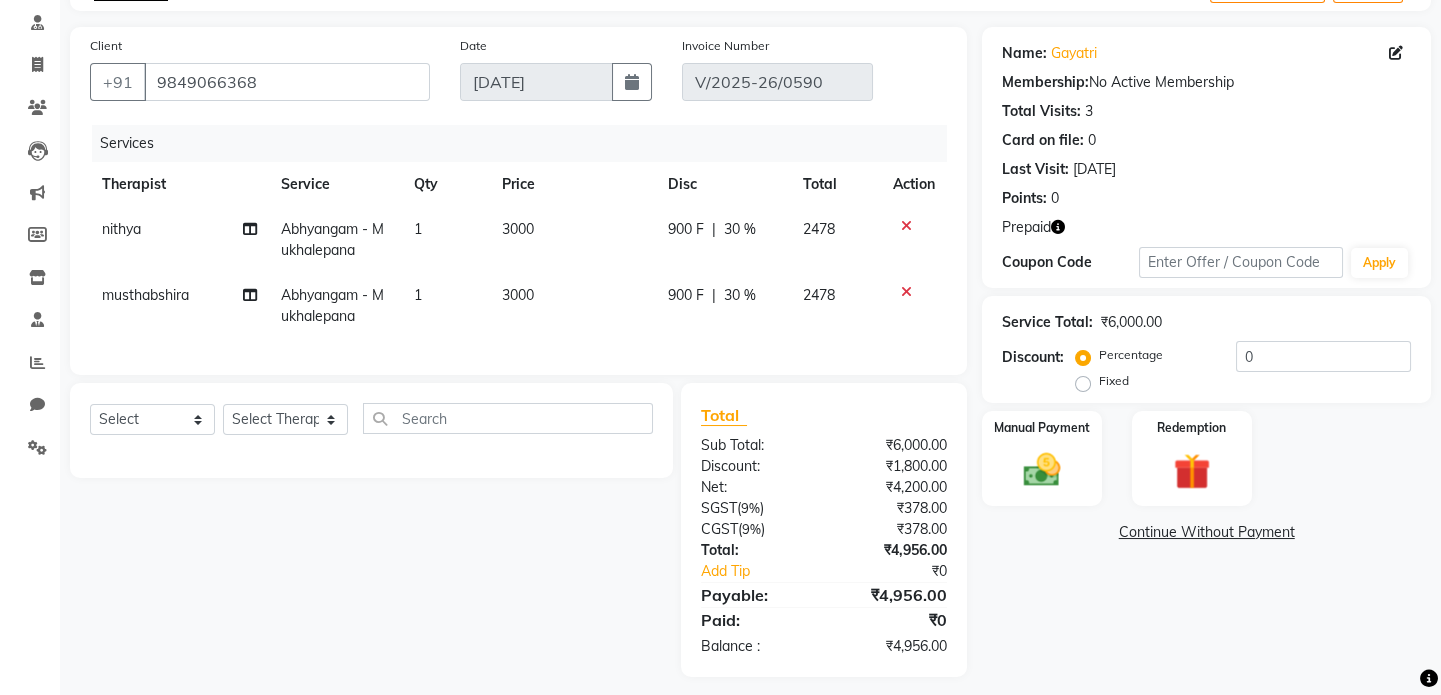 scroll, scrollTop: 149, scrollLeft: 0, axis: vertical 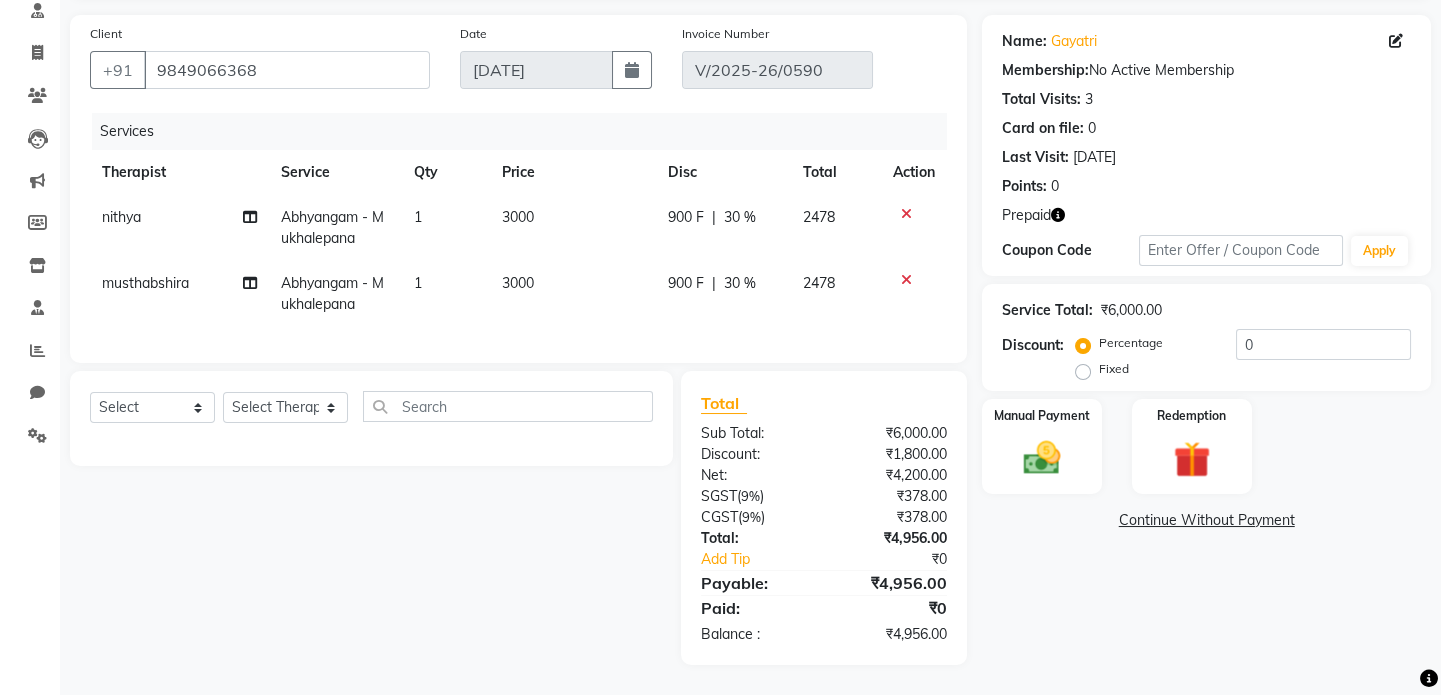 click 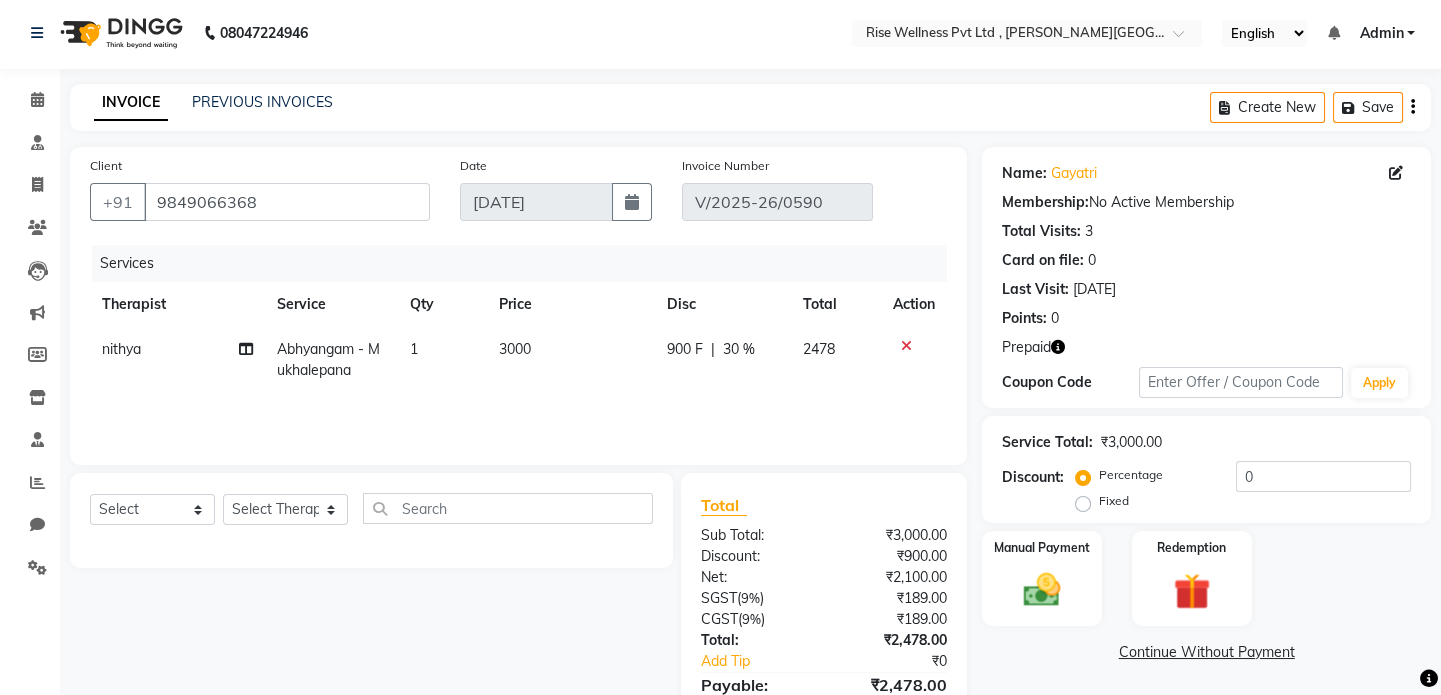 scroll, scrollTop: 0, scrollLeft: 0, axis: both 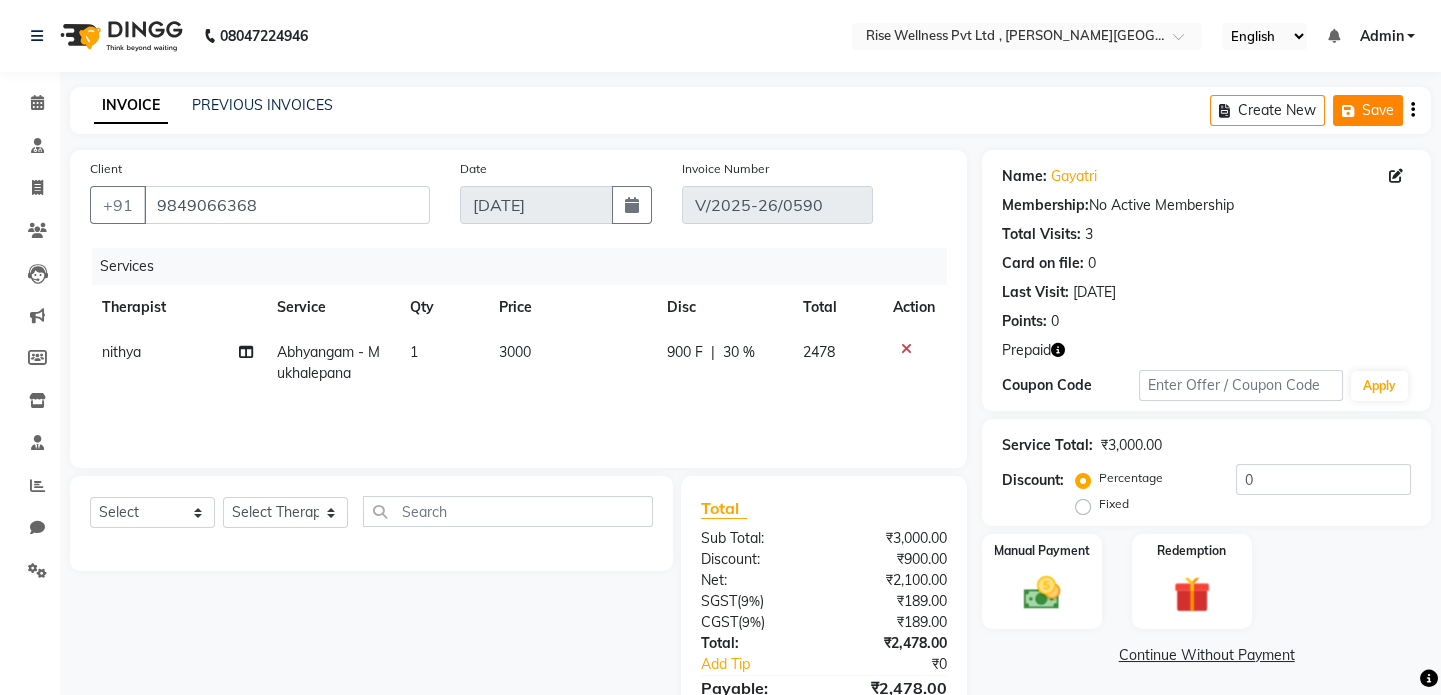click on "Save" 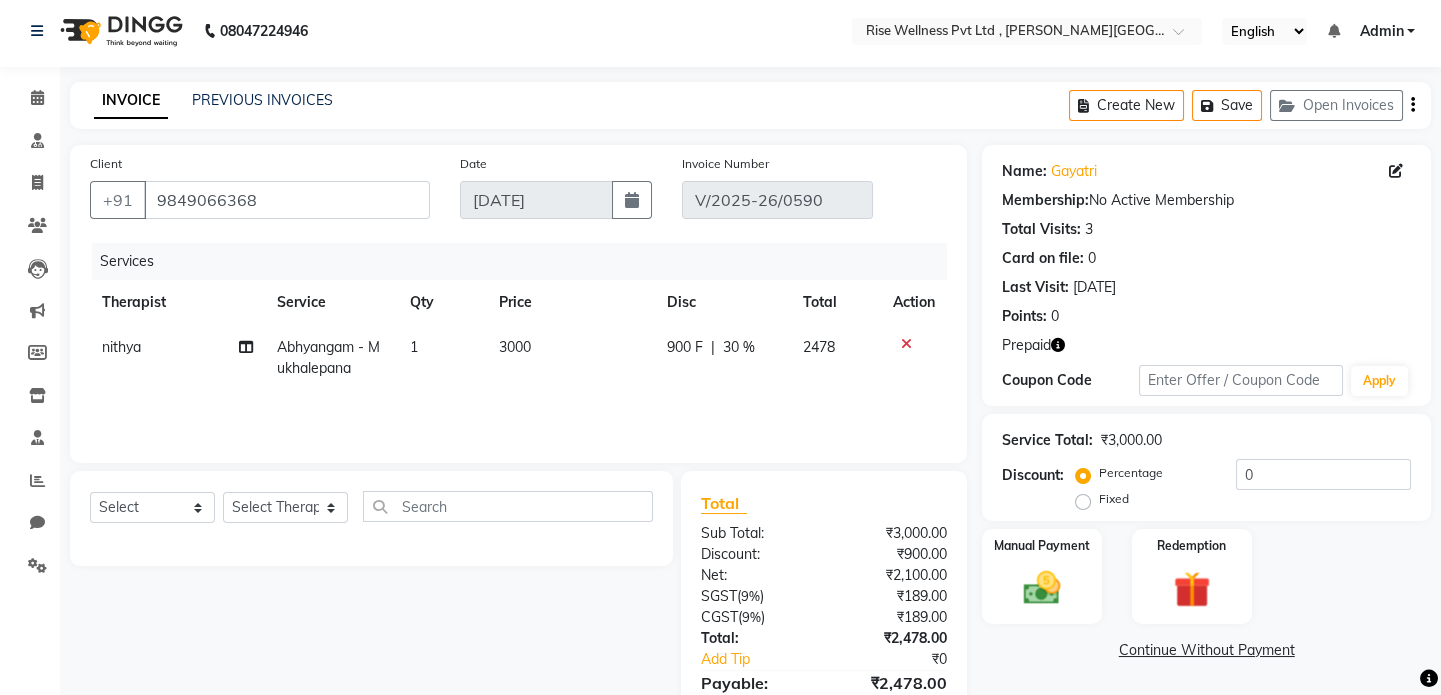 scroll, scrollTop: 0, scrollLeft: 0, axis: both 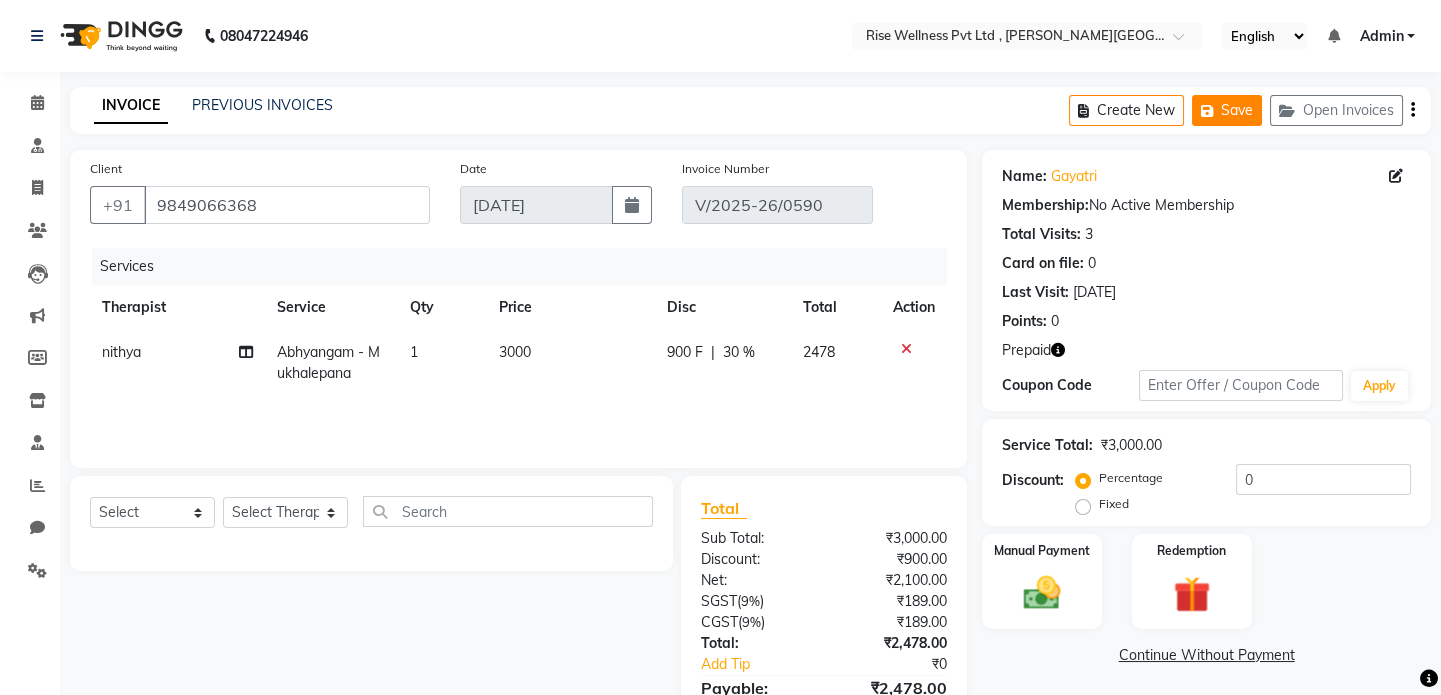 click on "Save" 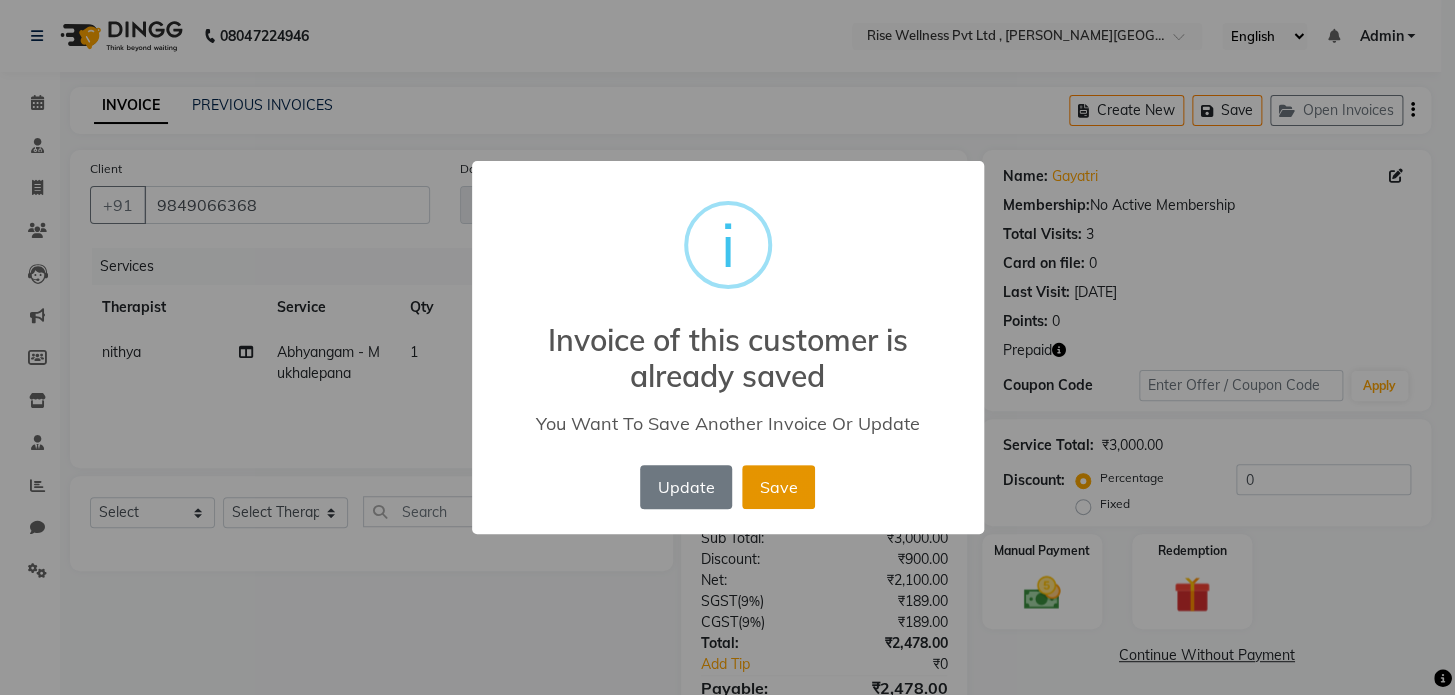click on "Save" at bounding box center [778, 487] 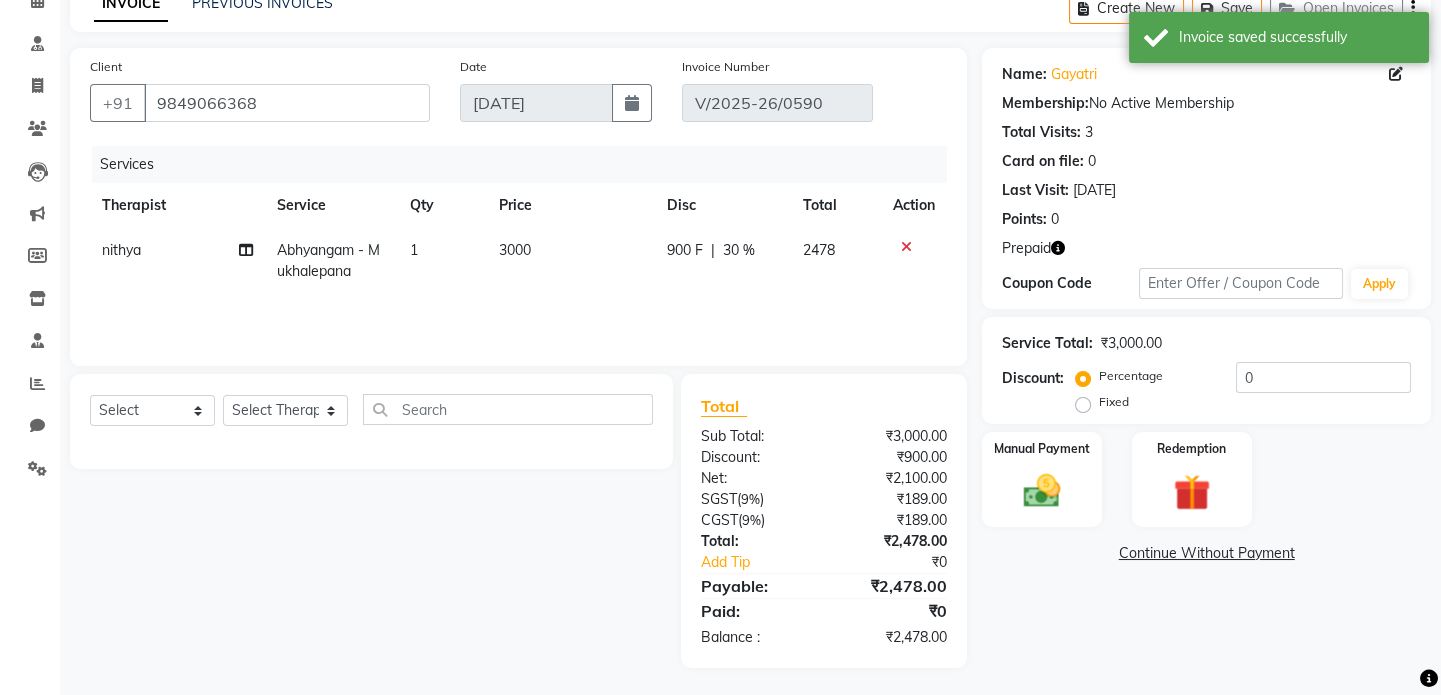 scroll, scrollTop: 105, scrollLeft: 0, axis: vertical 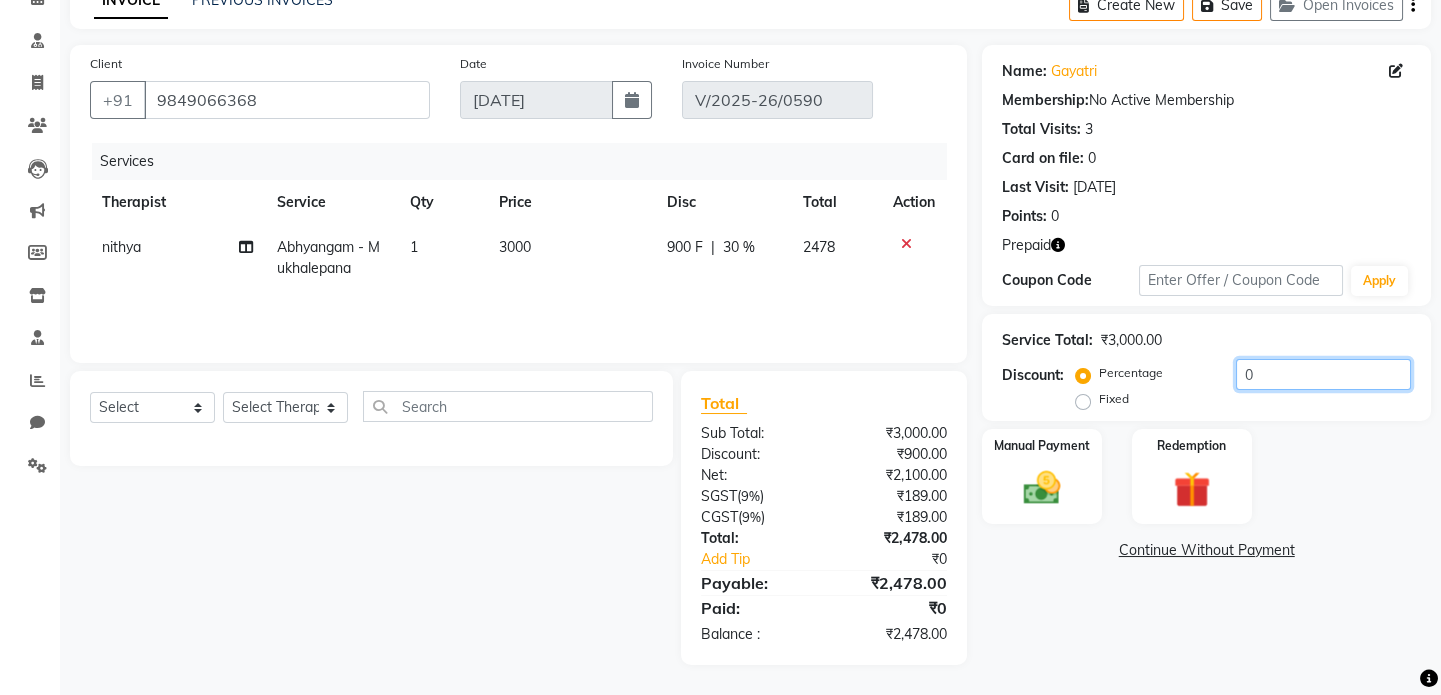 click on "0" 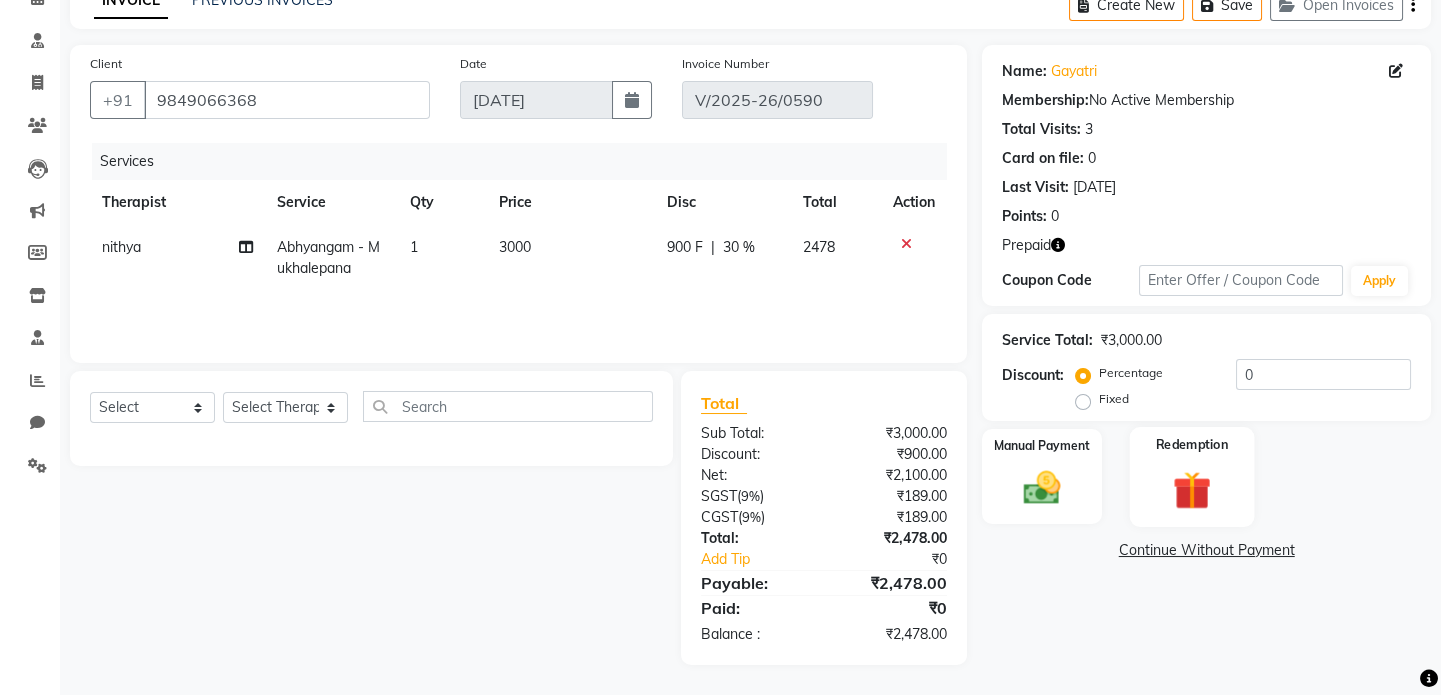 click 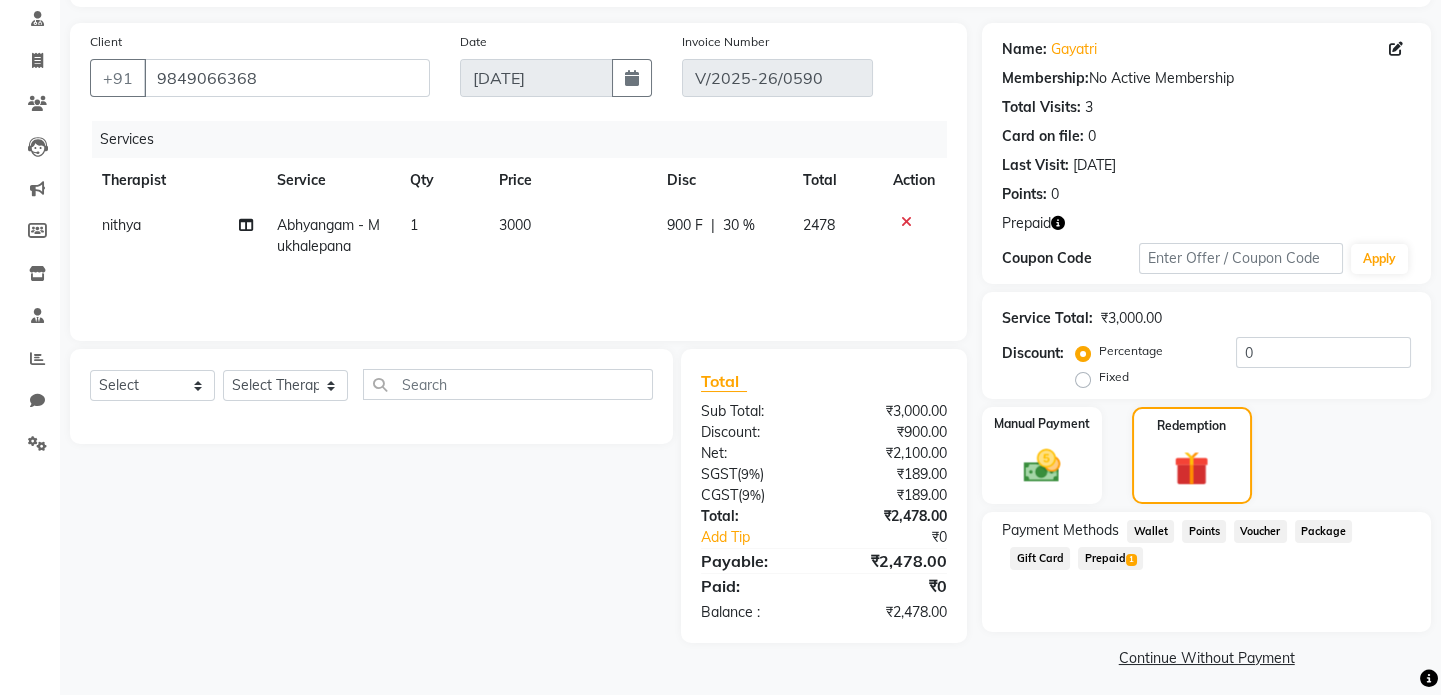 scroll, scrollTop: 133, scrollLeft: 0, axis: vertical 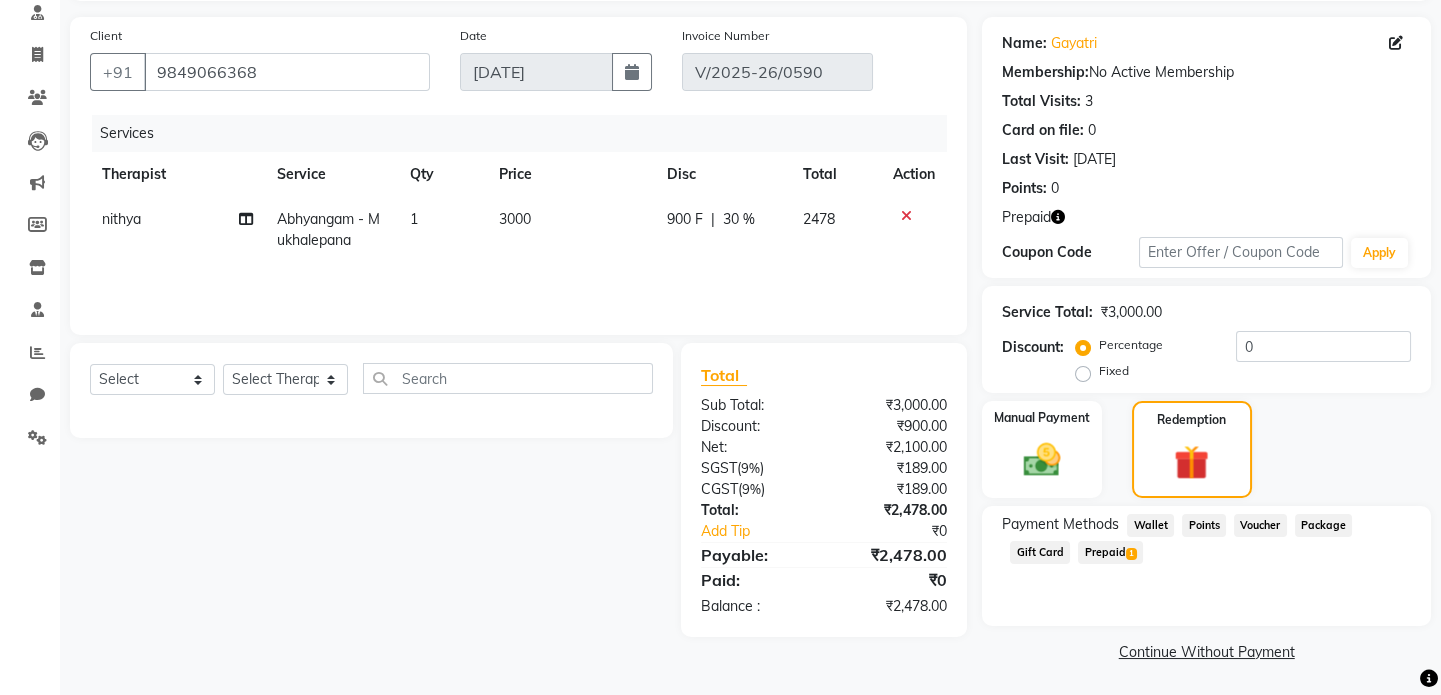 click on "Prepaid  1" 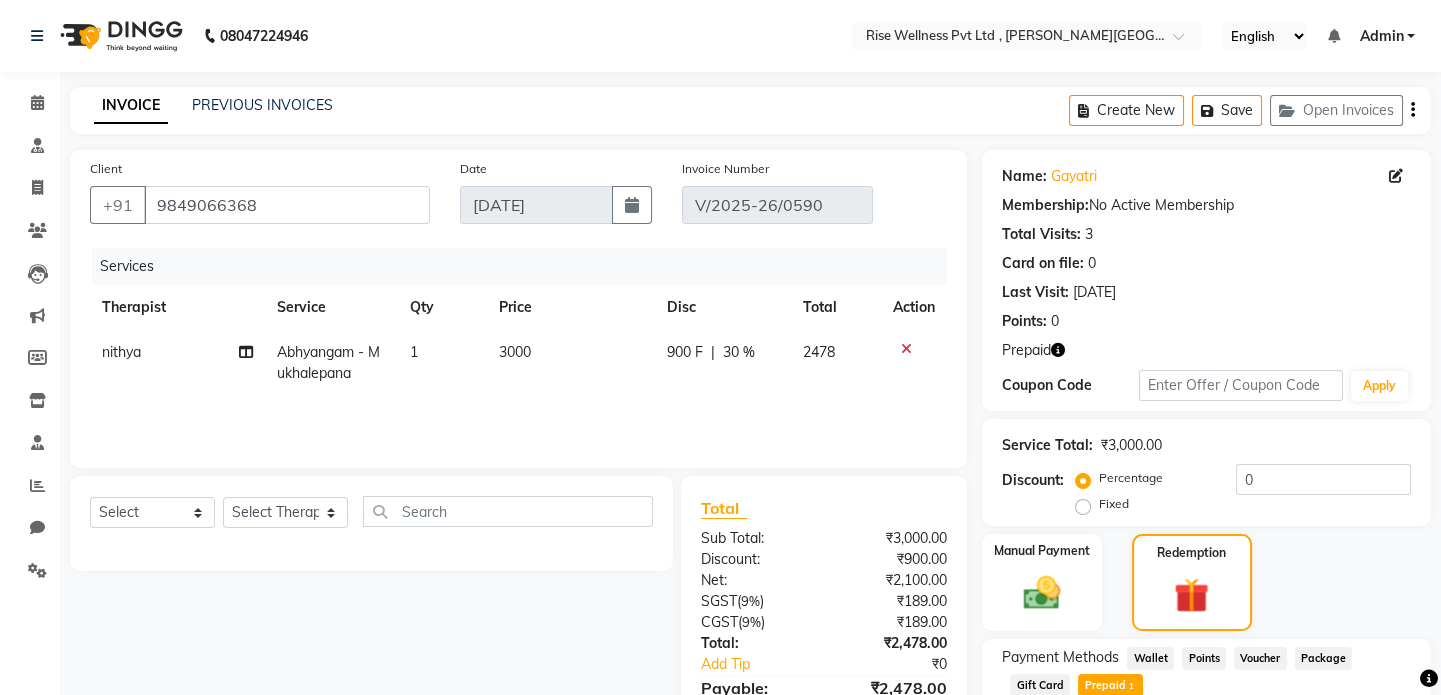 scroll, scrollTop: 0, scrollLeft: 0, axis: both 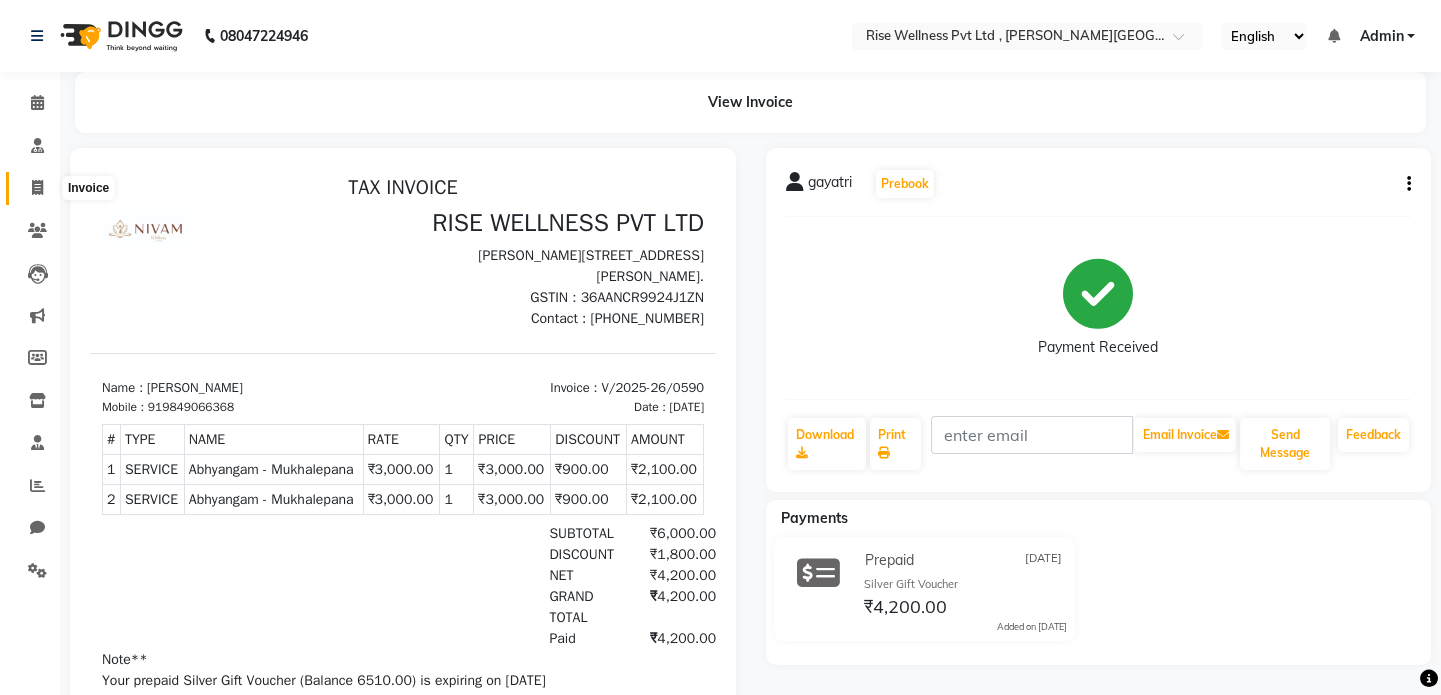drag, startPoint x: 36, startPoint y: 181, endPoint x: 39, endPoint y: 200, distance: 19.235384 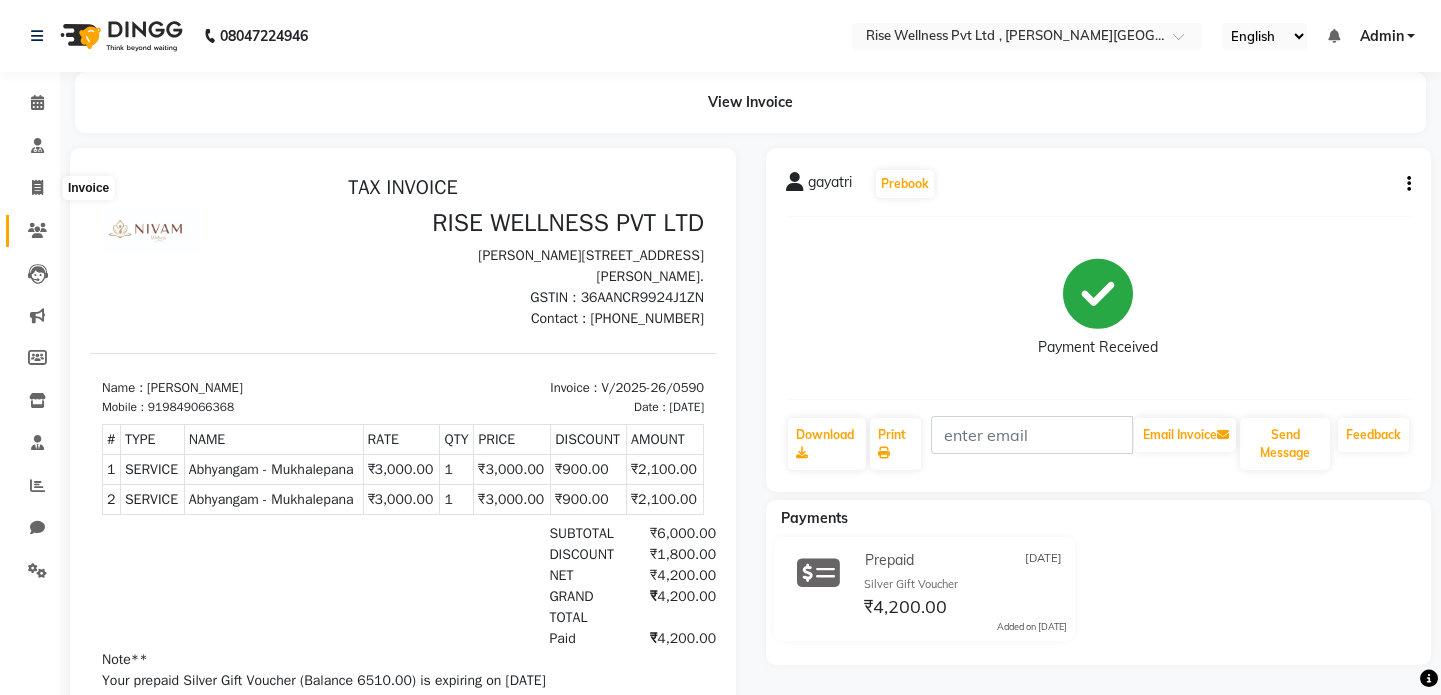 select on "7497" 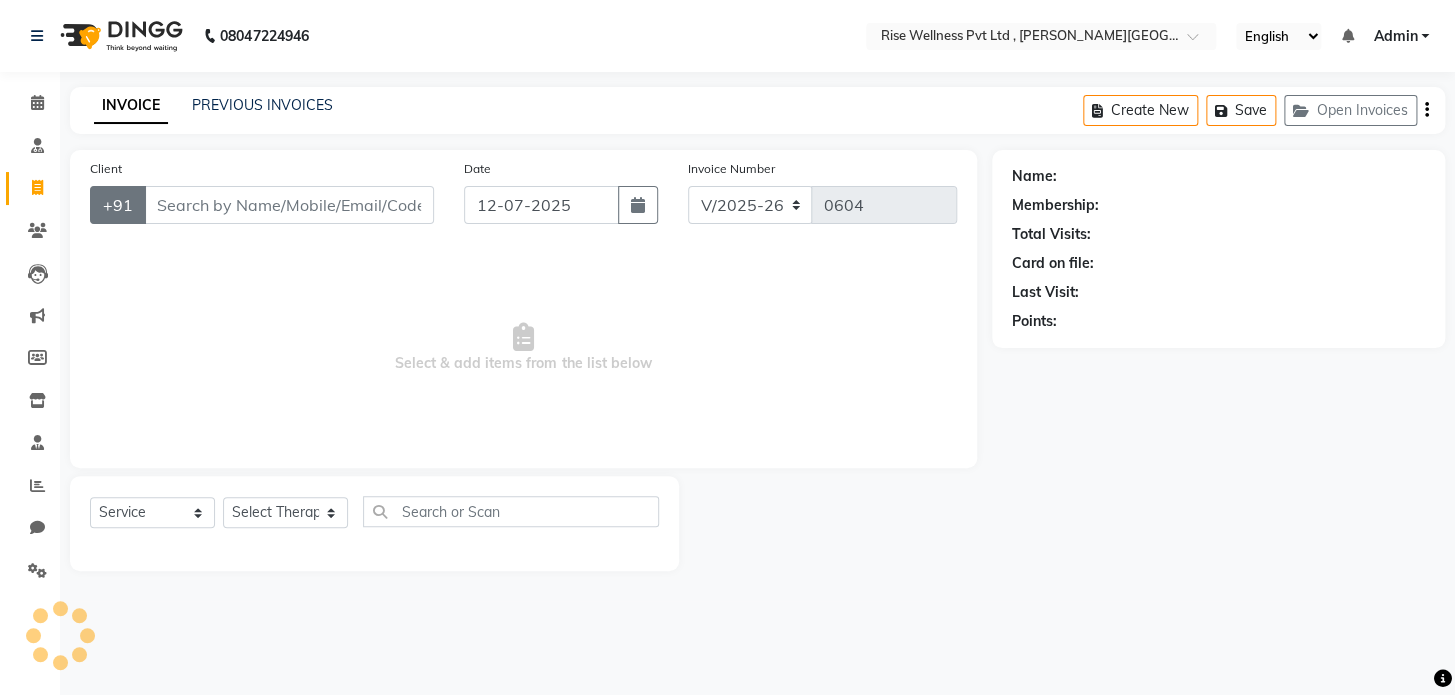 select on "V" 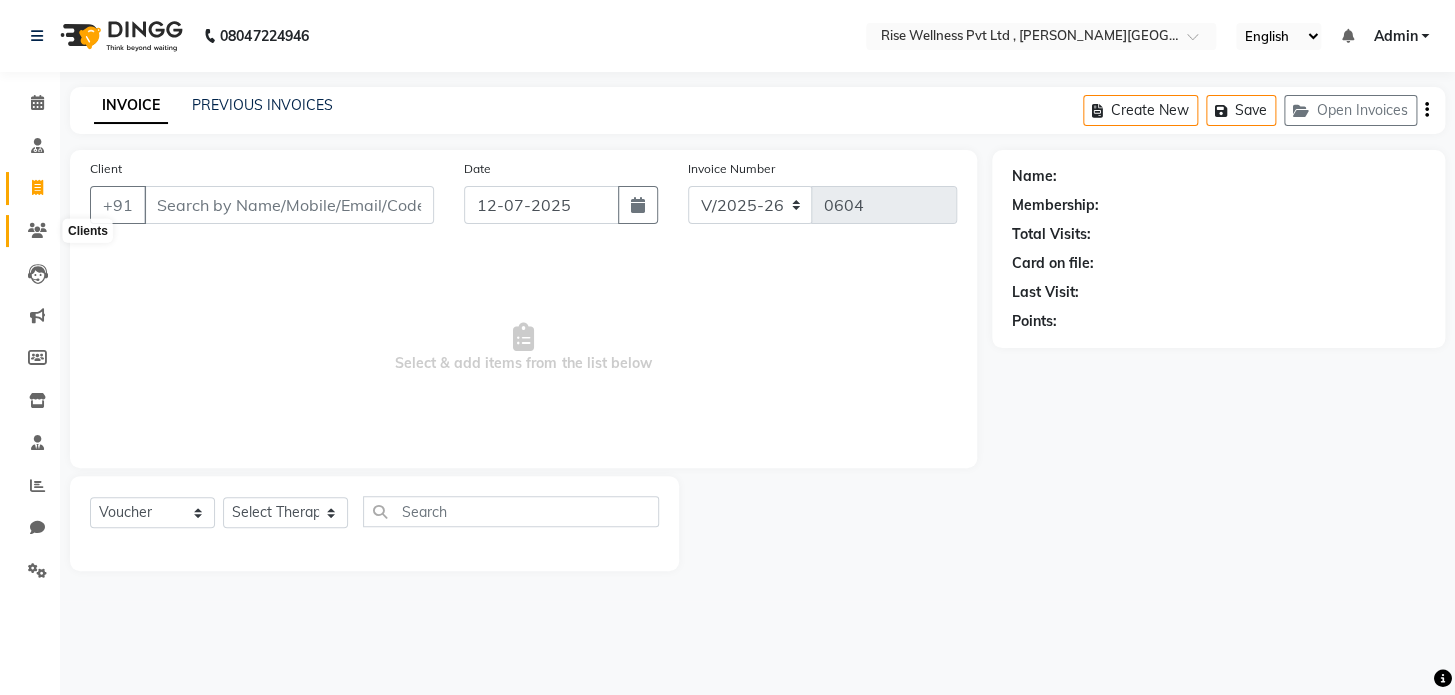 click 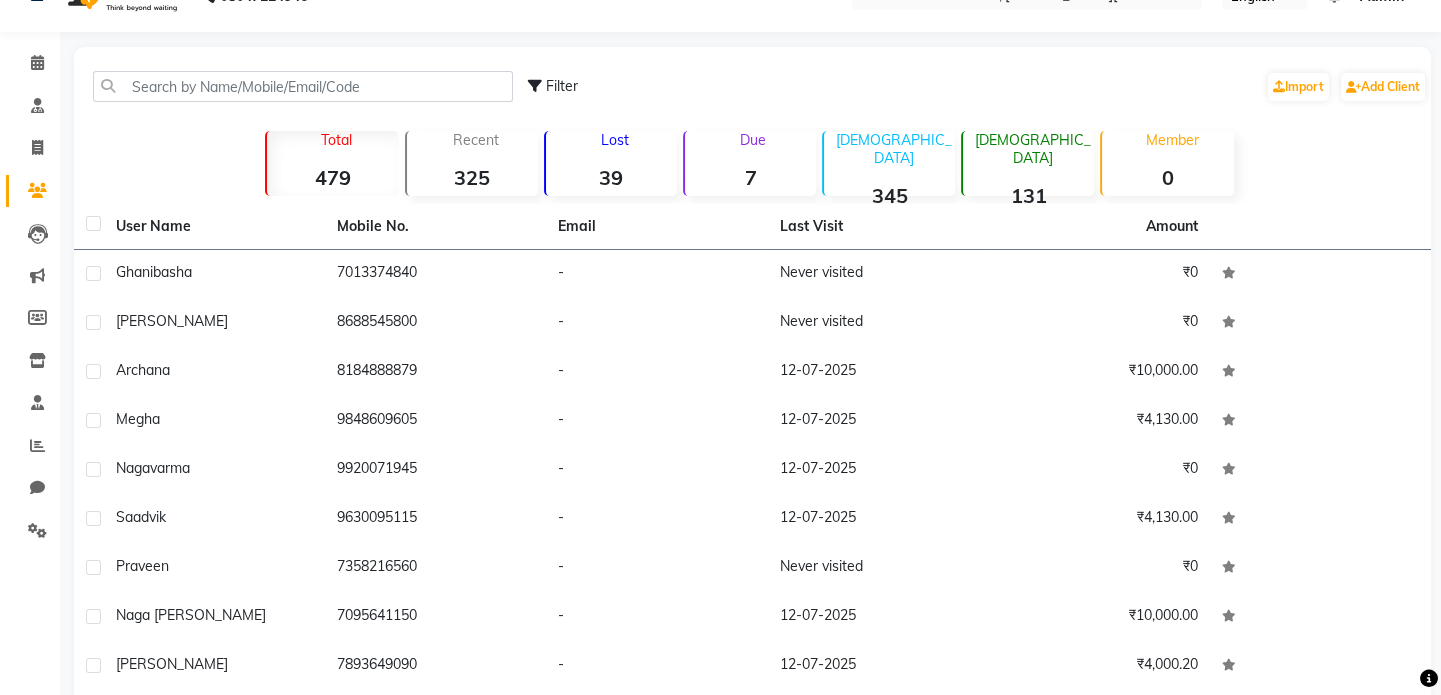 scroll, scrollTop: 0, scrollLeft: 0, axis: both 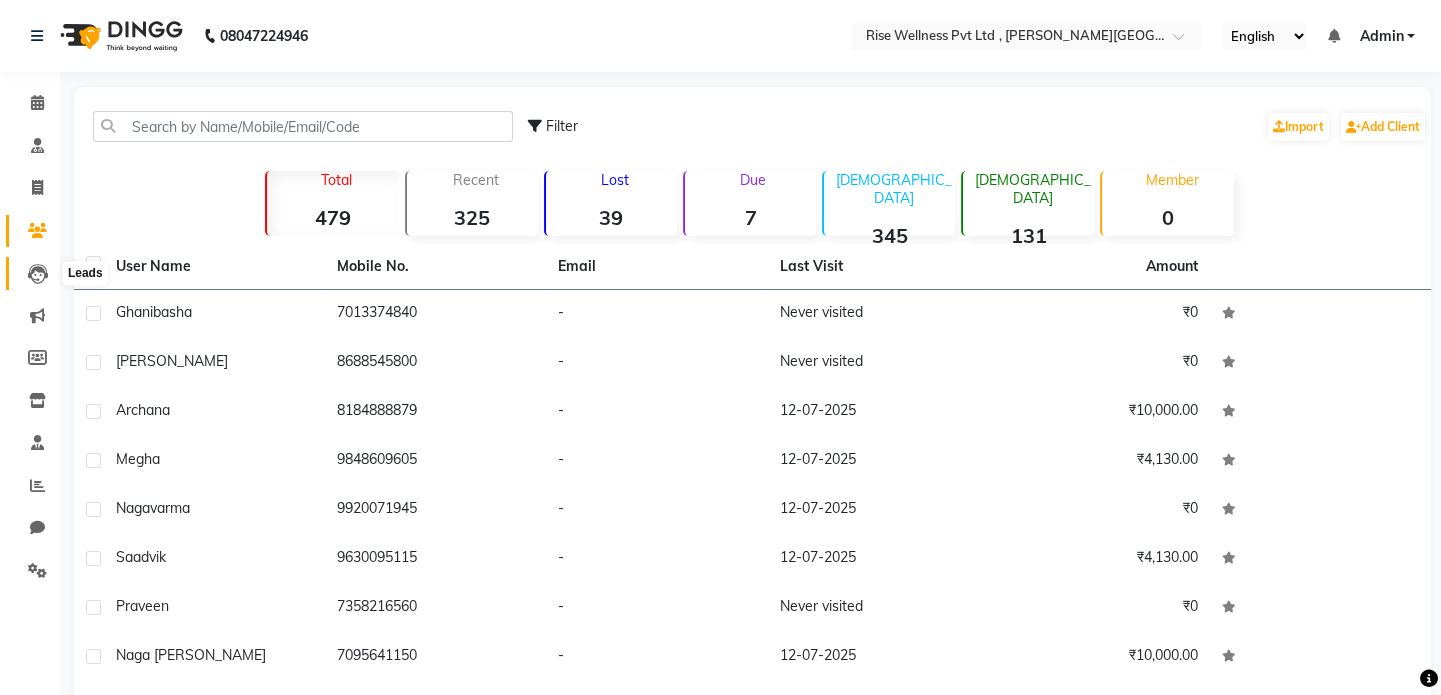 click 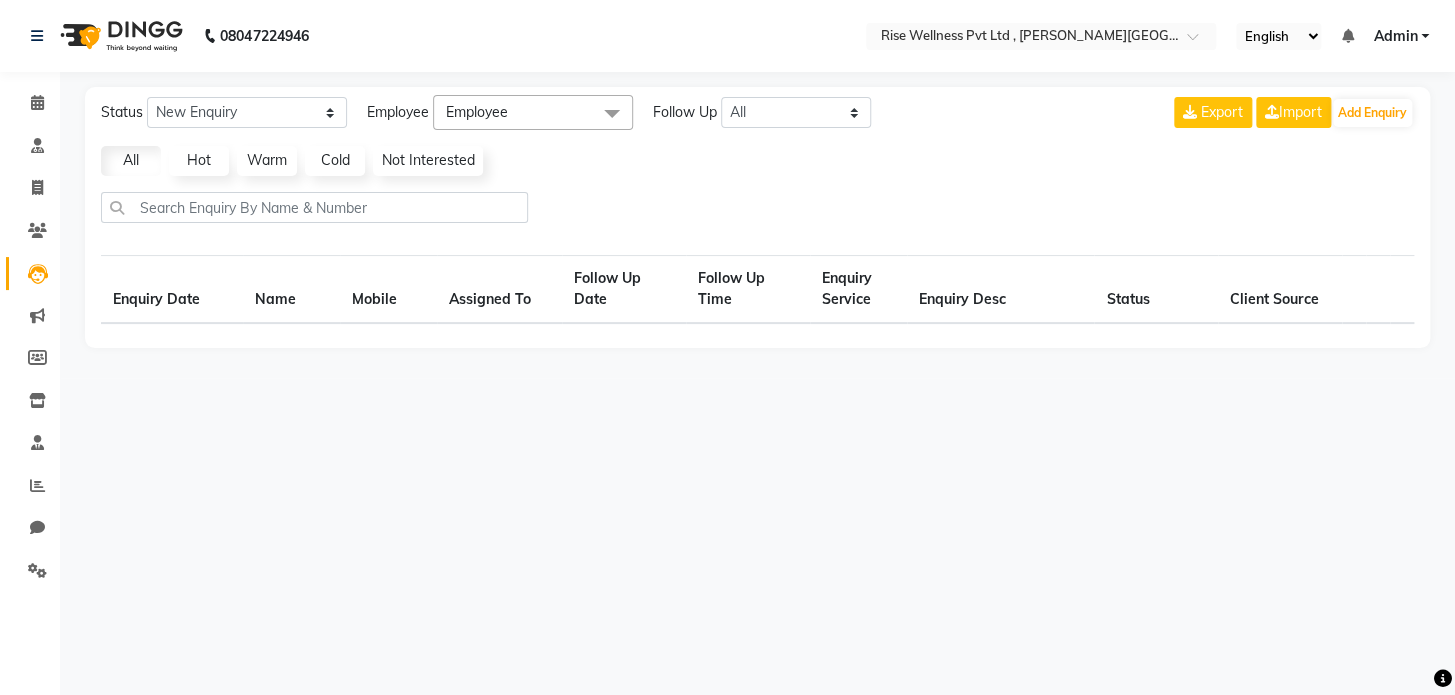 select on "10" 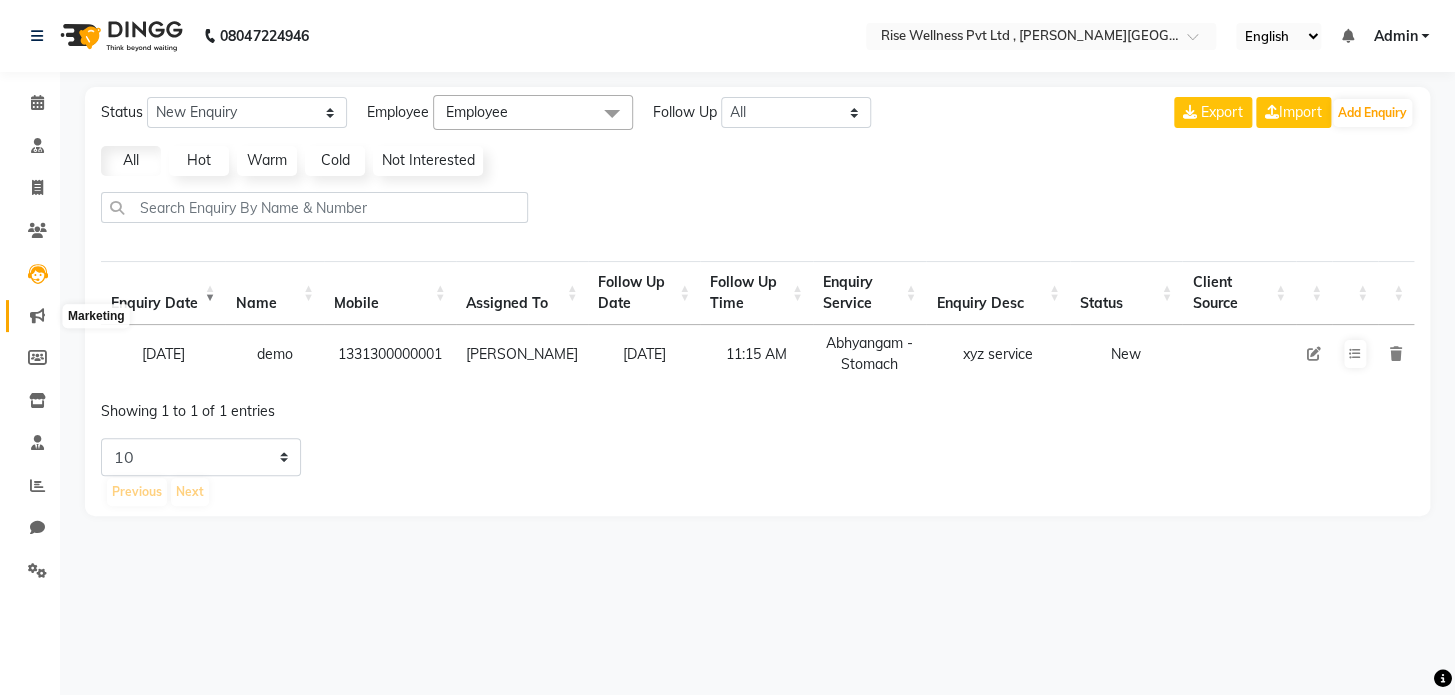 click 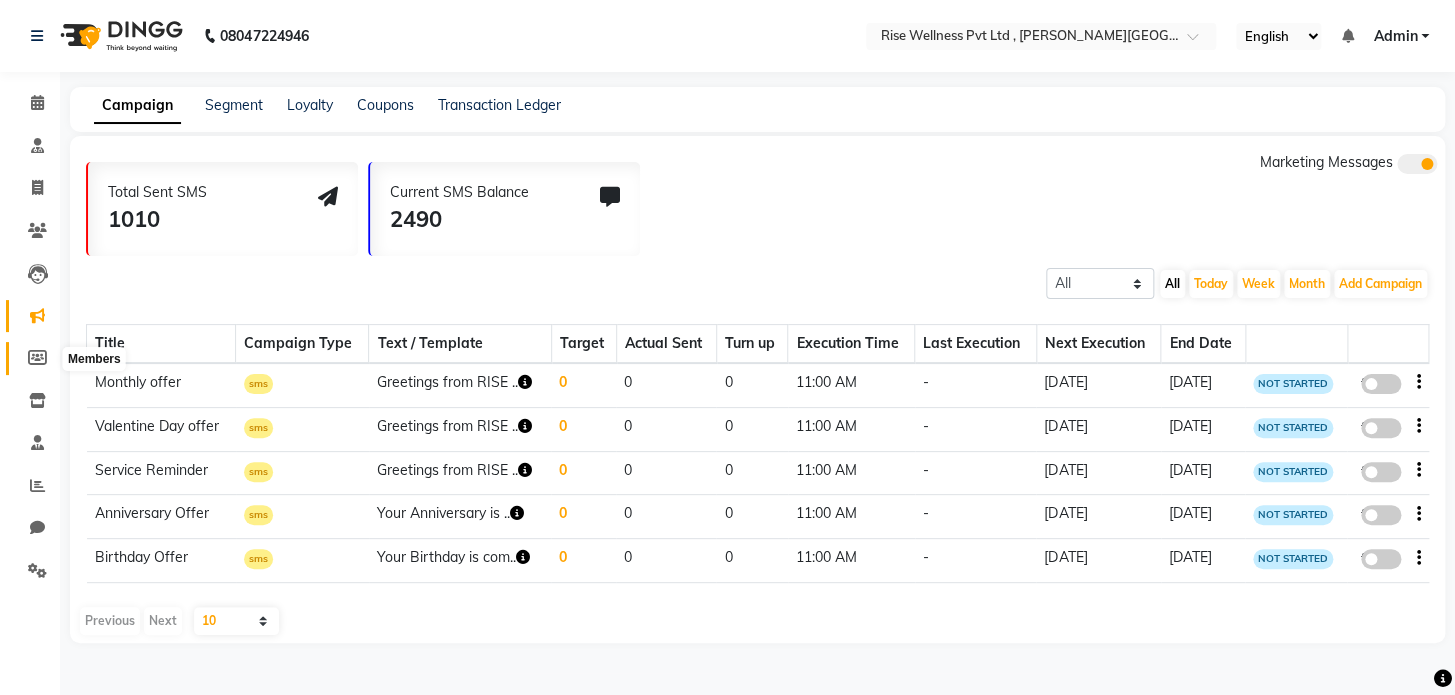 click 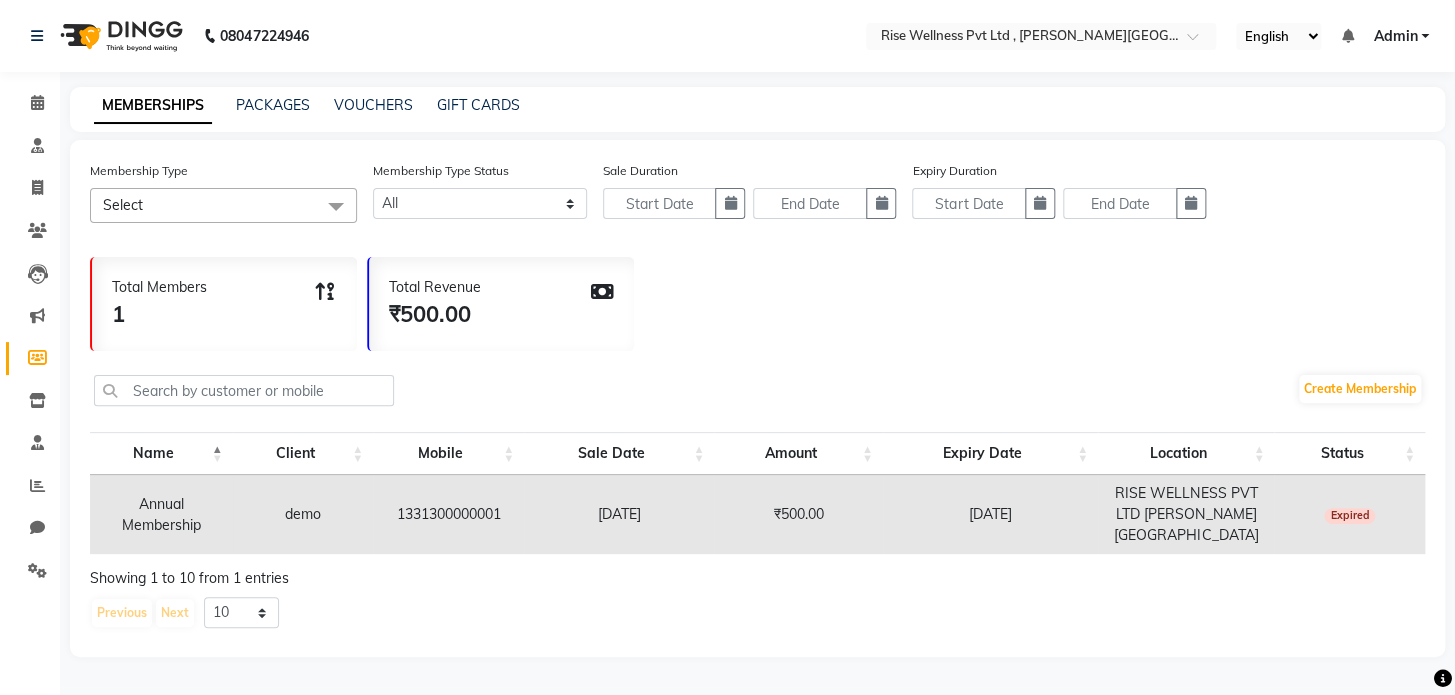 click on "Select" 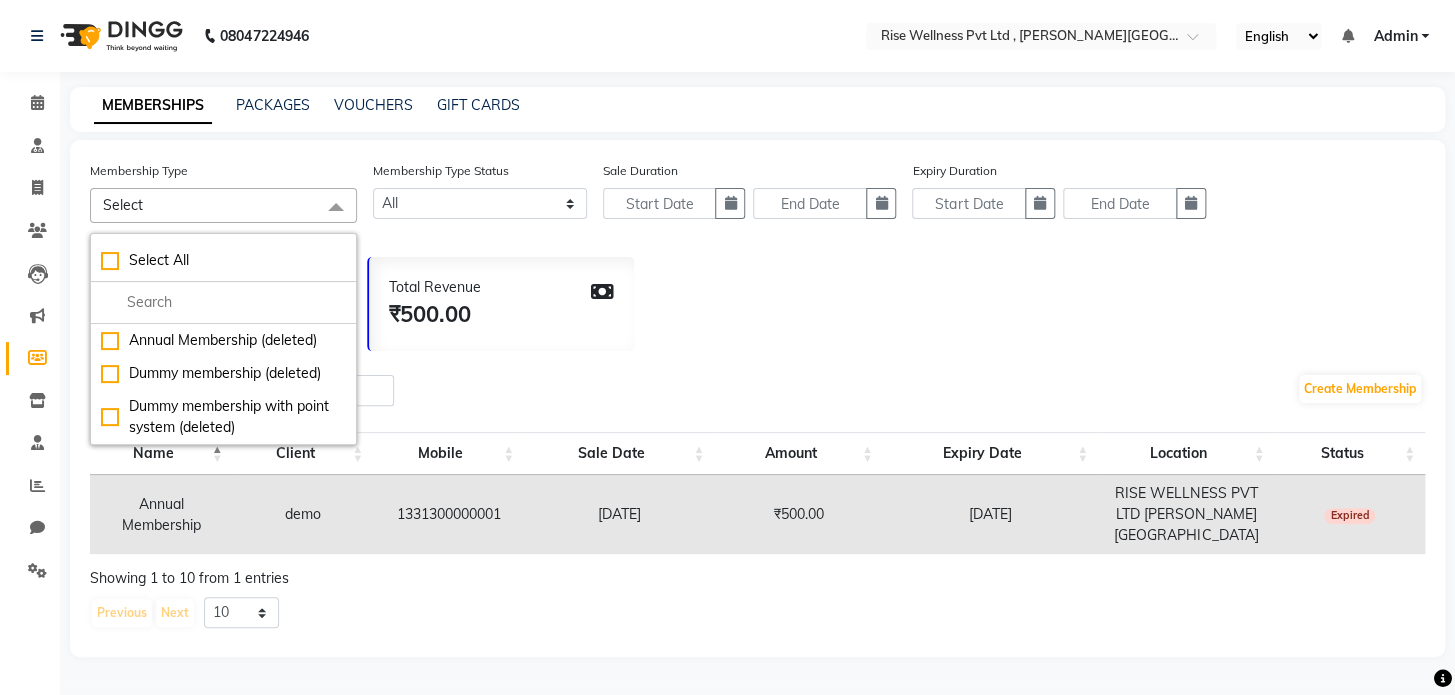 click on "08047224946 Select Location × Rise Wellness Pvt Ltd , [PERSON_NAME] Sri Square English ENGLISH Español العربية मराठी हिंदी ગુજરાતી தமிழ் 中文 Notifications nothing to show Admin Manage Profile Change Password Sign out  Version:3.15.4" 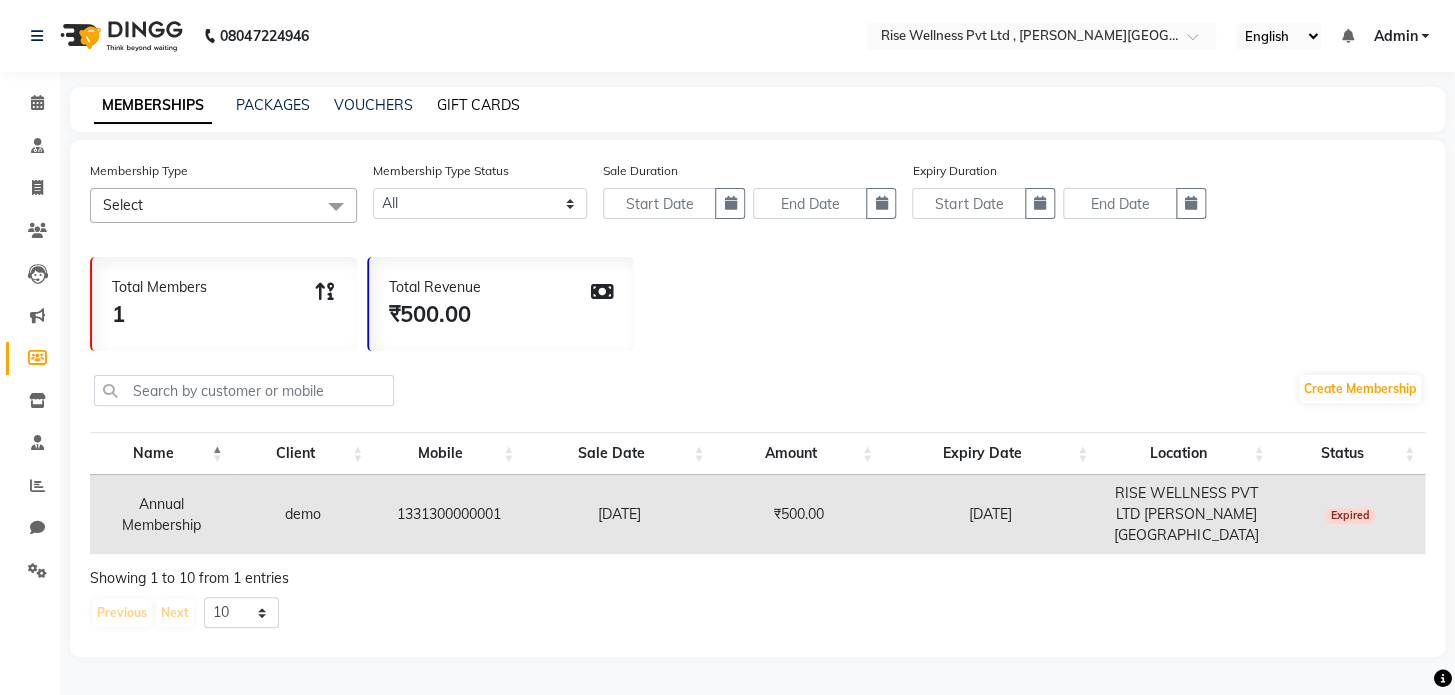 click on "GIFT CARDS" 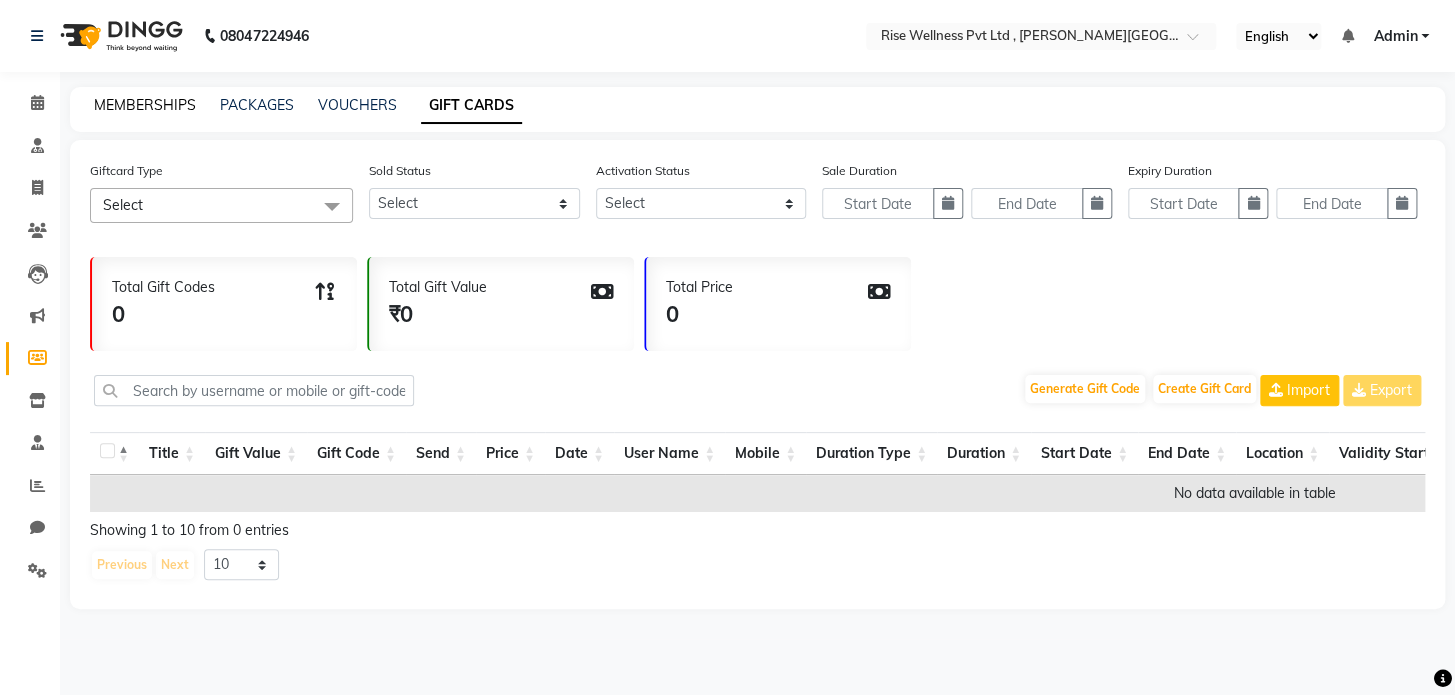 click on "MEMBERSHIPS" 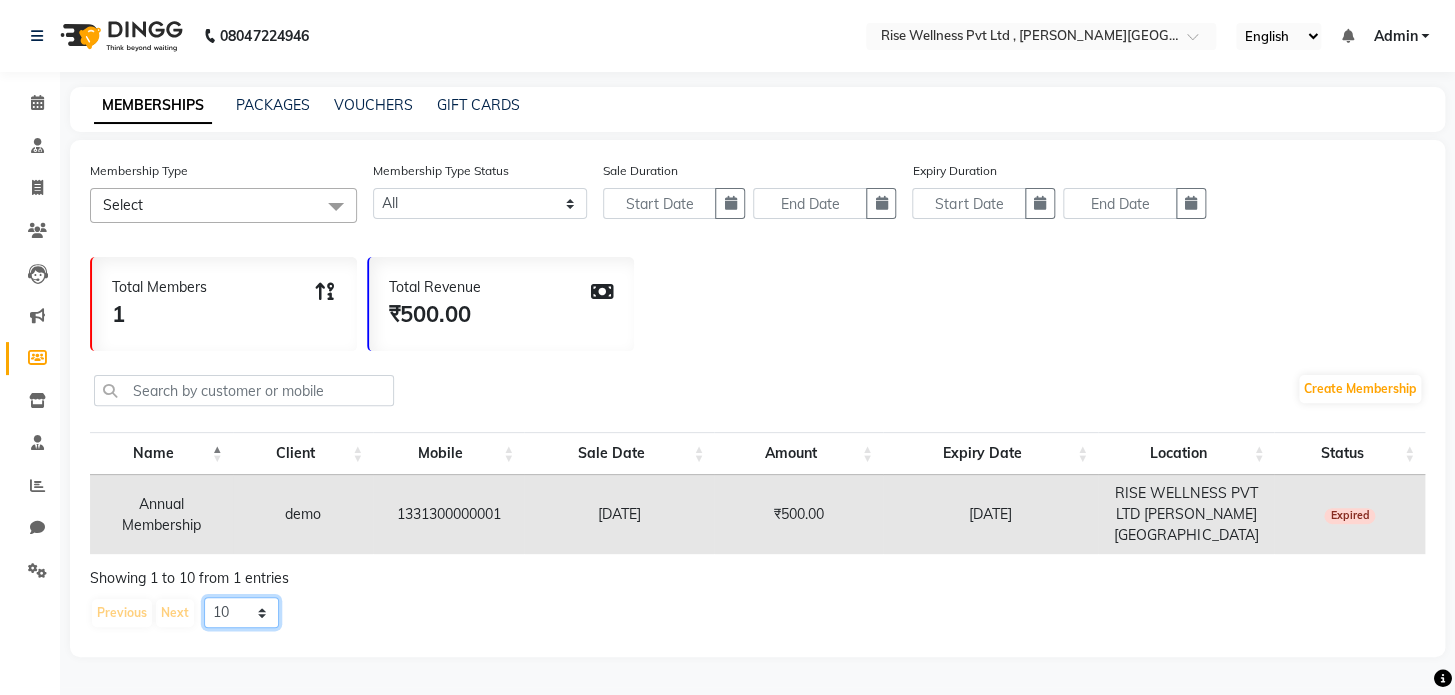 click on "10 20 50 100" 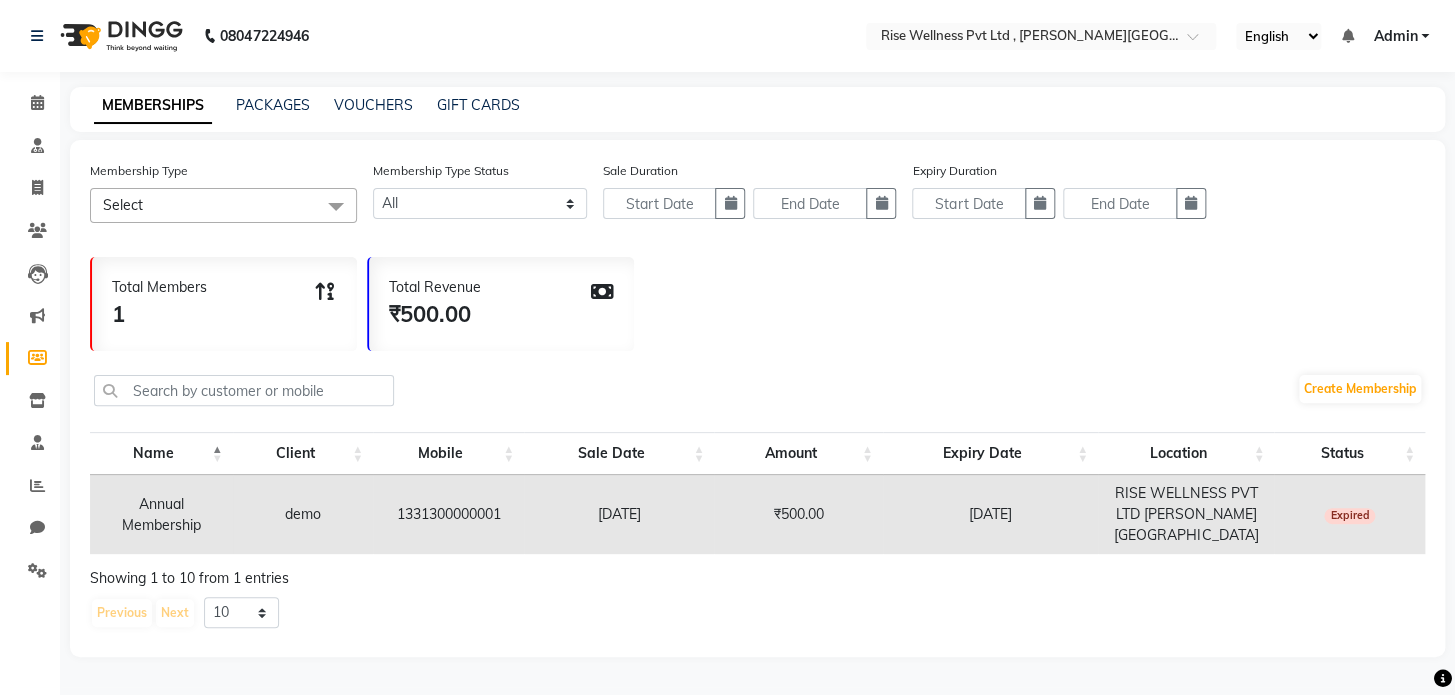 click on "VOUCHERS" 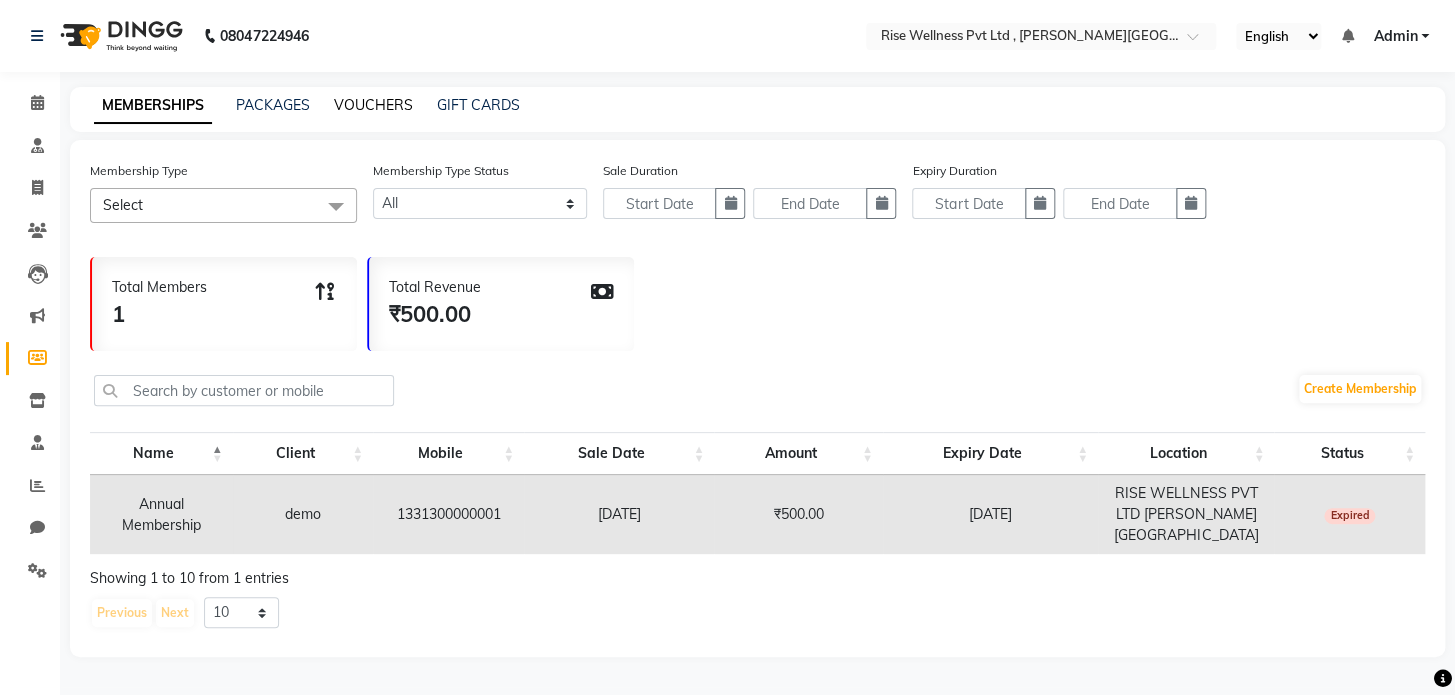 click on "VOUCHERS" 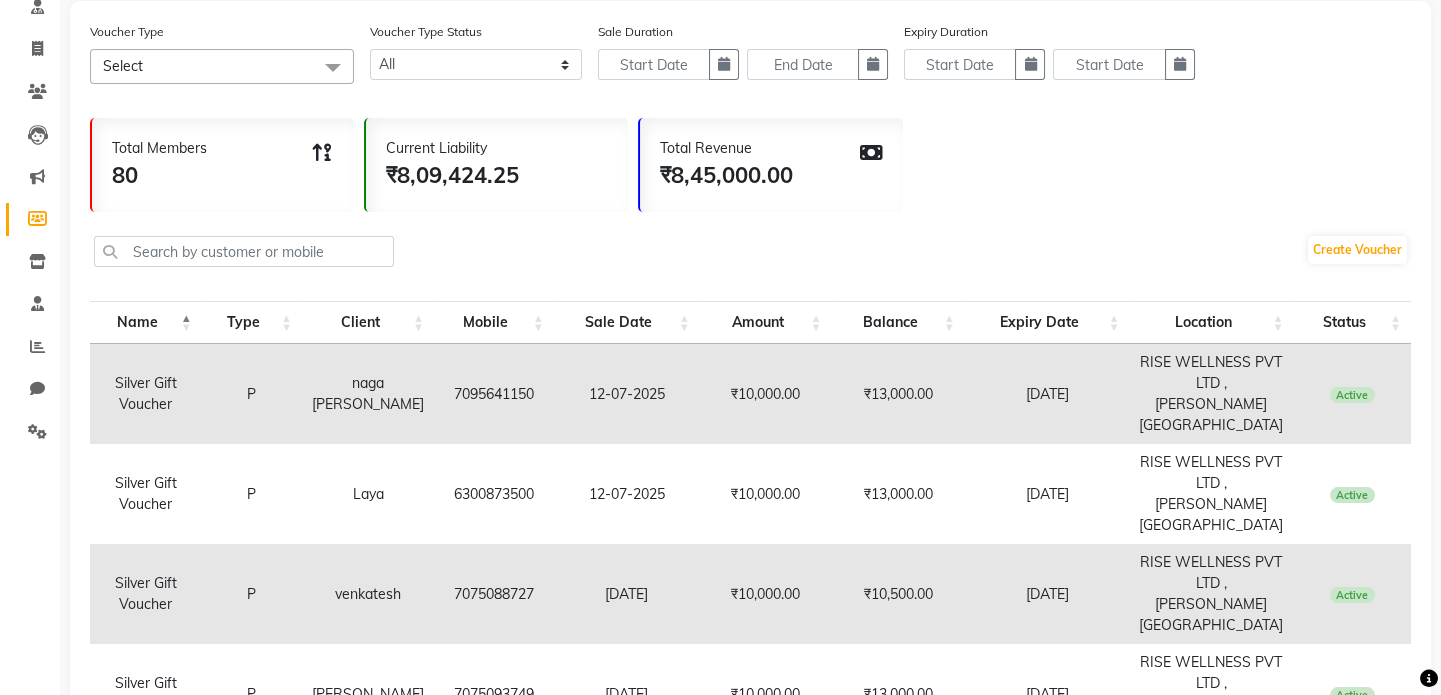 scroll, scrollTop: 181, scrollLeft: 0, axis: vertical 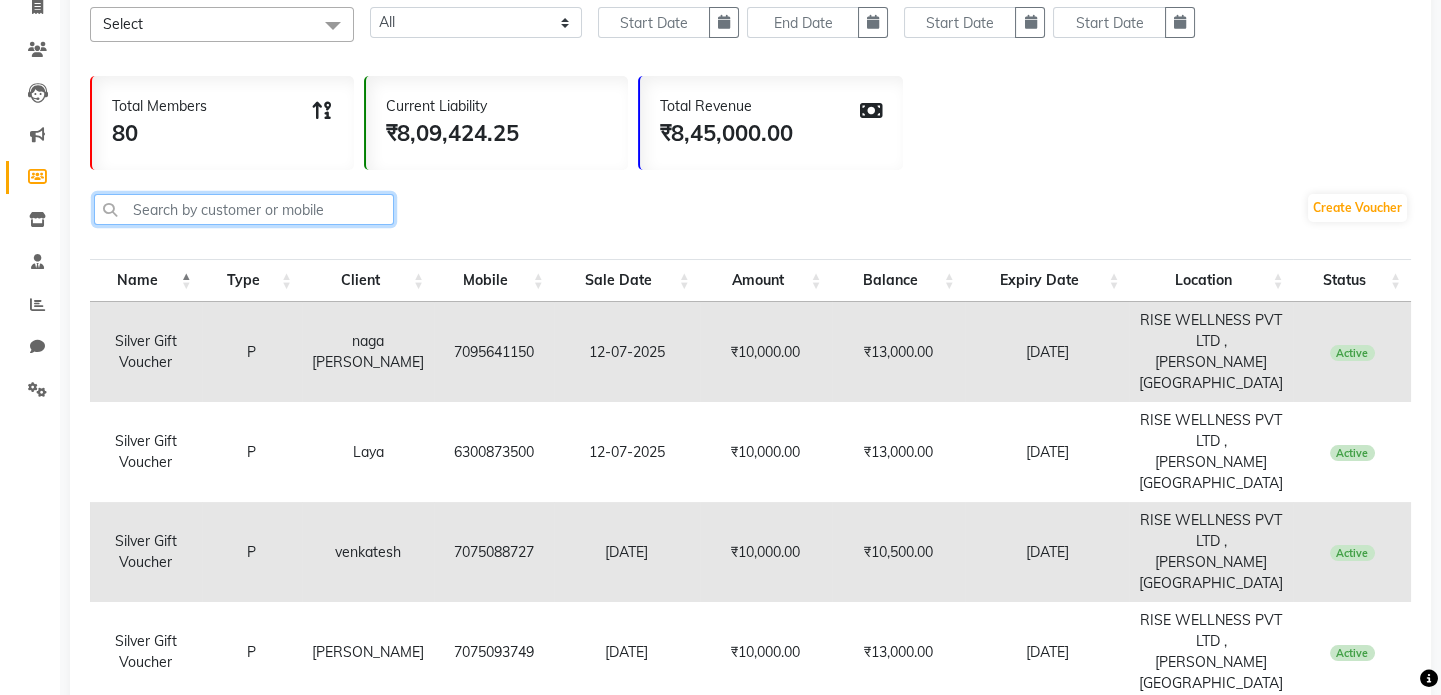 click 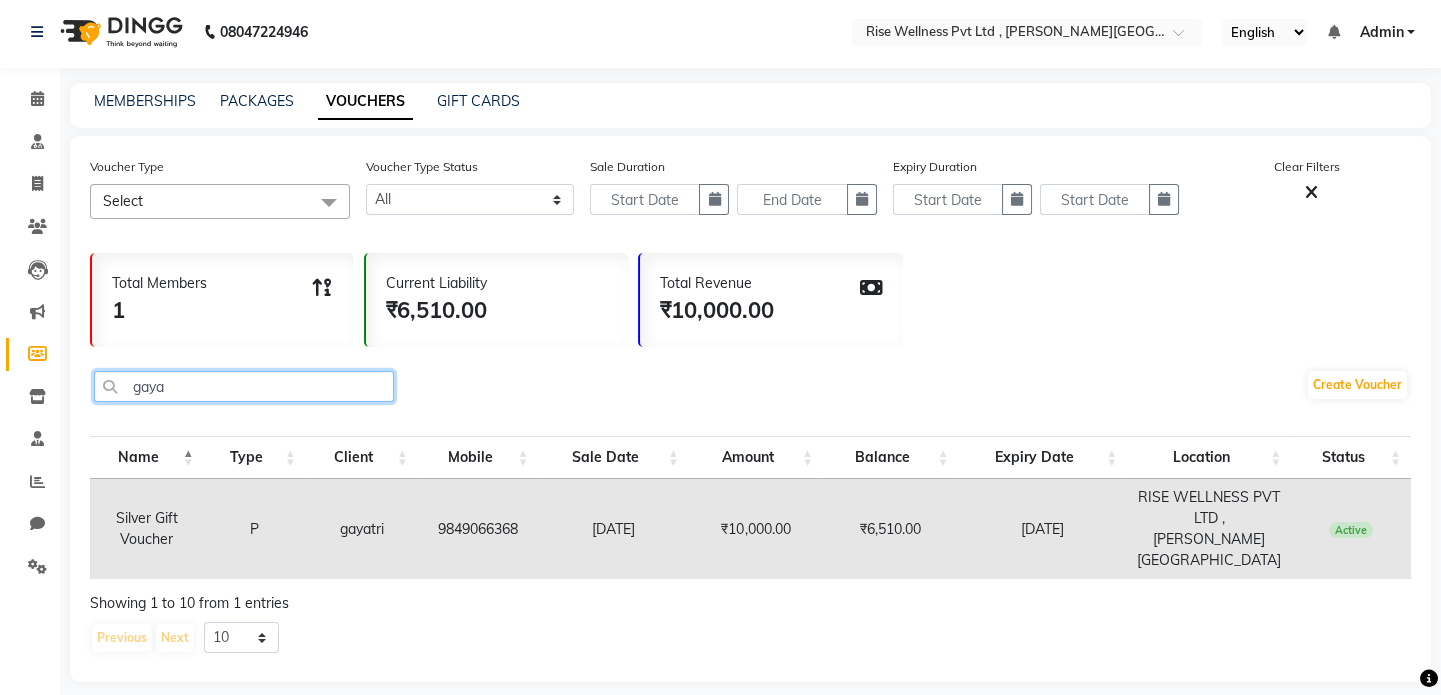 scroll, scrollTop: 0, scrollLeft: 0, axis: both 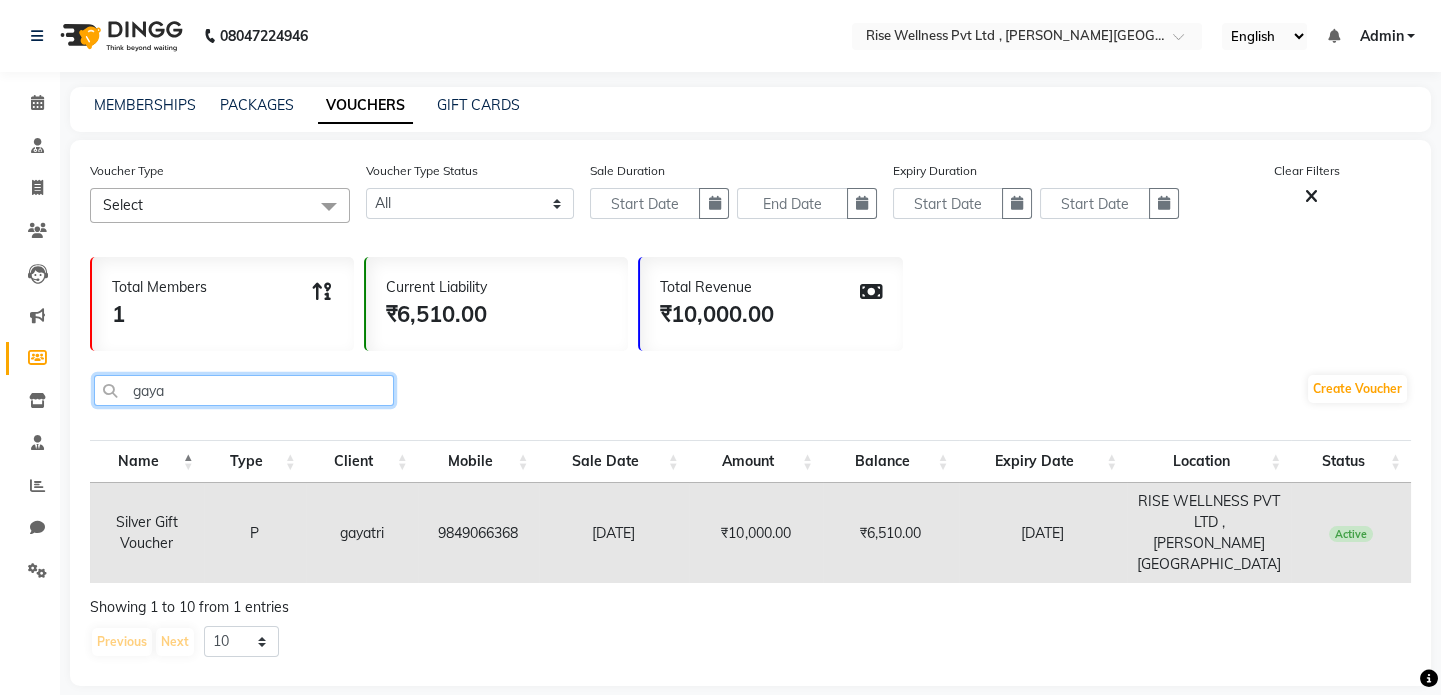 click on "gaya" 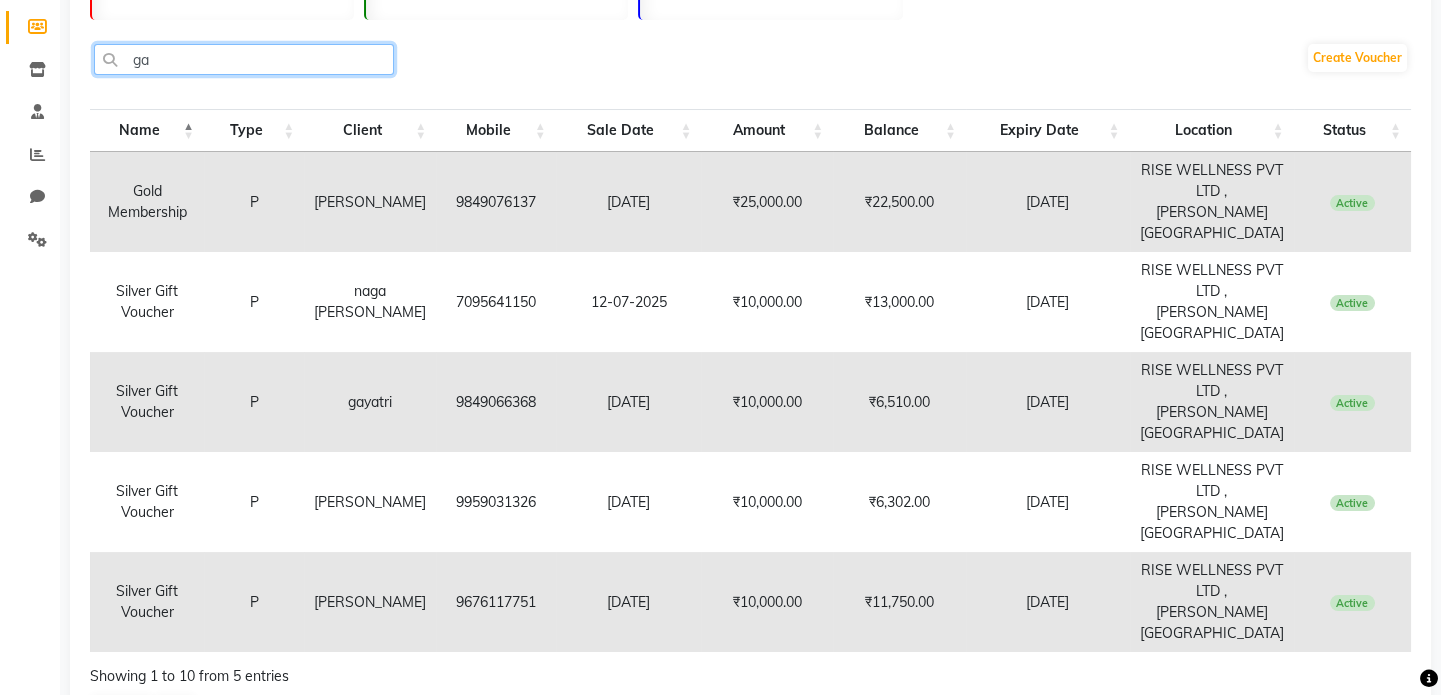 scroll, scrollTop: 363, scrollLeft: 0, axis: vertical 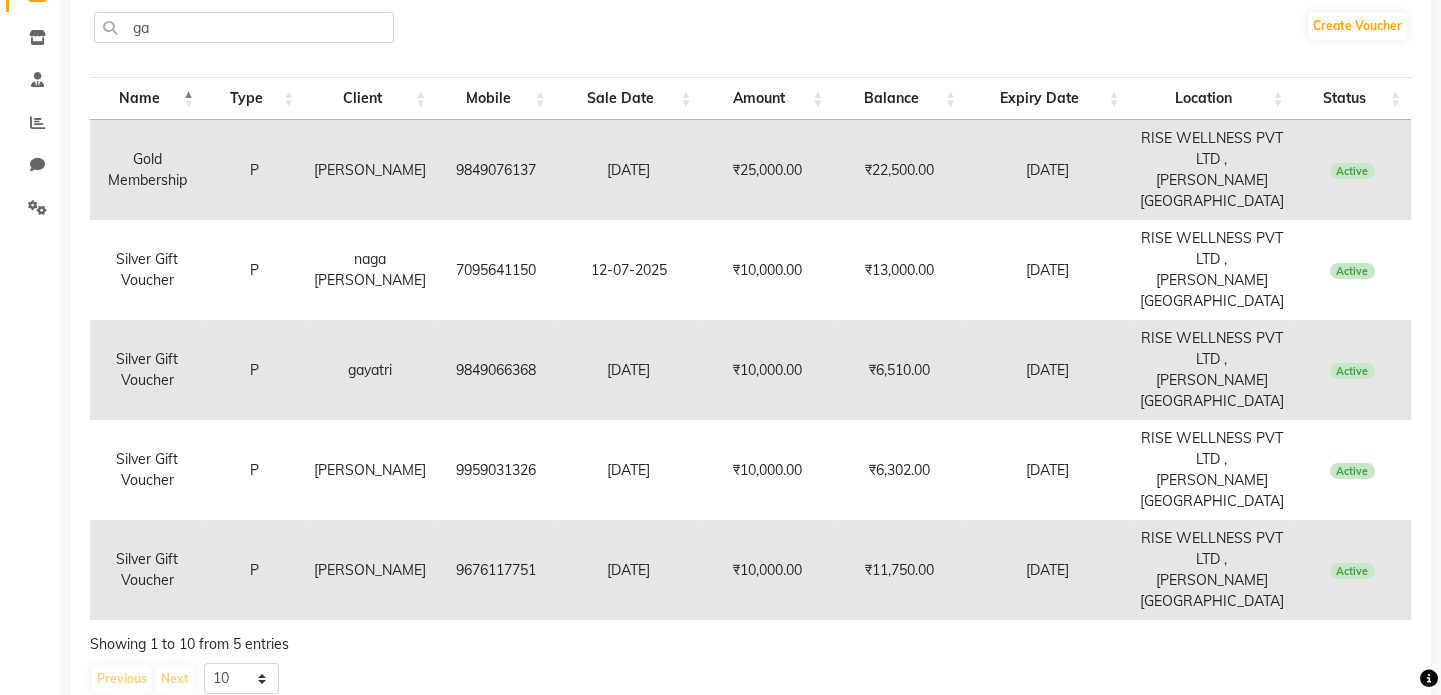 click on "P" at bounding box center (254, 370) 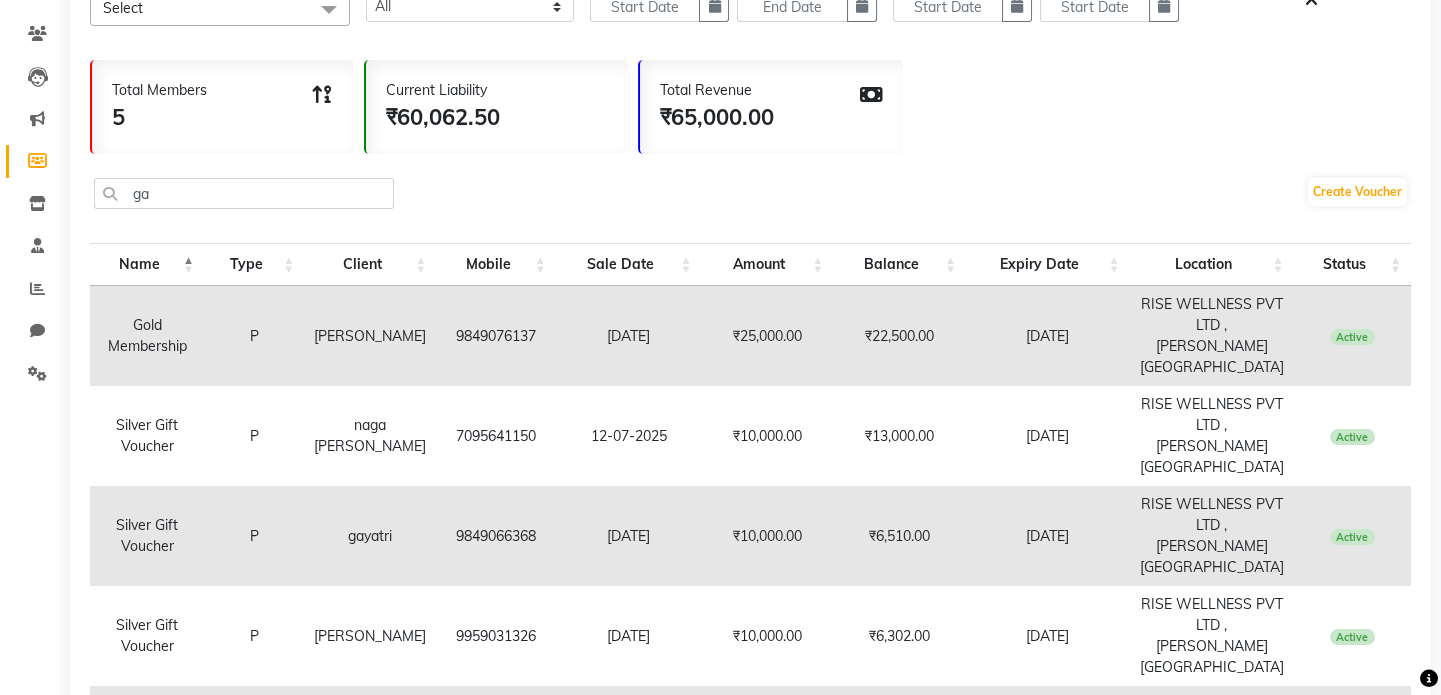 scroll, scrollTop: 149, scrollLeft: 0, axis: vertical 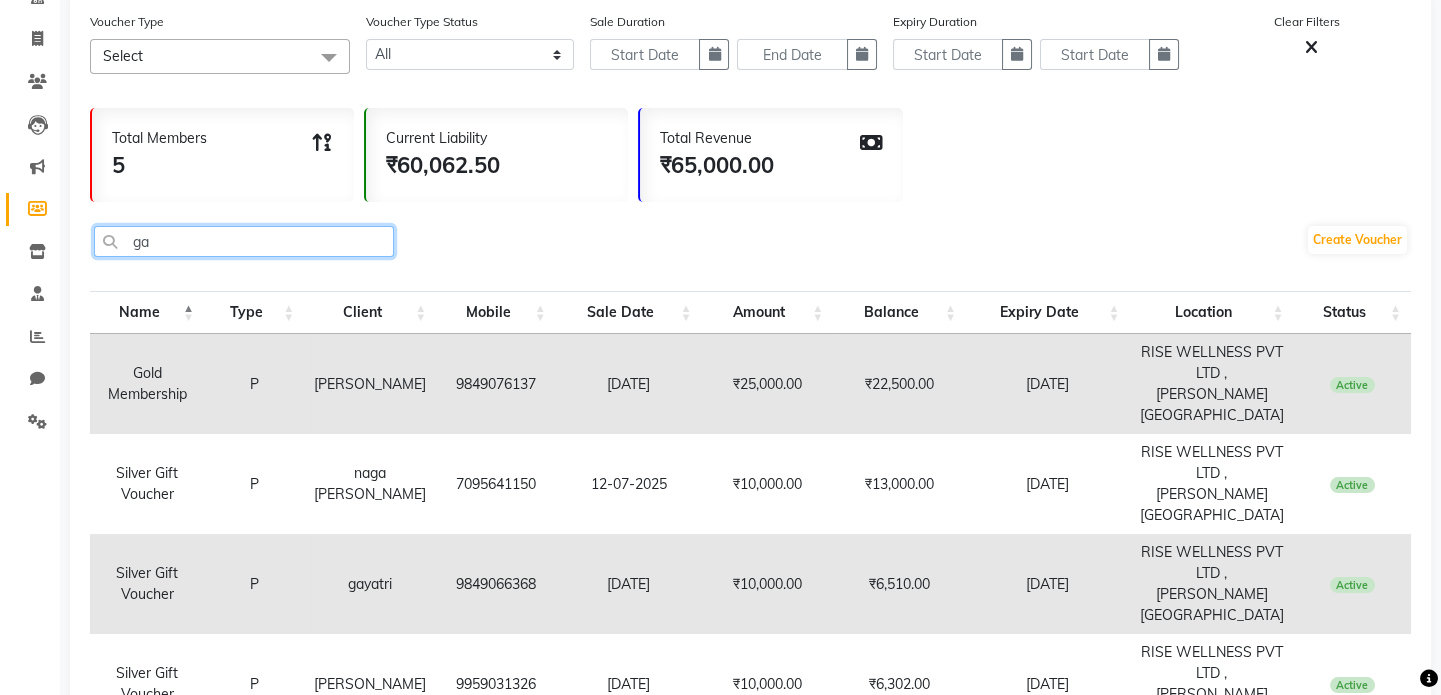 click on "ga" 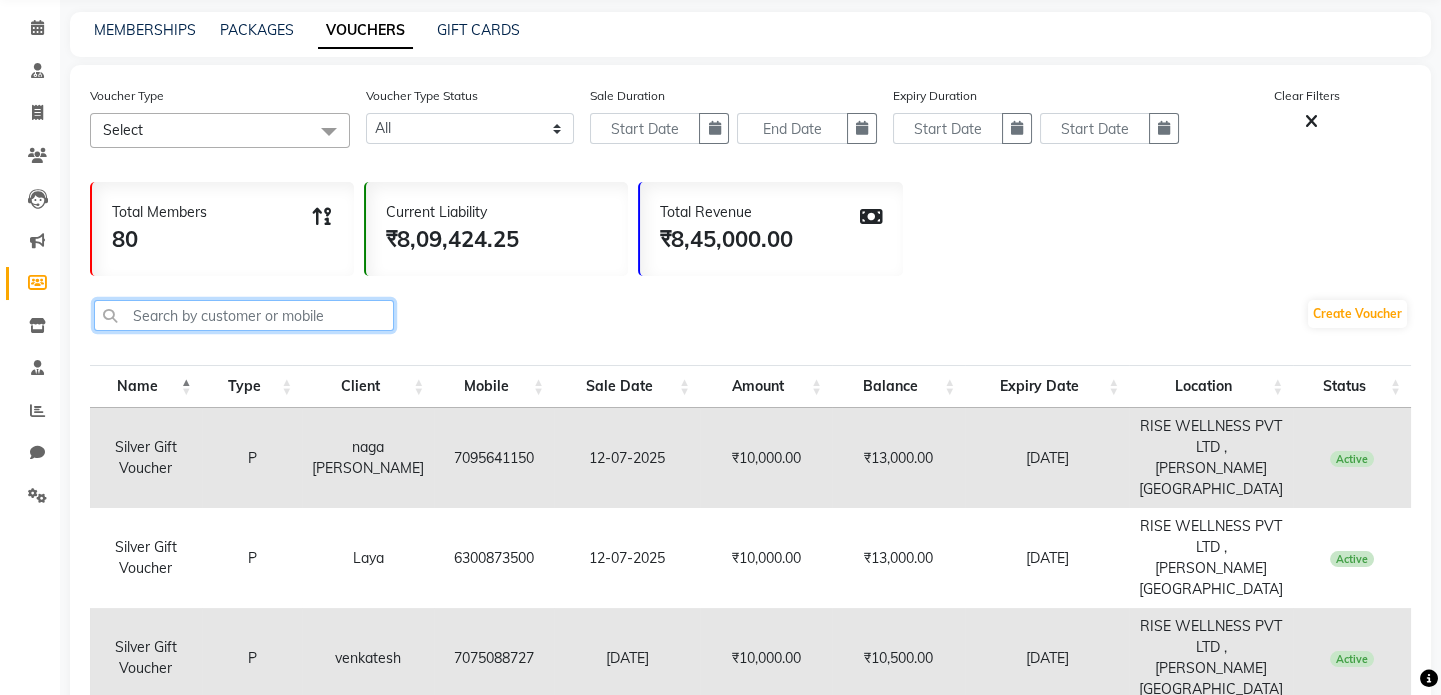 scroll, scrollTop: 0, scrollLeft: 0, axis: both 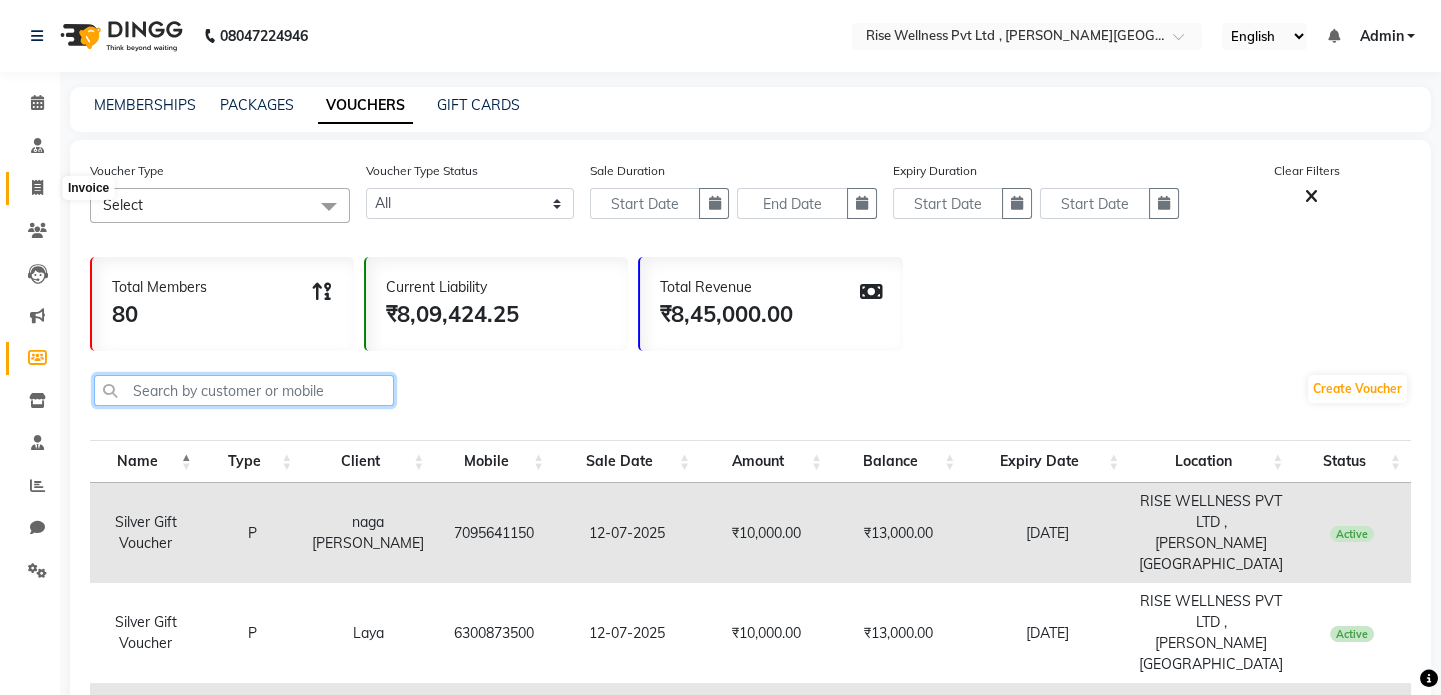 type 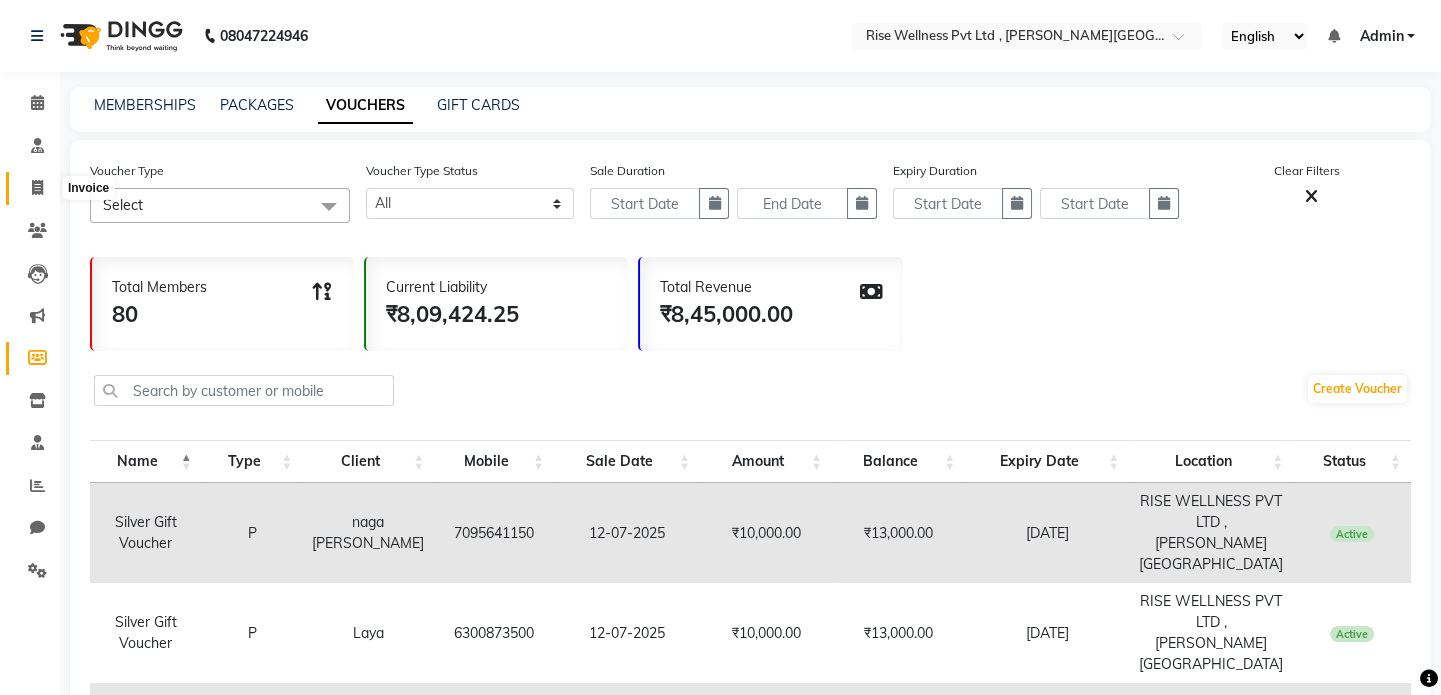 click 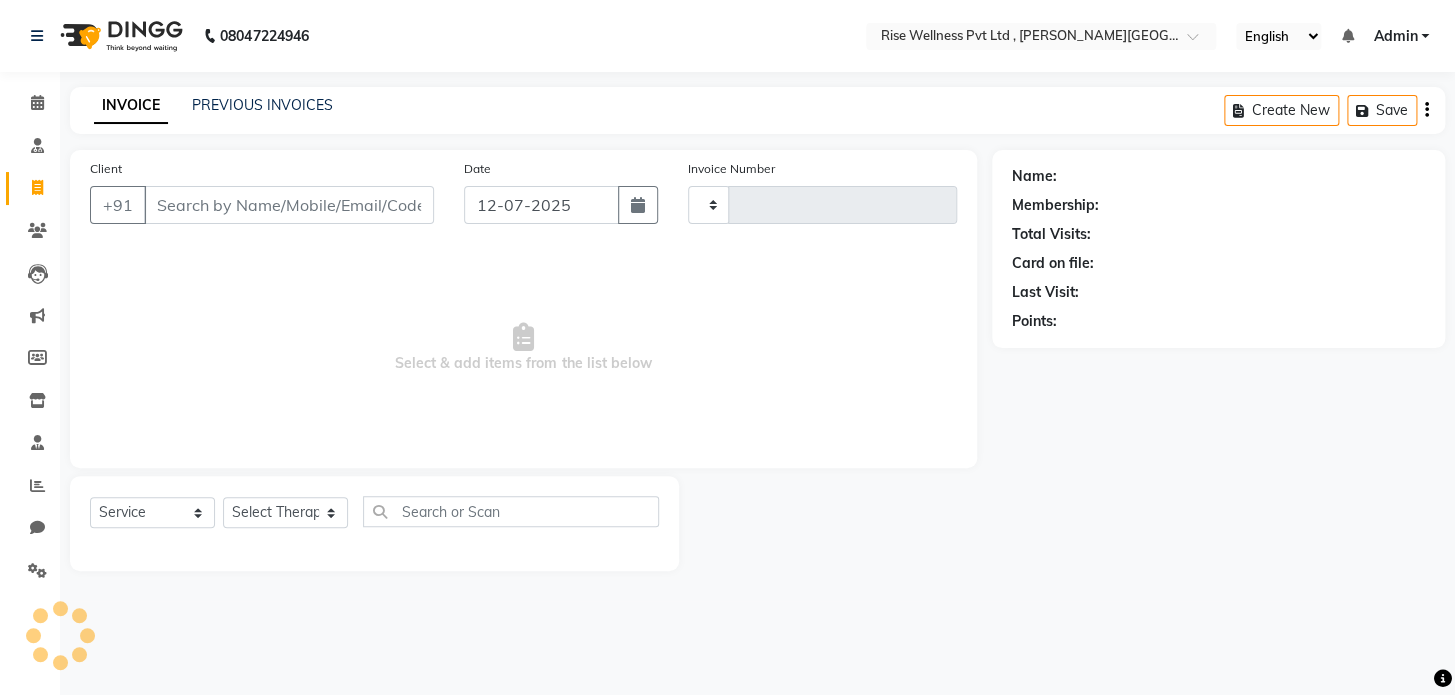 type on "0604" 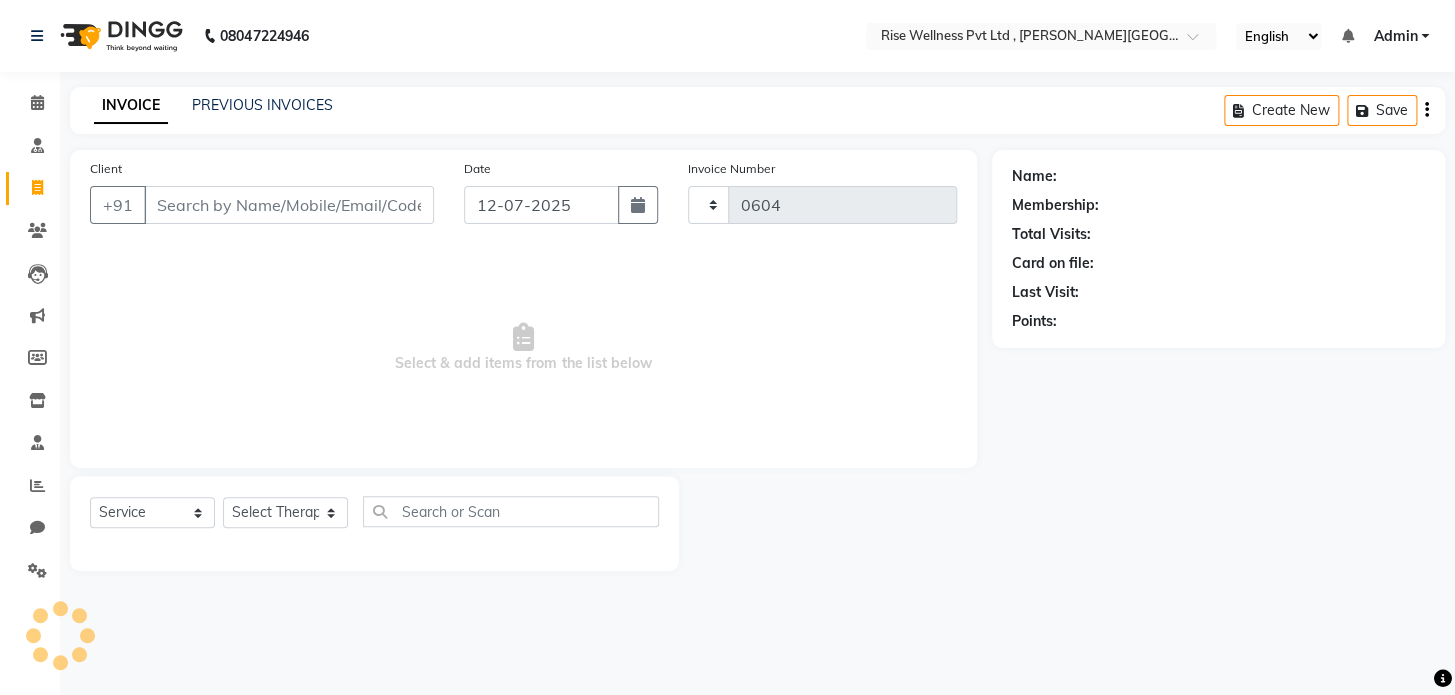 select on "7497" 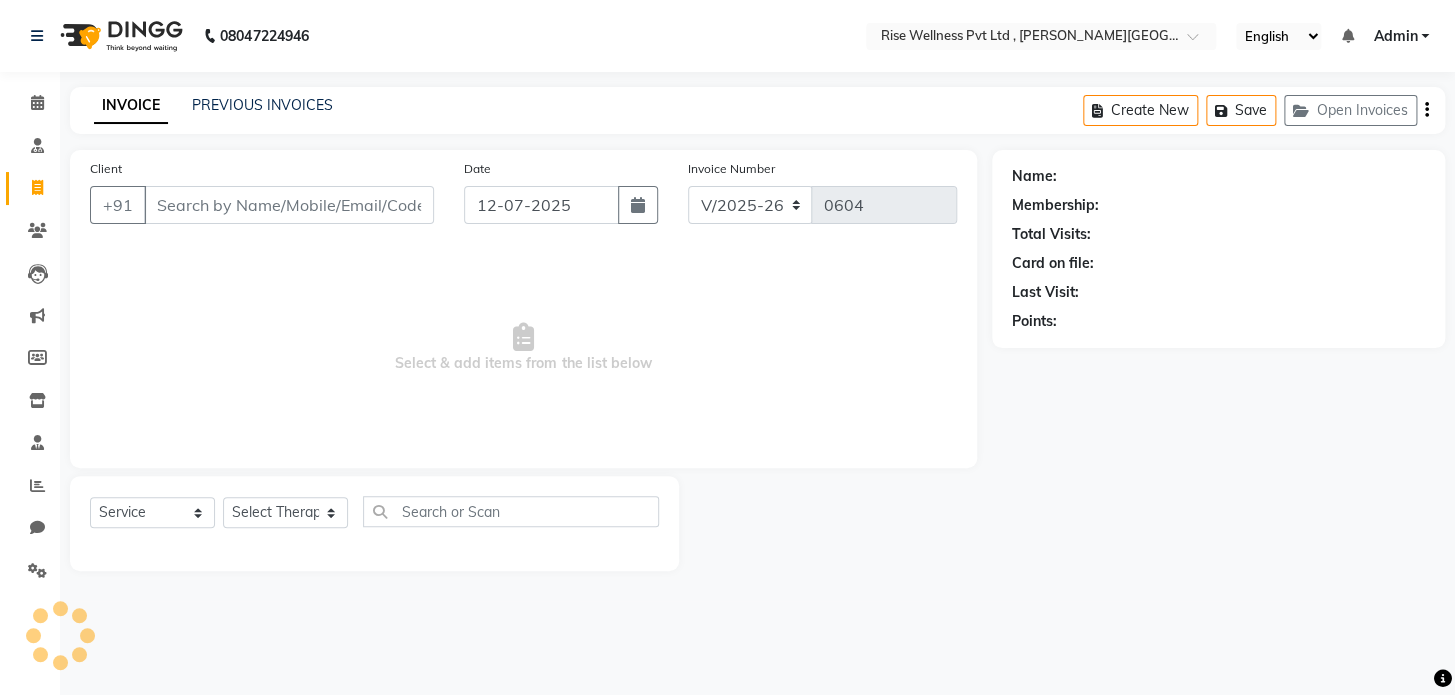 select on "V" 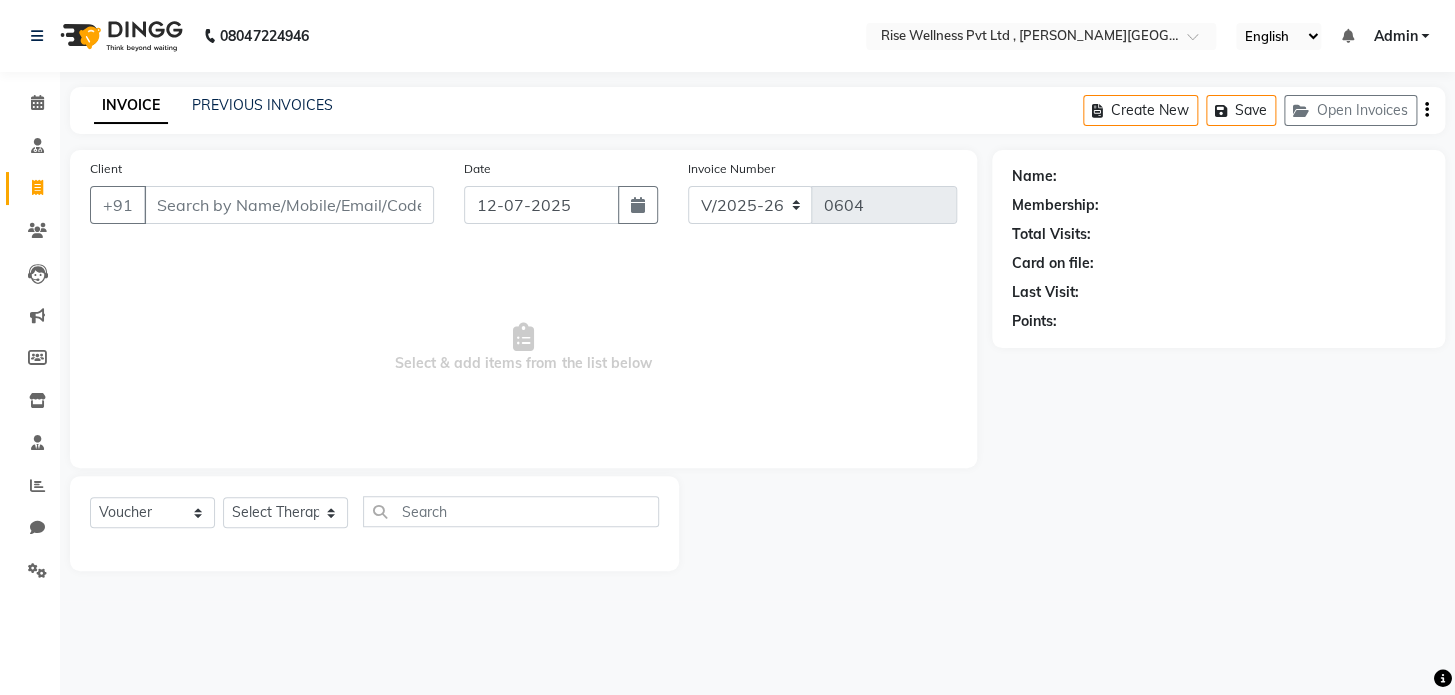 click on "Client" at bounding box center (289, 205) 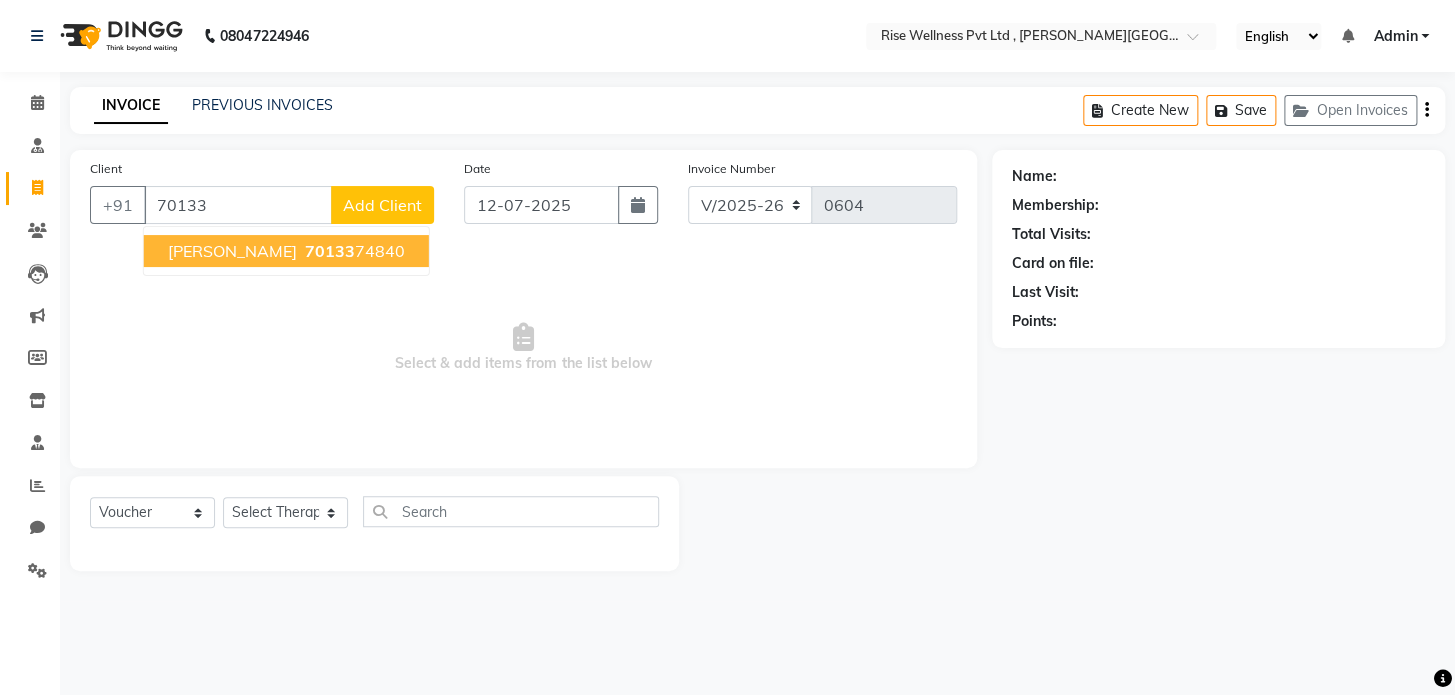 click on "[PERSON_NAME]" at bounding box center [232, 251] 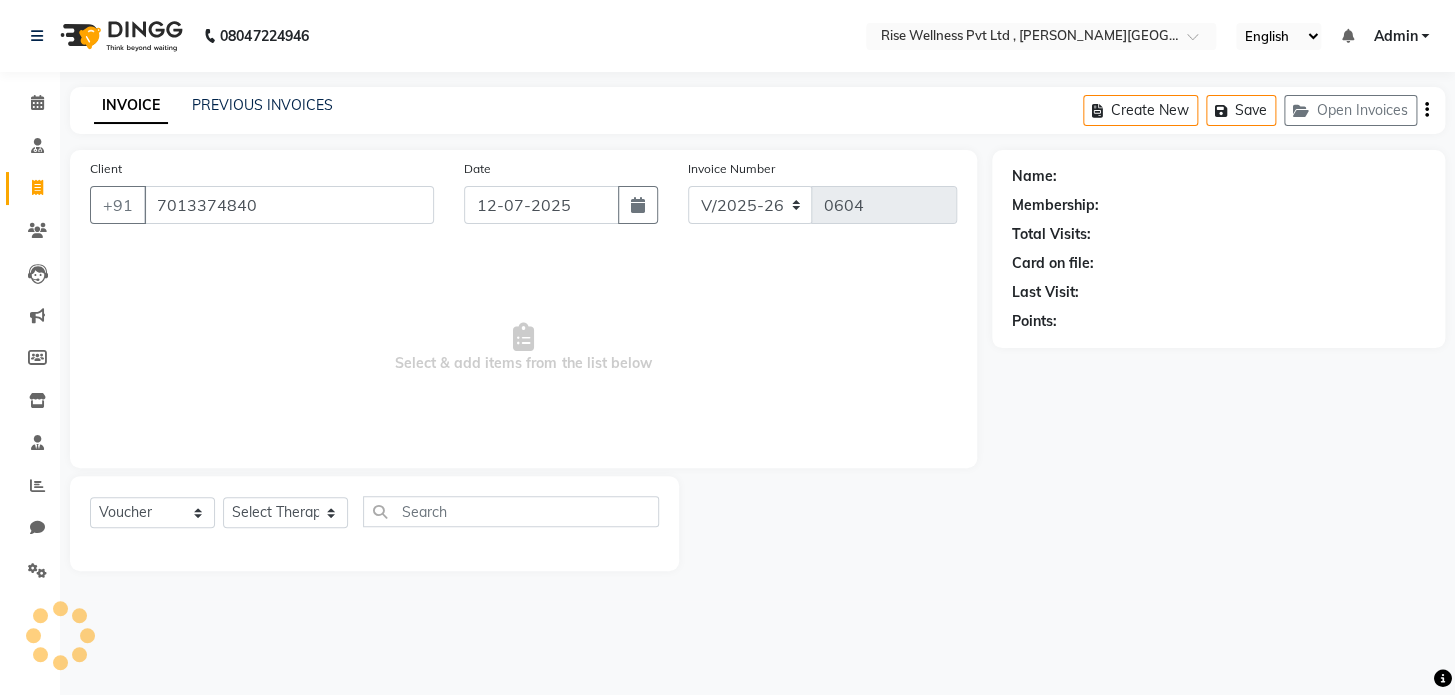 type on "7013374840" 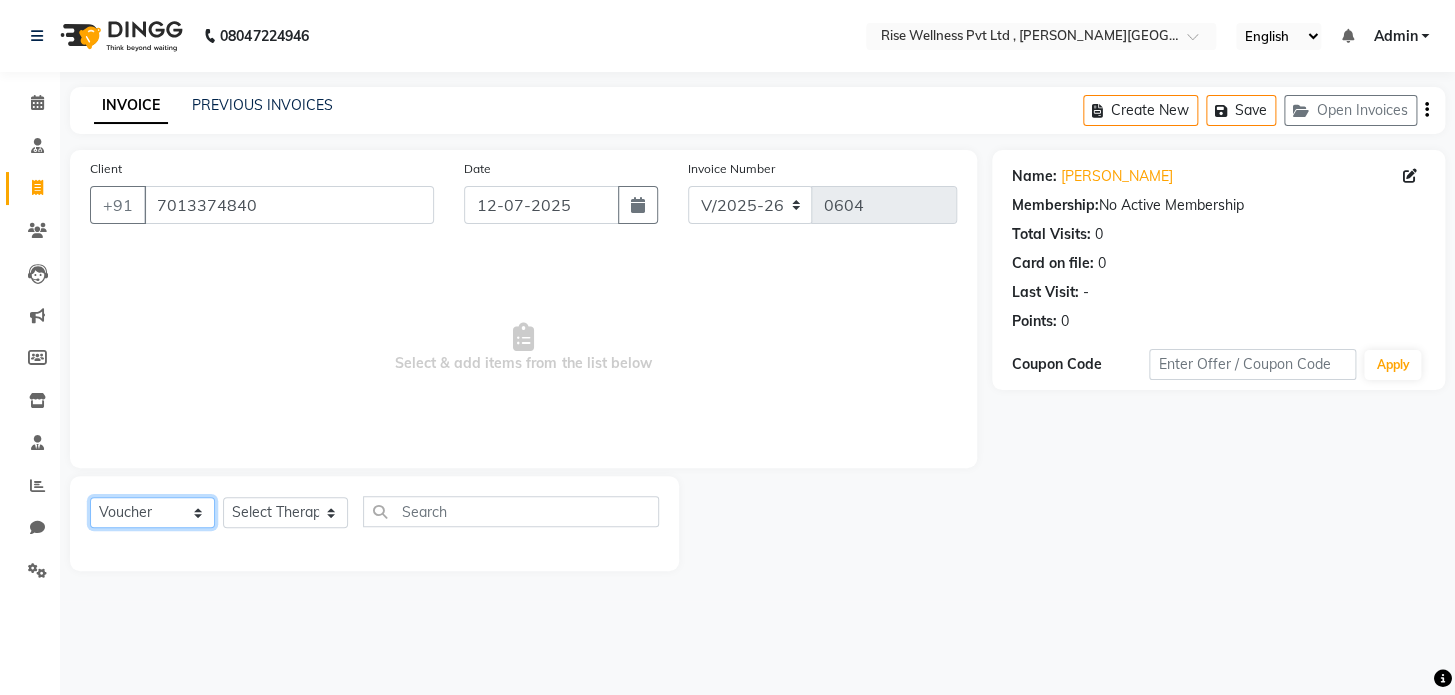 click on "Select  Service  Product  Membership  Package Voucher Prepaid Gift Card" 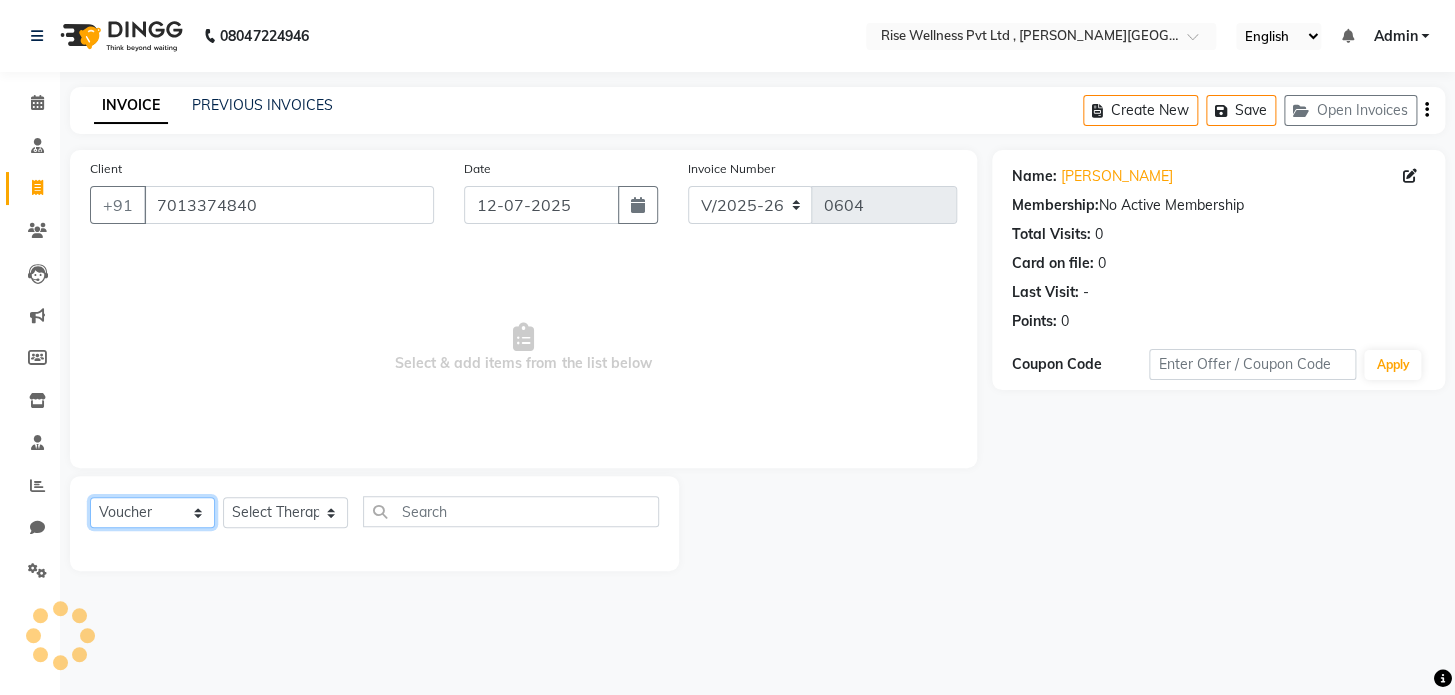 select on "service" 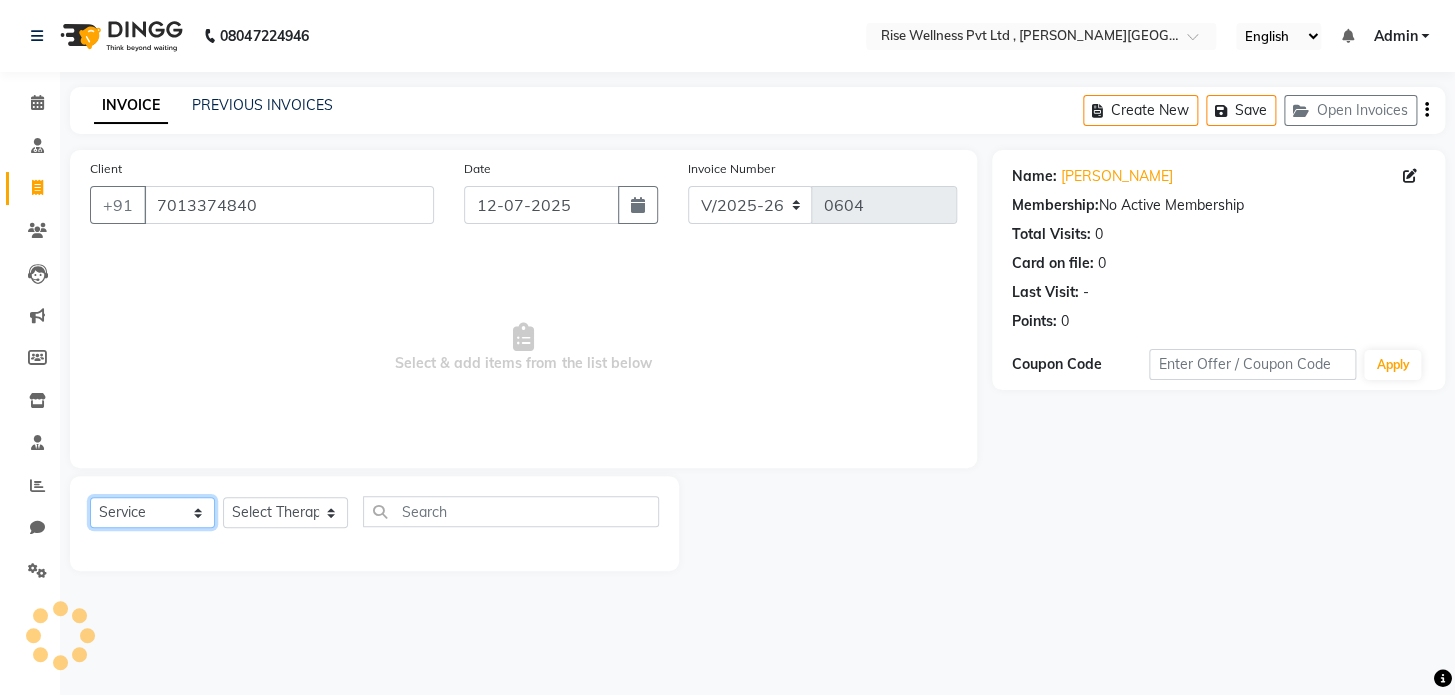 click on "Select  Service  Product  Membership  Package Voucher Prepaid Gift Card" 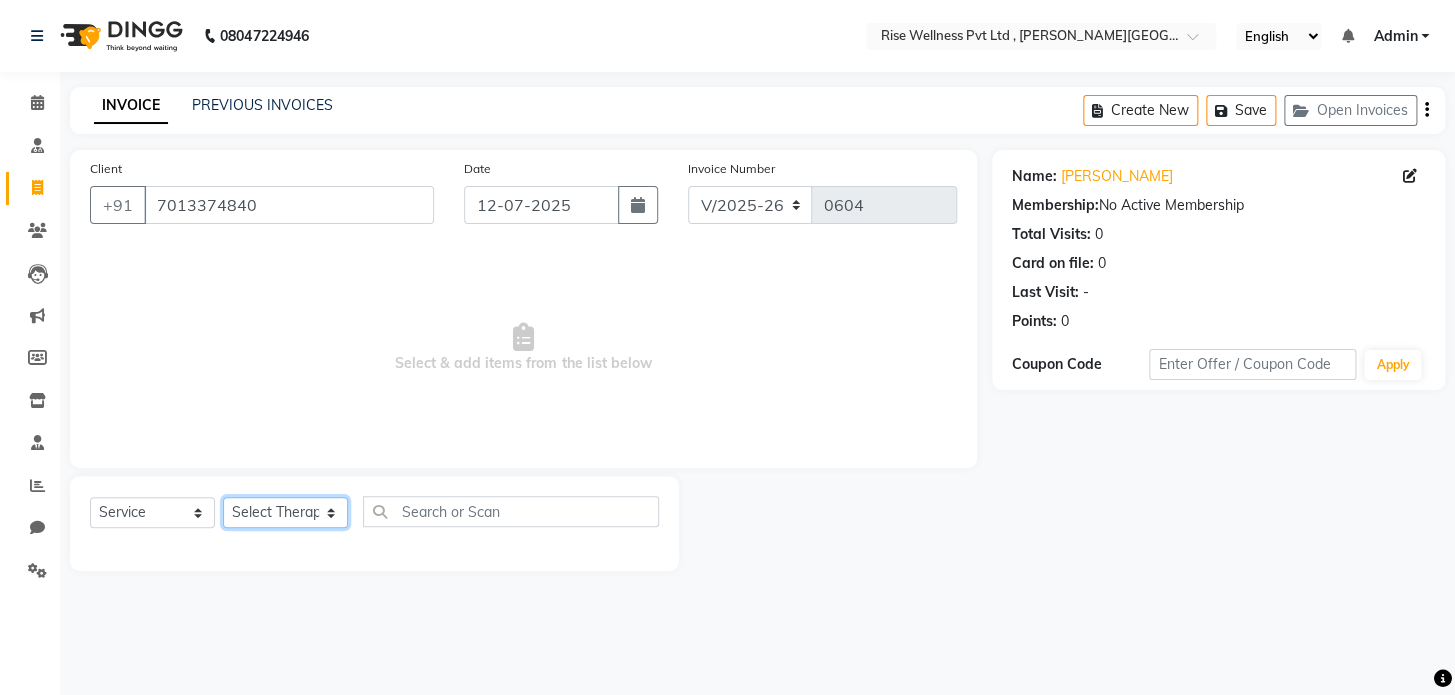 click on "Select Therapist LIBIN musthabshira nithya Reception [PERSON_NAME]" 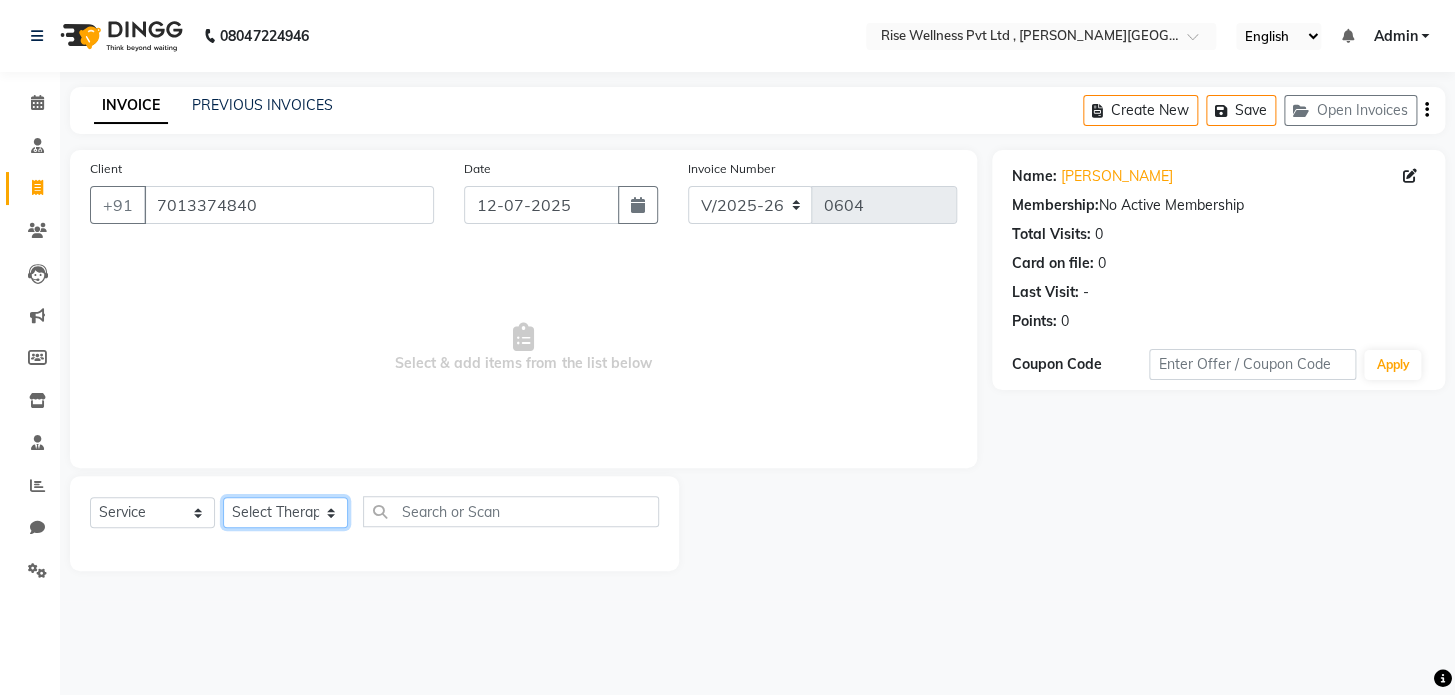 select on "69785" 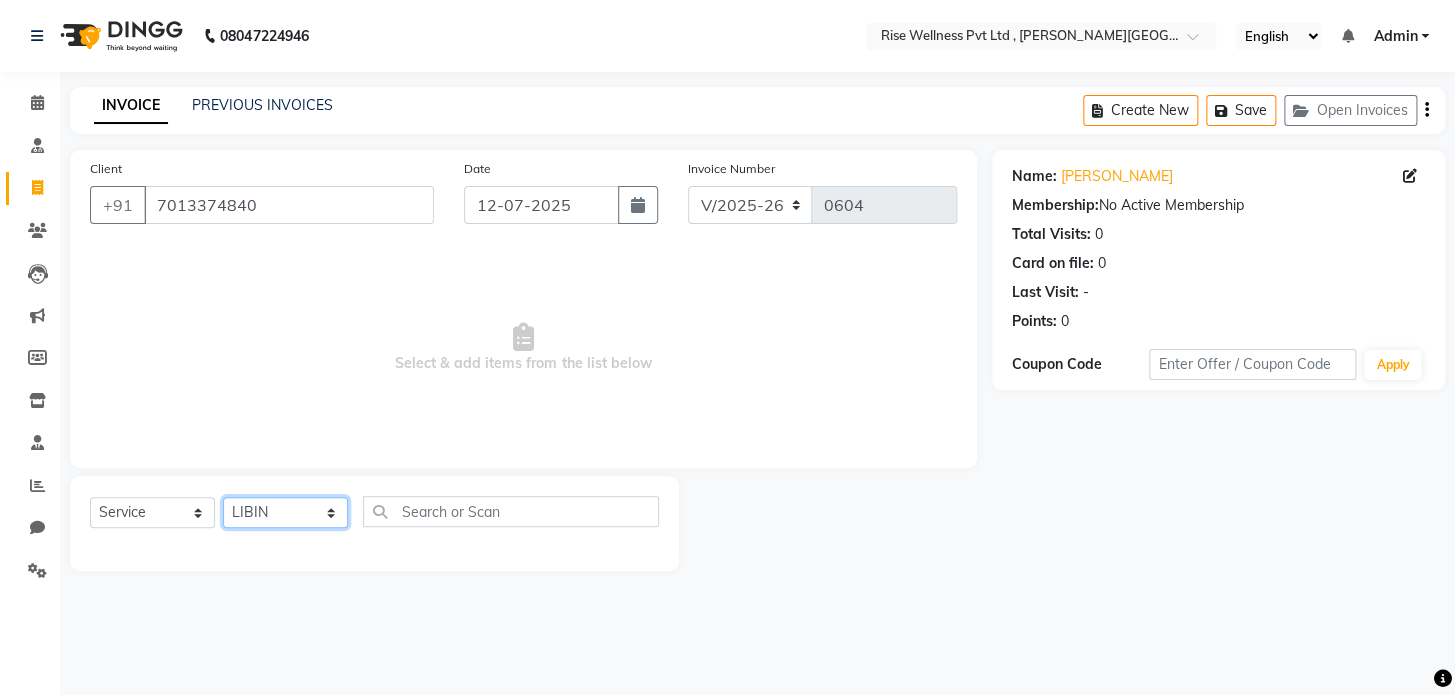 click on "Select Therapist LIBIN musthabshira nithya Reception [PERSON_NAME]" 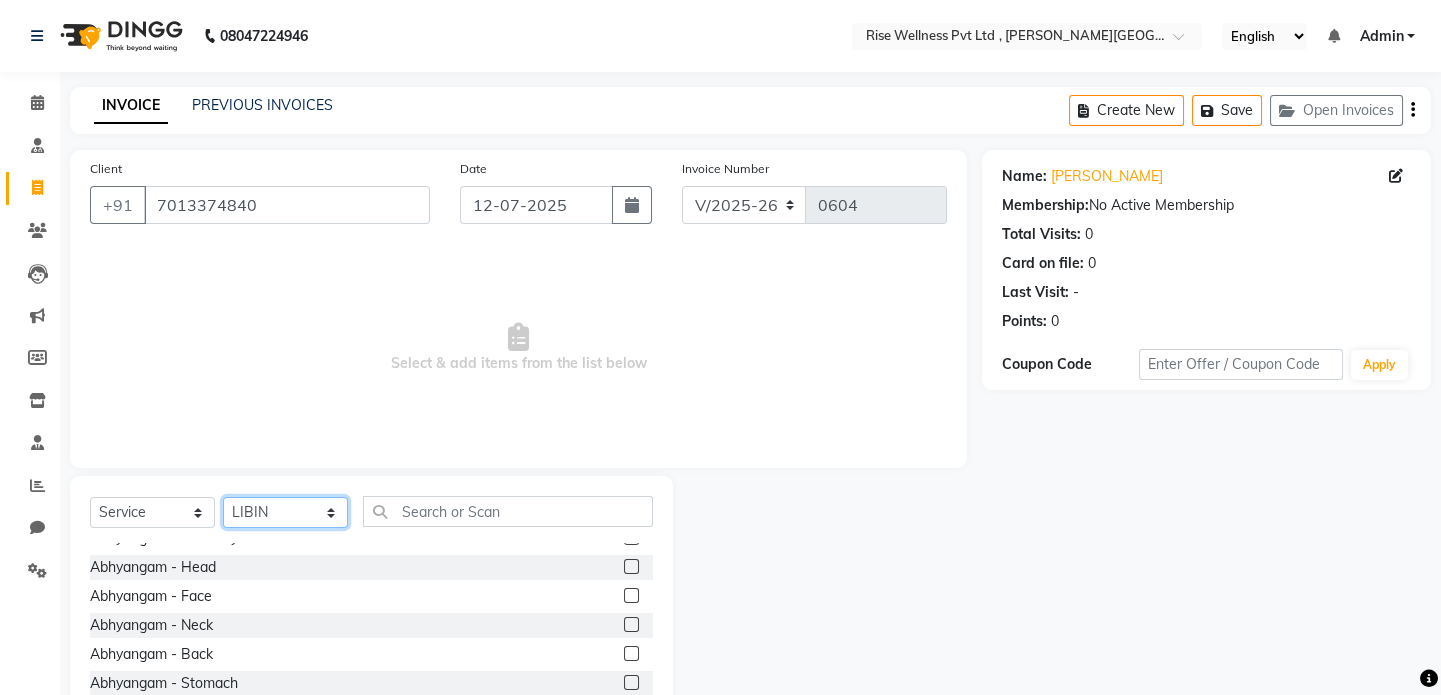 scroll, scrollTop: 363, scrollLeft: 0, axis: vertical 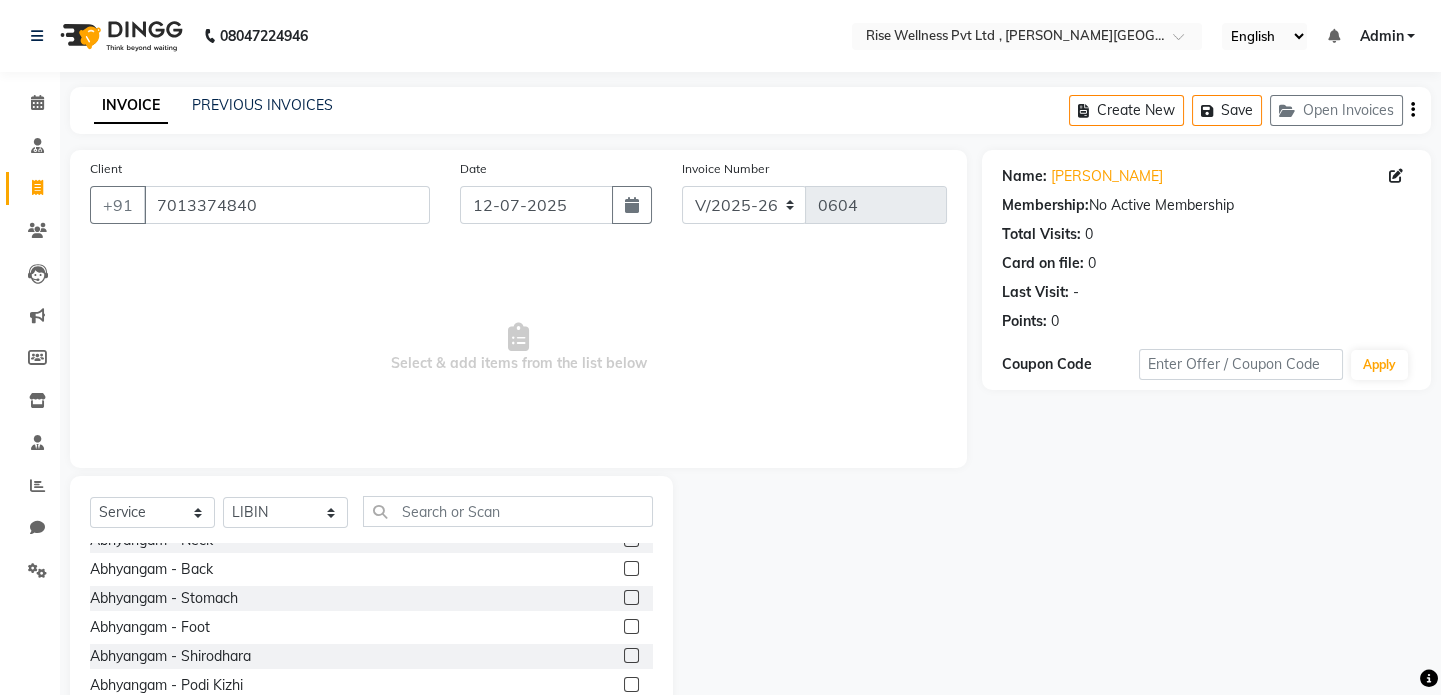 click 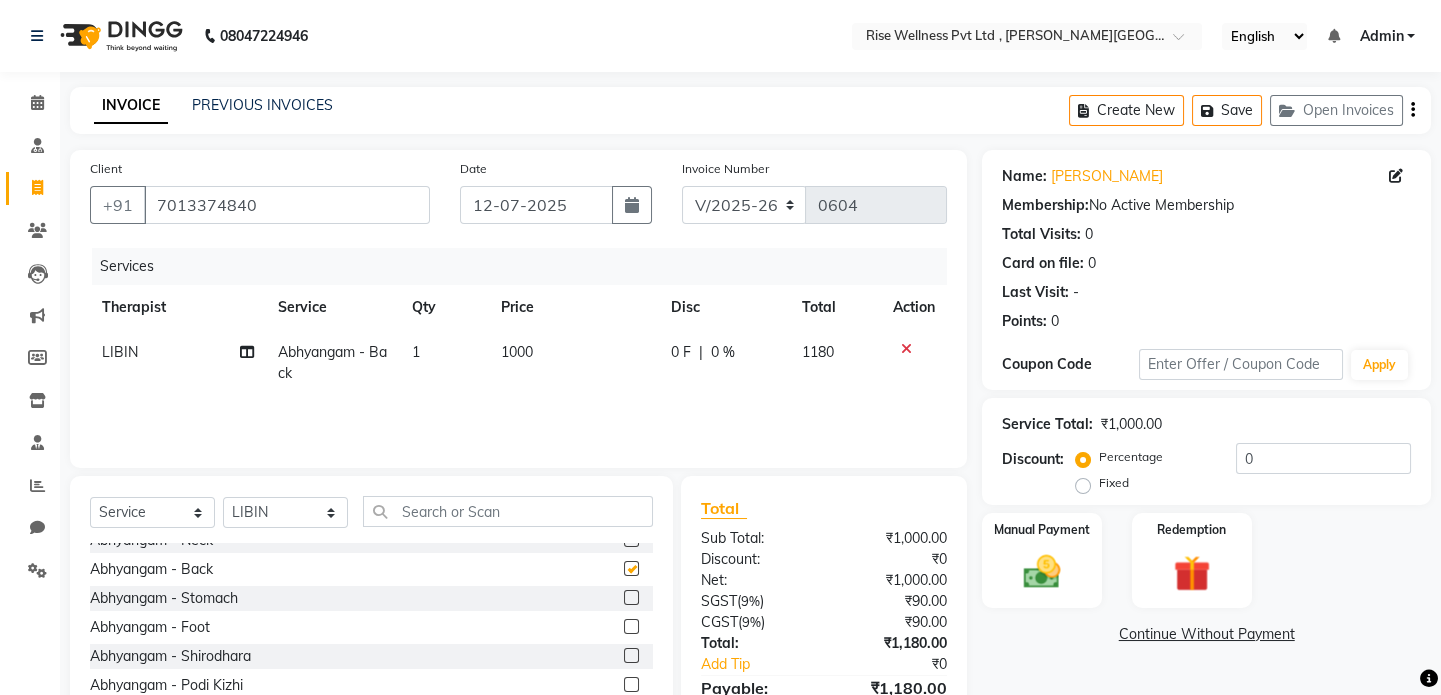 checkbox on "false" 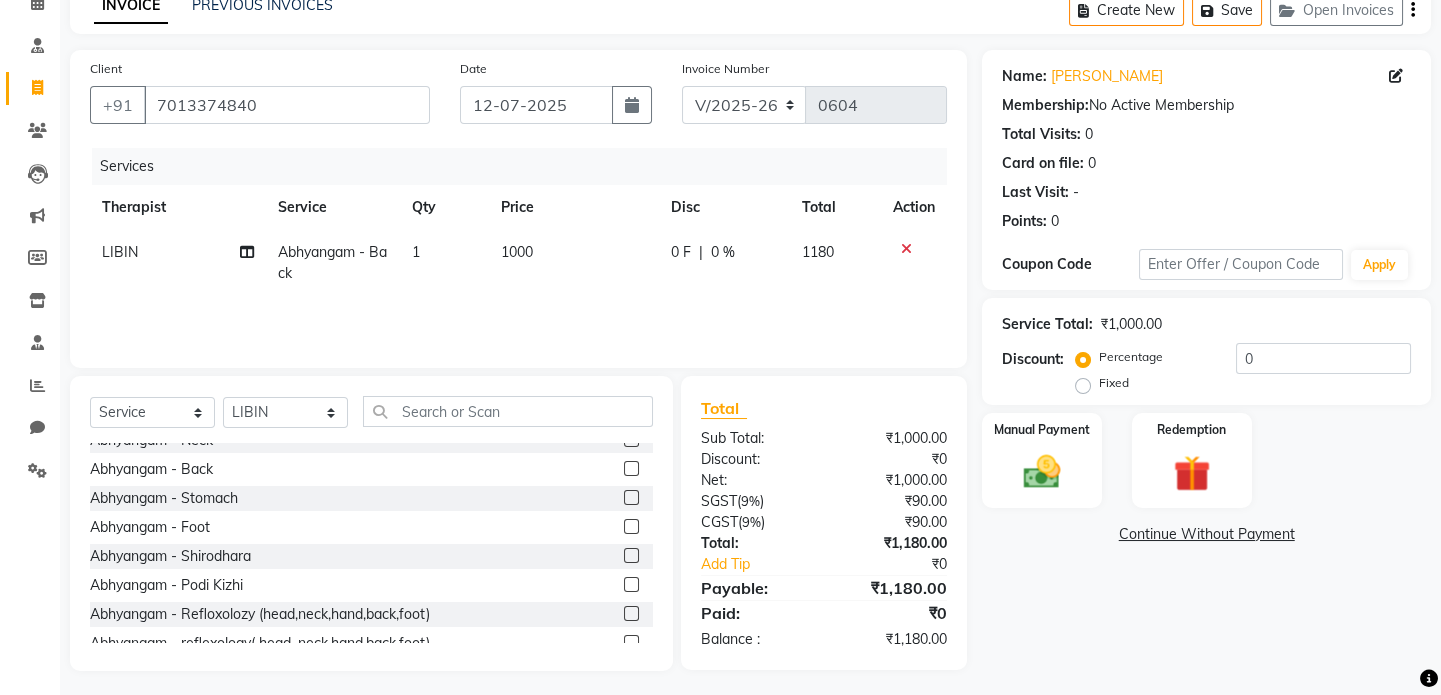 scroll, scrollTop: 106, scrollLeft: 0, axis: vertical 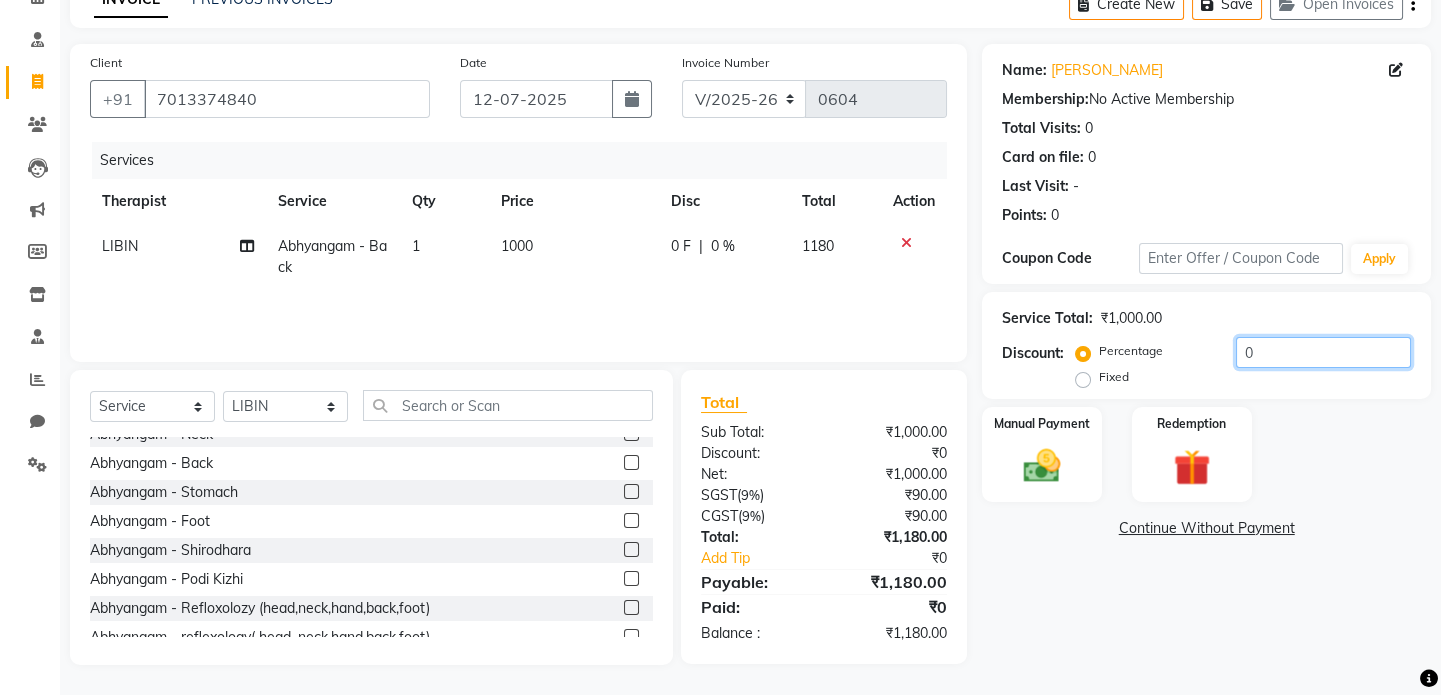 click on "0" 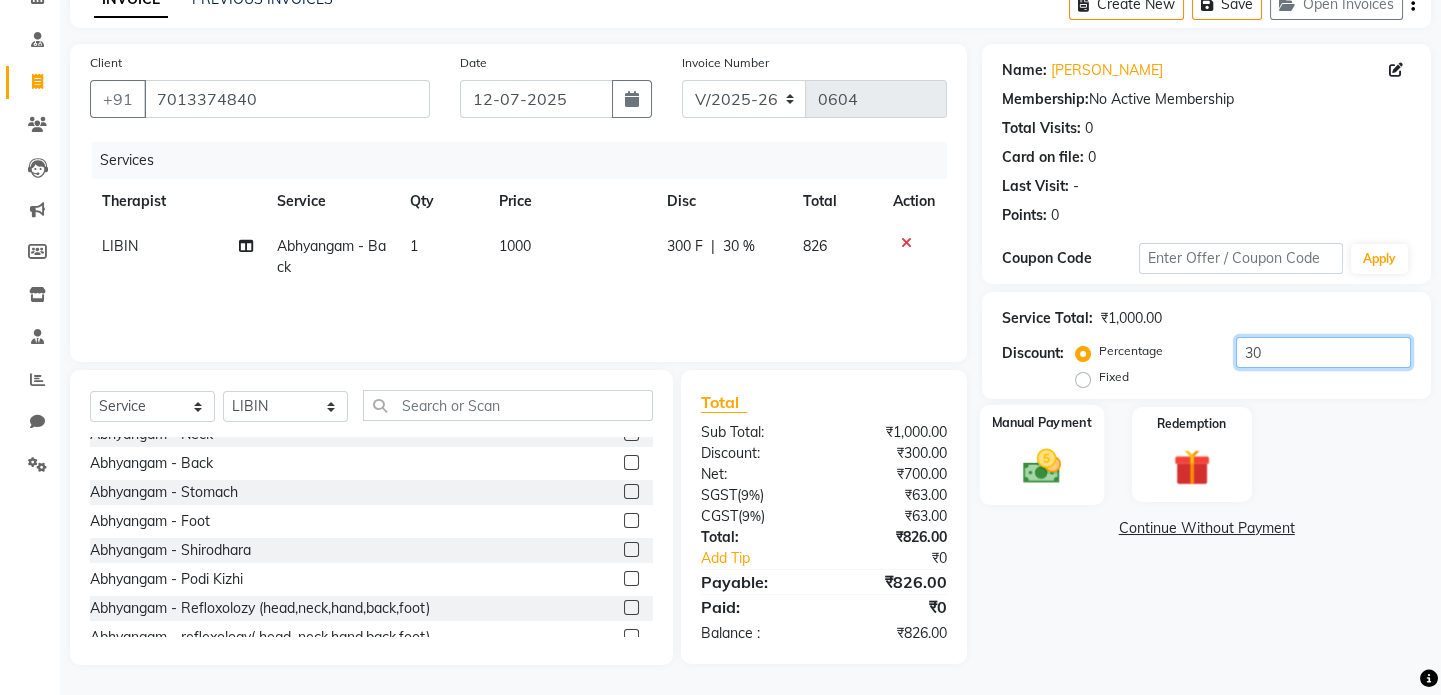 type on "30" 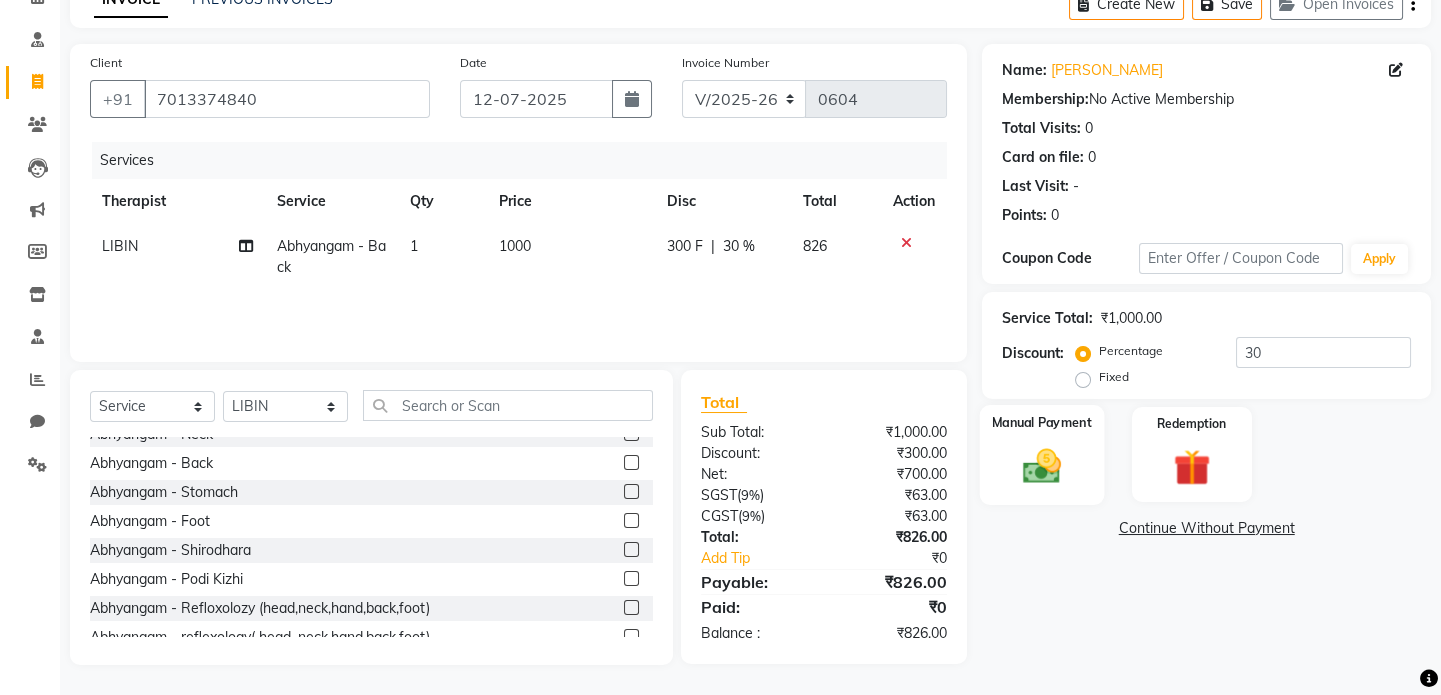 click on "Manual Payment" 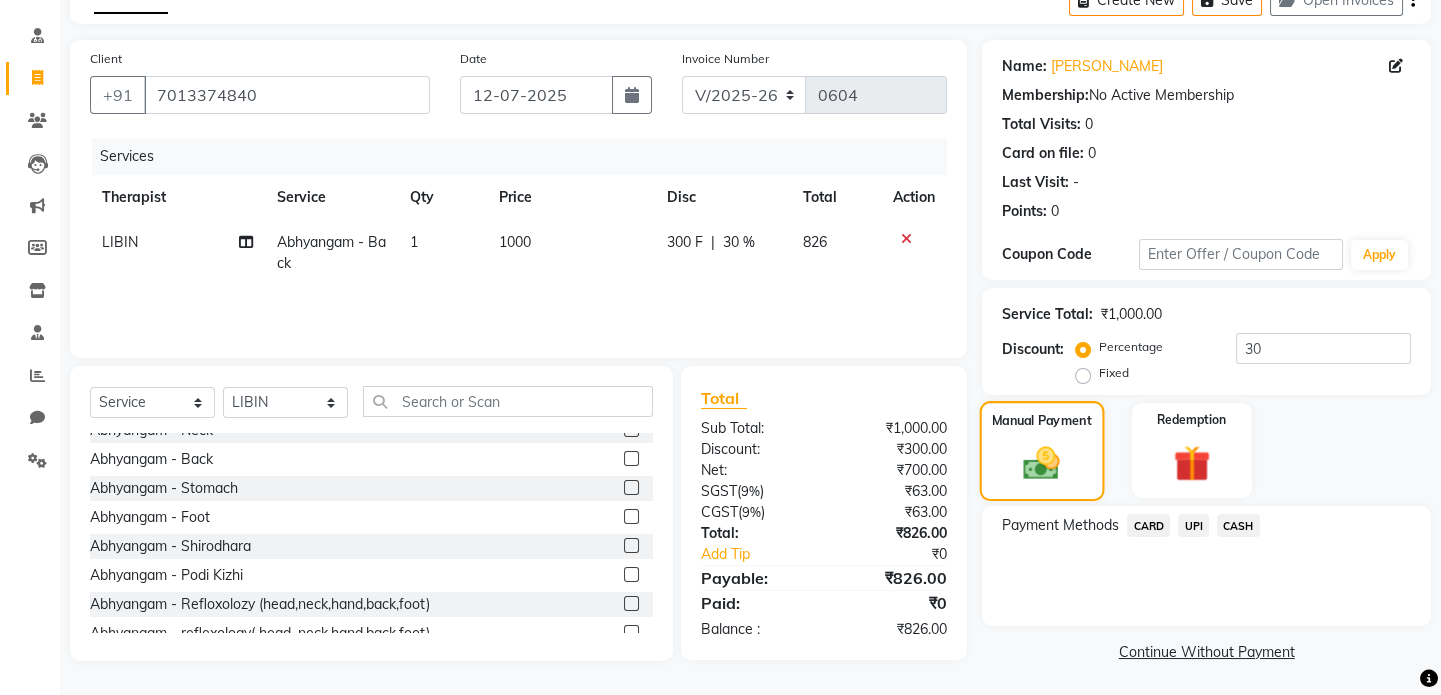 scroll, scrollTop: 111, scrollLeft: 0, axis: vertical 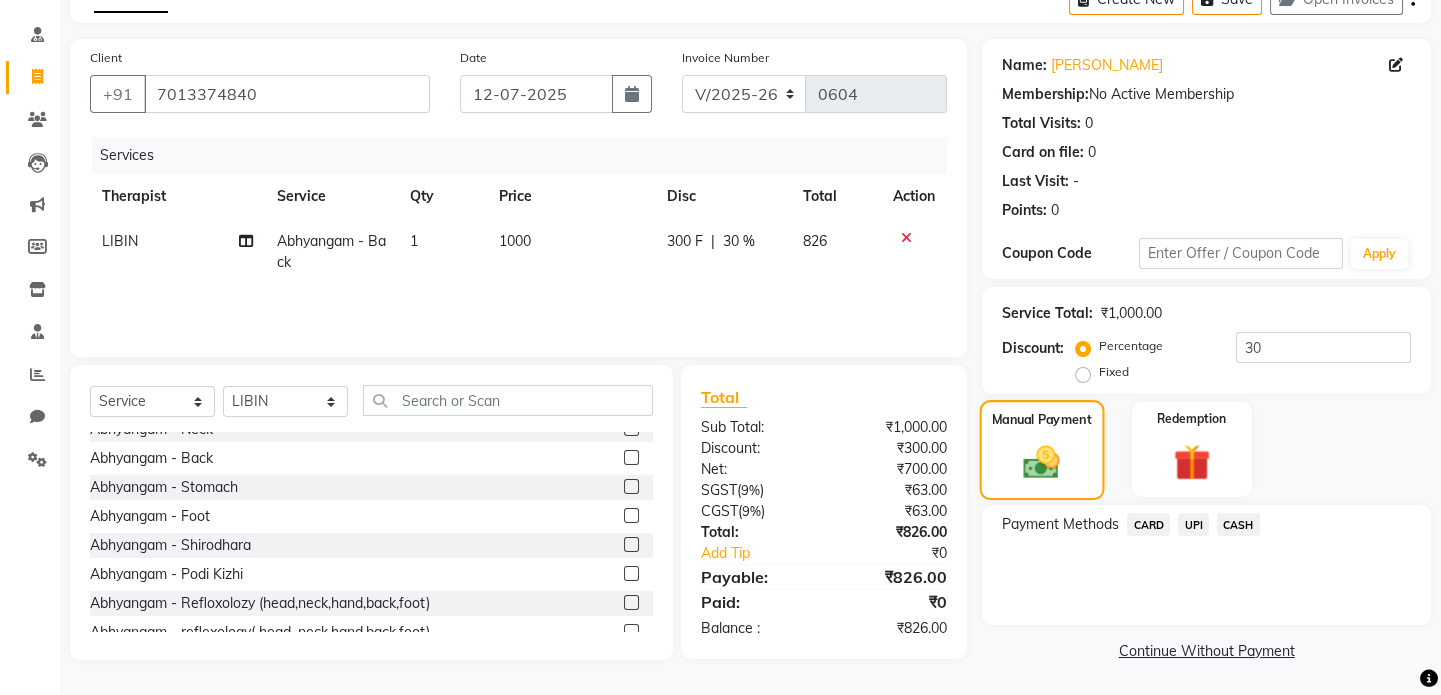 click on "Manual Payment" 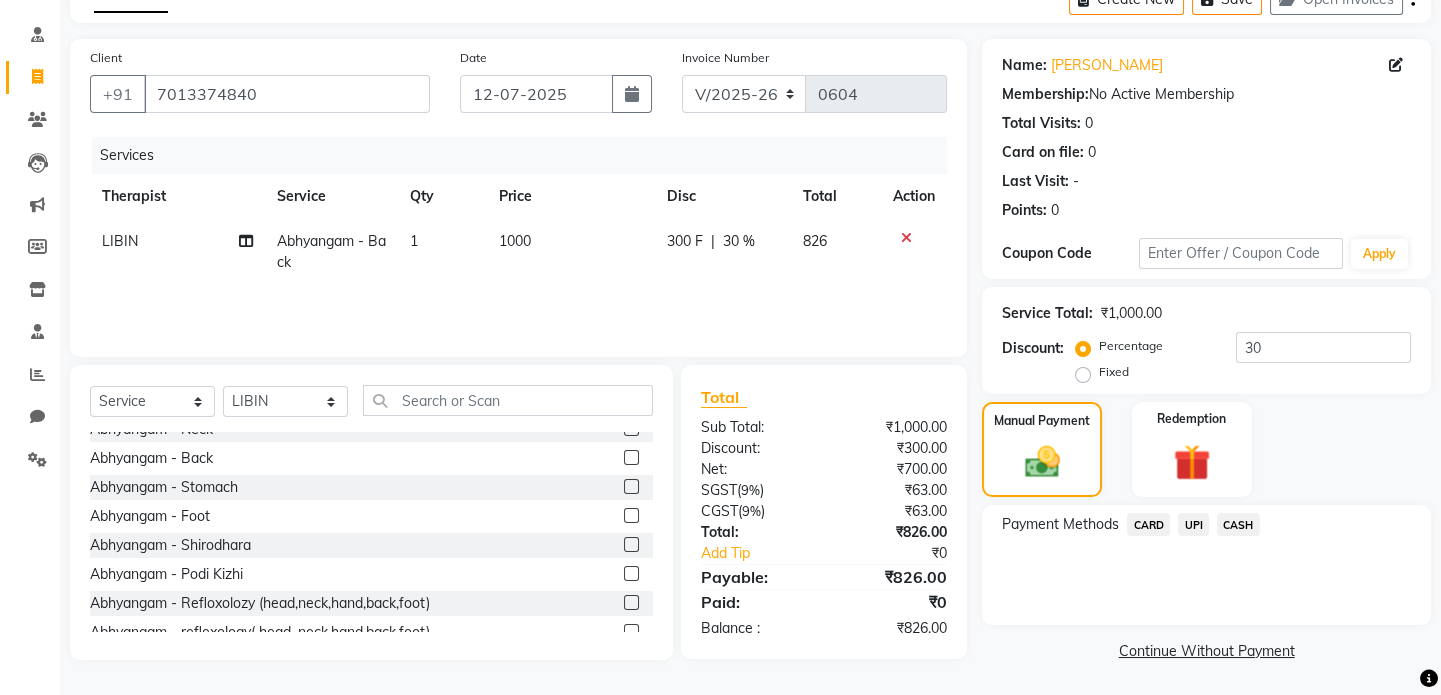 click on "UPI" 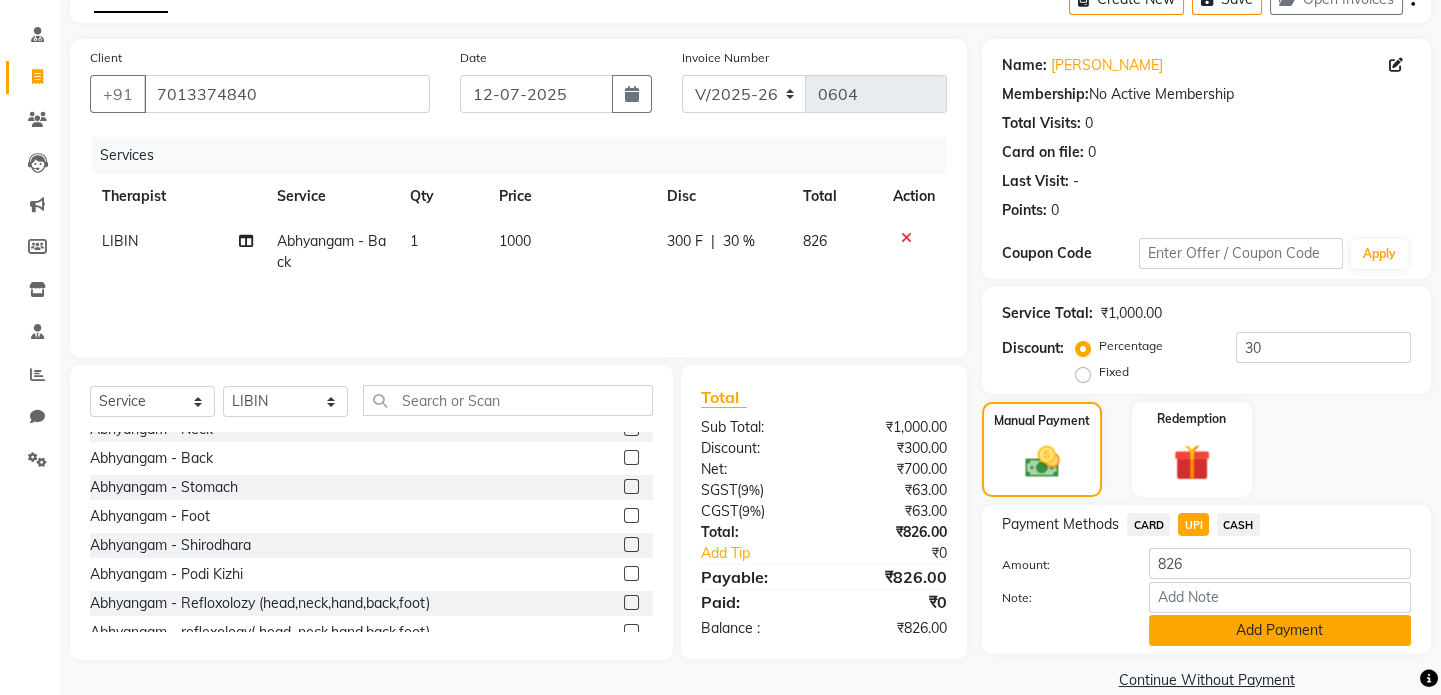 click on "Add Payment" 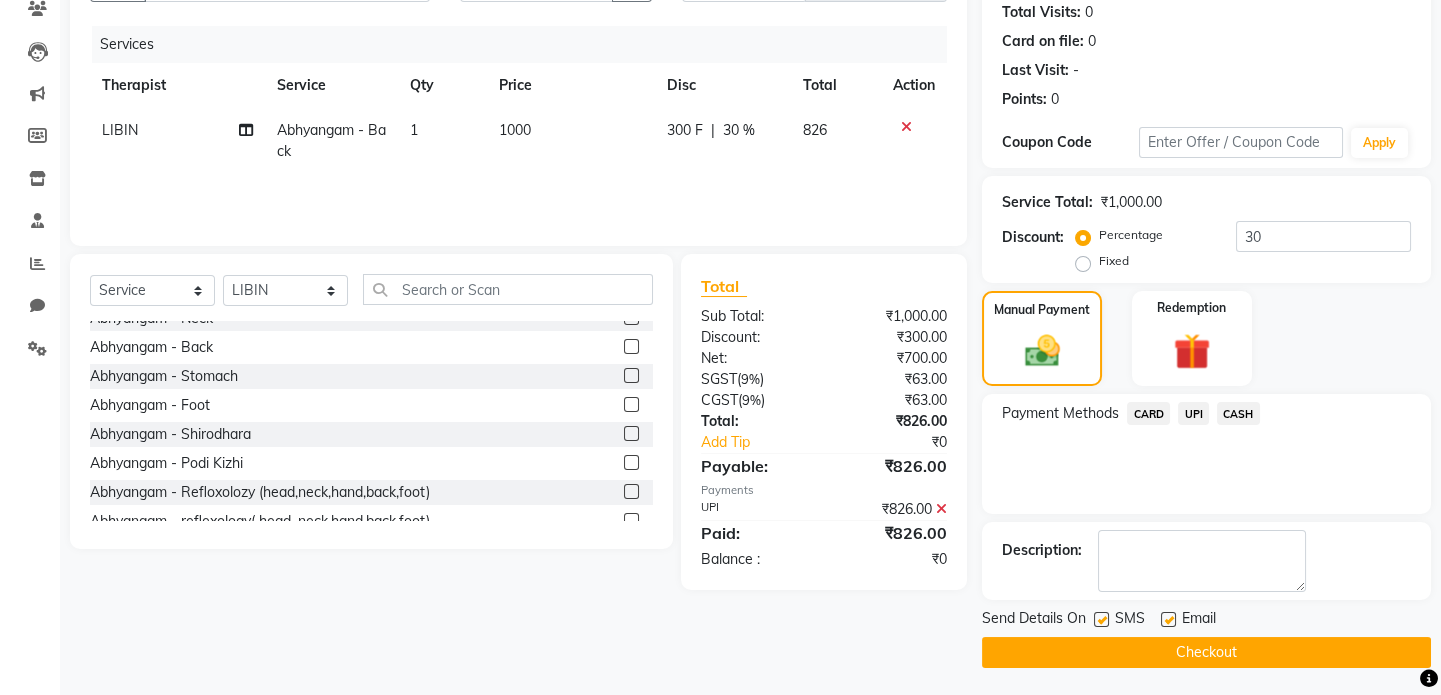 scroll, scrollTop: 223, scrollLeft: 0, axis: vertical 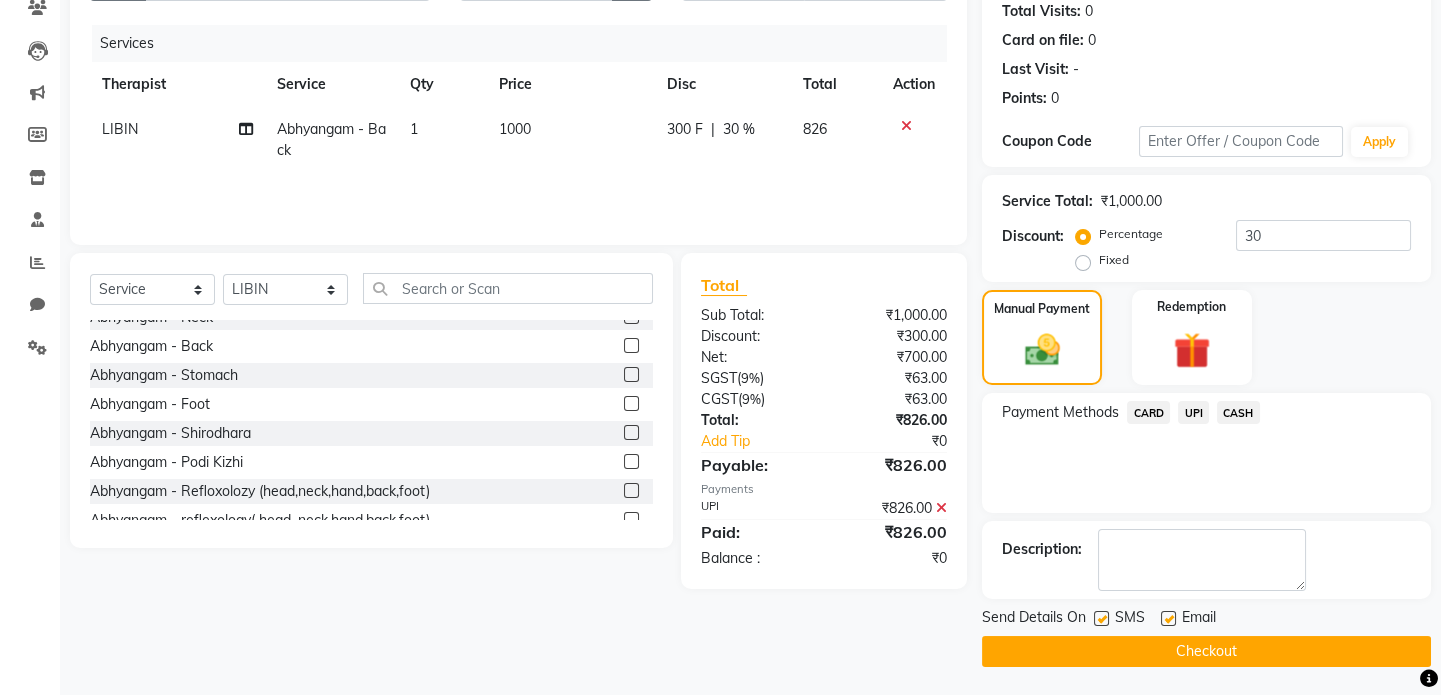 click on "Checkout" 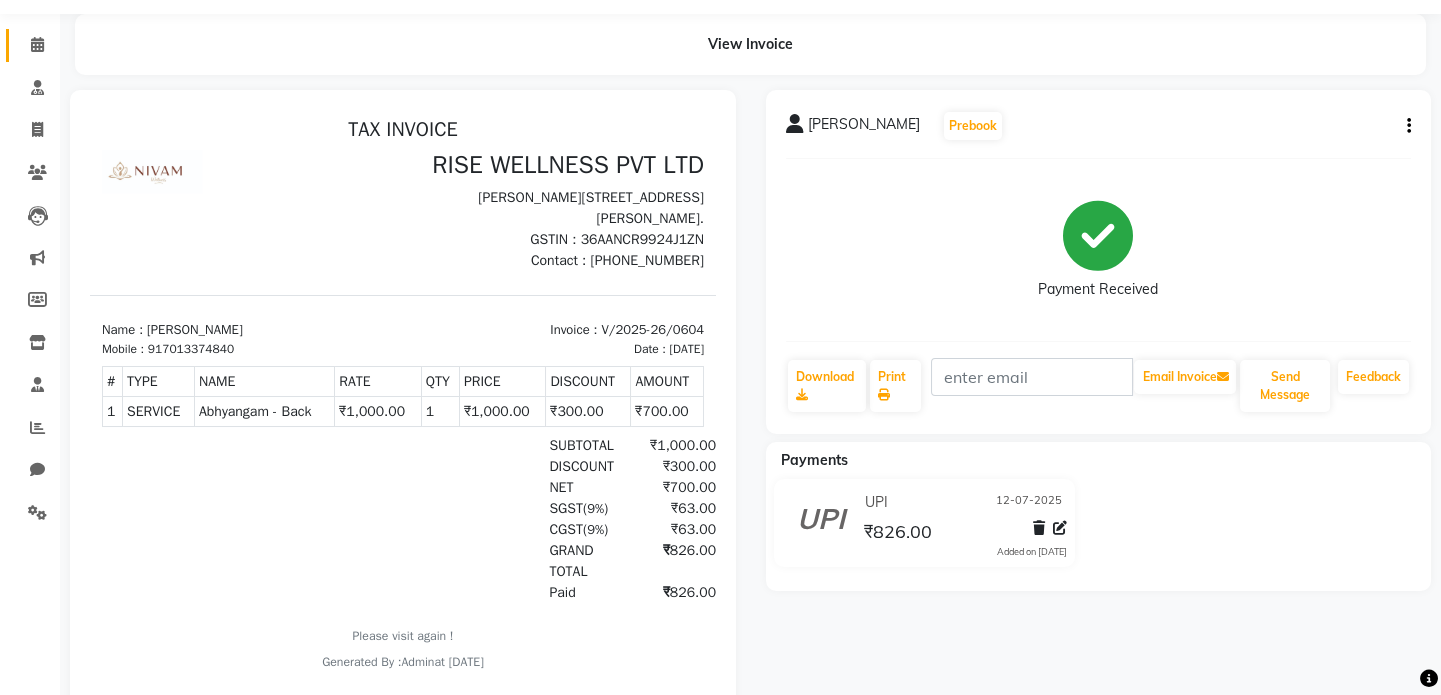 scroll, scrollTop: 0, scrollLeft: 0, axis: both 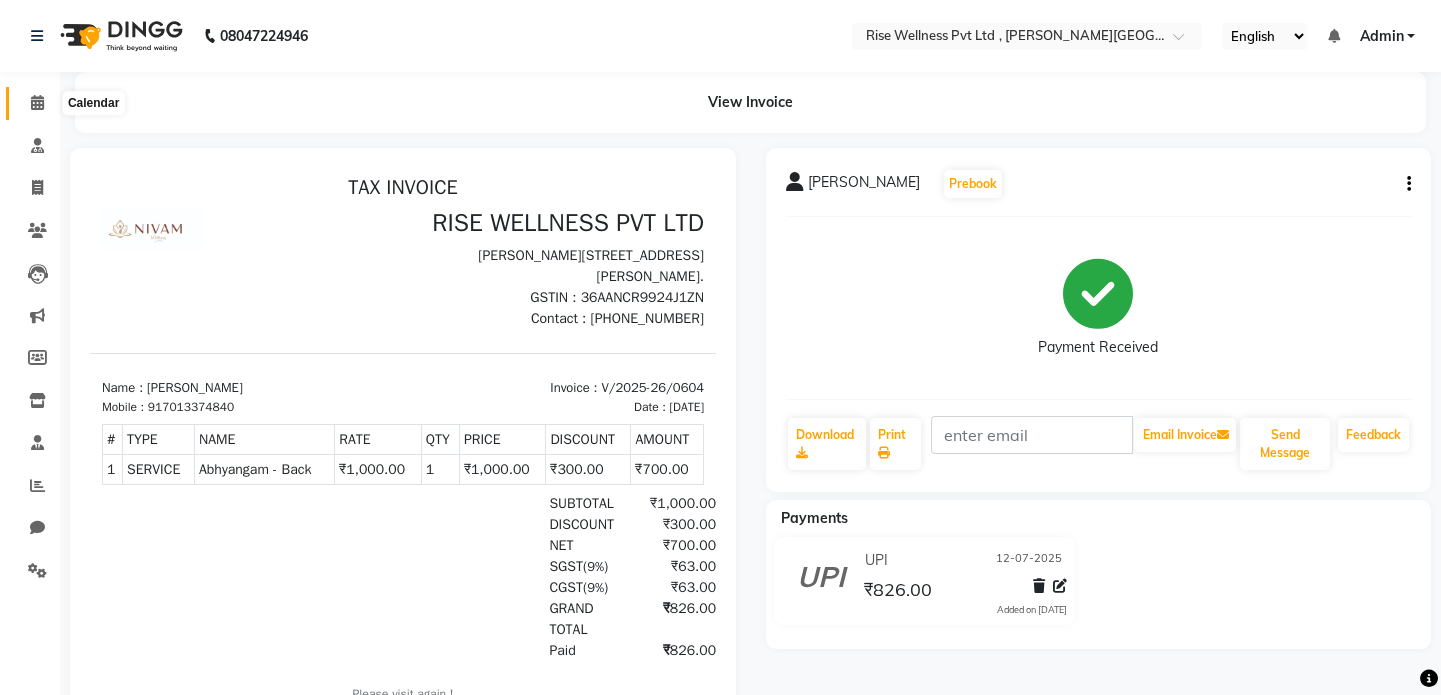 click 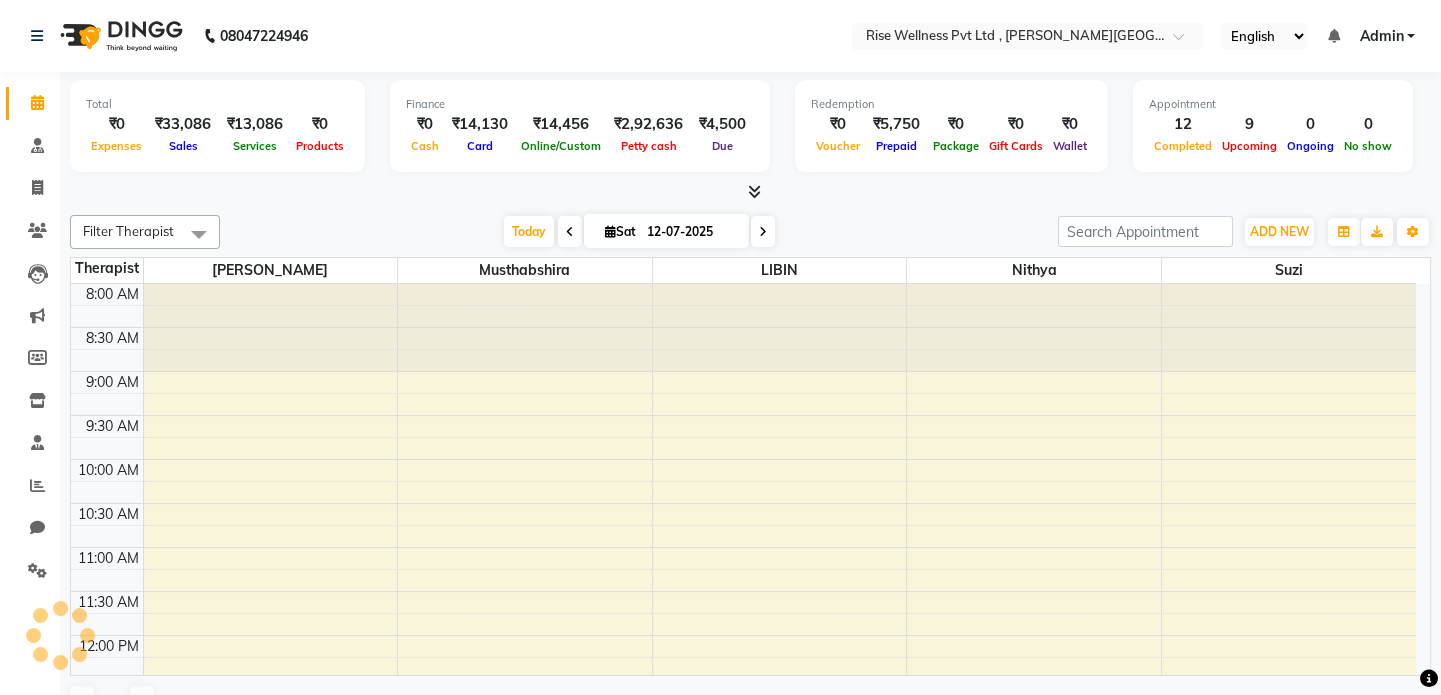 scroll, scrollTop: 24, scrollLeft: 0, axis: vertical 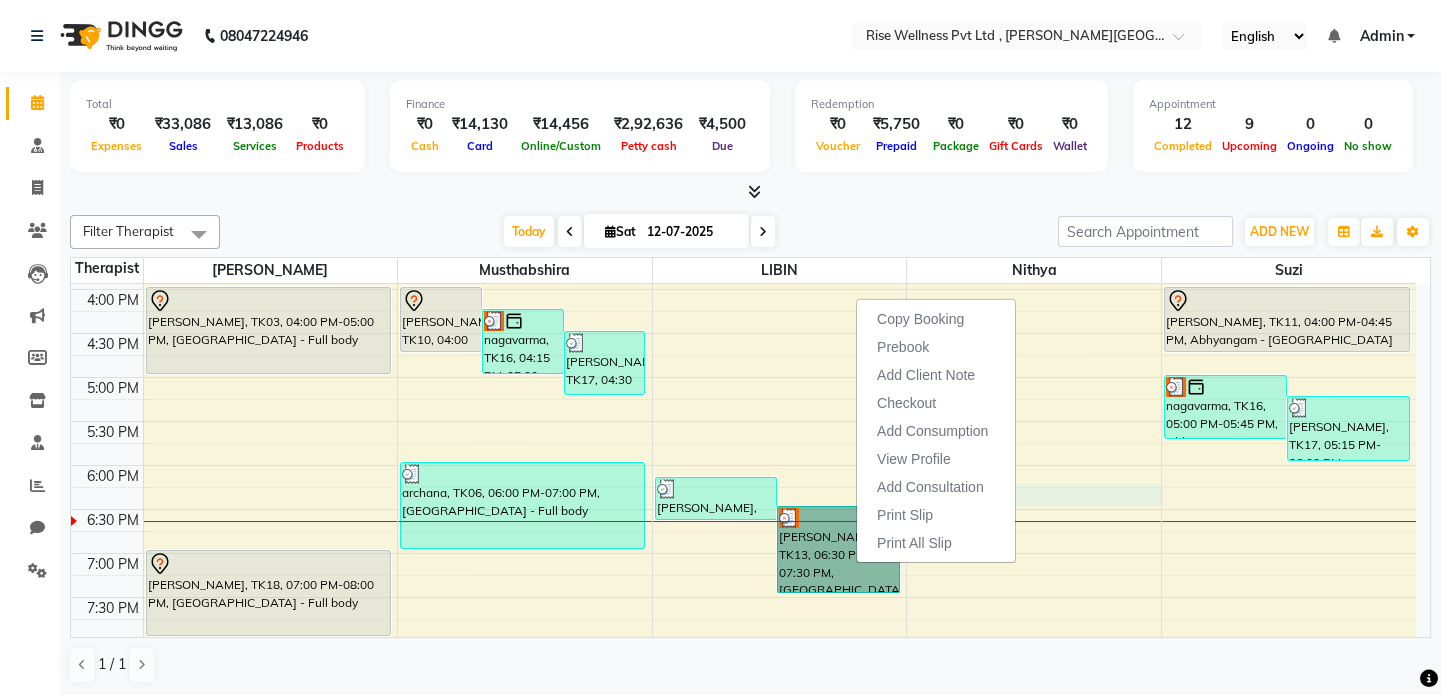 click on "8:00 AM 8:30 AM 9:00 AM 9:30 AM 10:00 AM 10:30 AM 11:00 AM 11:30 AM 12:00 PM 12:30 PM 1:00 PM 1:30 PM 2:00 PM 2:30 PM 3:00 PM 3:30 PM 4:00 PM 4:30 PM 5:00 PM 5:30 PM 6:00 PM 6:30 PM 7:00 PM 7:30 PM             [GEOGRAPHIC_DATA][PERSON_NAME], 12:30 PM-01:30 PM, [GEOGRAPHIC_DATA] - Full body     saadvik, TK15, 01:55 PM-03:35 PM, Therapies - Pain management             [PERSON_NAME], TK03, 04:00 PM-05:00 PM, [GEOGRAPHIC_DATA] - Full body             [PERSON_NAME], TK18, 07:00 PM-08:00 PM, [GEOGRAPHIC_DATA] - Full body             [PERSON_NAME], TK10, 04:00 PM-04:45 PM, [GEOGRAPHIC_DATA] - [GEOGRAPHIC_DATA]     nagavarma, TK16, 04:15 PM-05:00 PM, Abhyangam - reflexology( head, neck,hand,back,foot)     [PERSON_NAME], TK17, 04:30 PM-05:15 PM, Abhyangam - reflexology( head, neck,hand,back,foot)     Laya, TK09, 11:05 AM-12:45 PM, Therapies - Pain management             Laya, TK08, 12:30 PM-02:10 PM, Therapies - Detox     archana, TK06, 06:00 PM-07:00 PM, [GEOGRAPHIC_DATA] - Full body     ram das hari chavan, TK05, 12:00 PM-01:00 PM, [GEOGRAPHIC_DATA] - Full body" at bounding box center [743, 113] 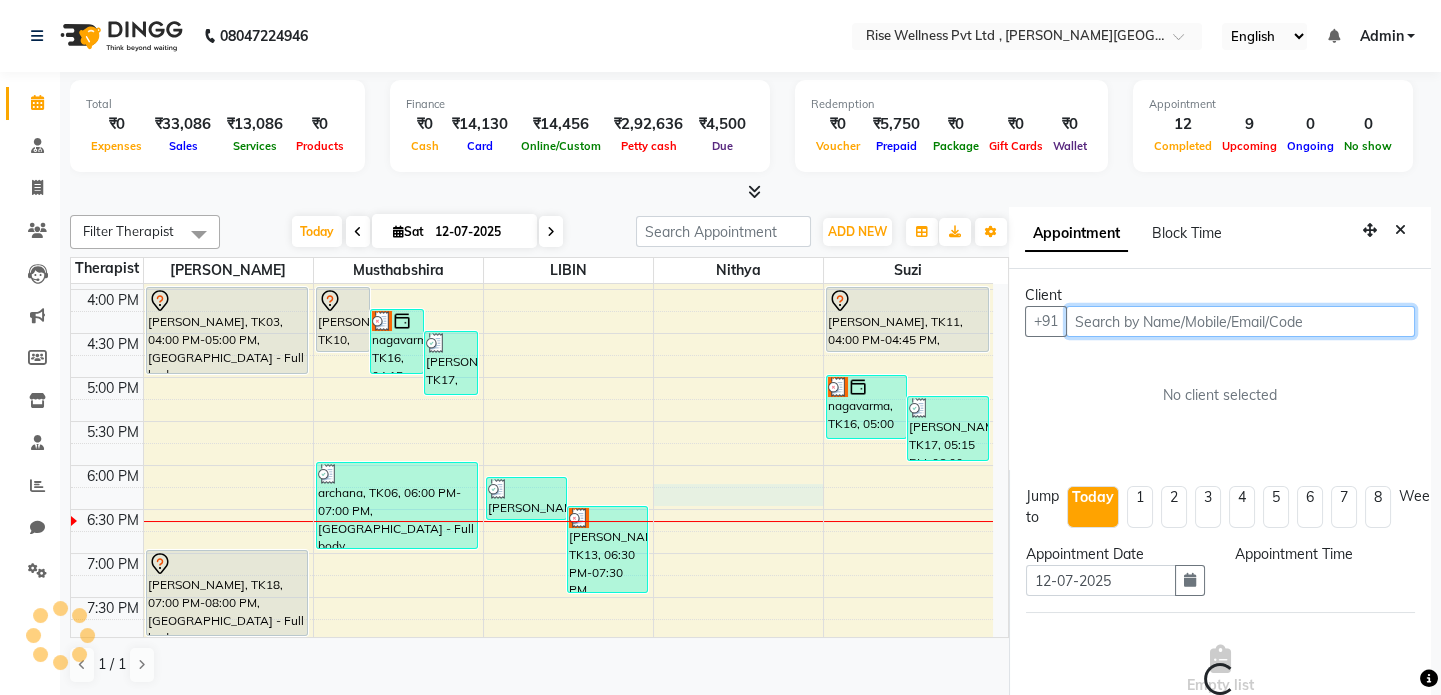 scroll, scrollTop: 8, scrollLeft: 0, axis: vertical 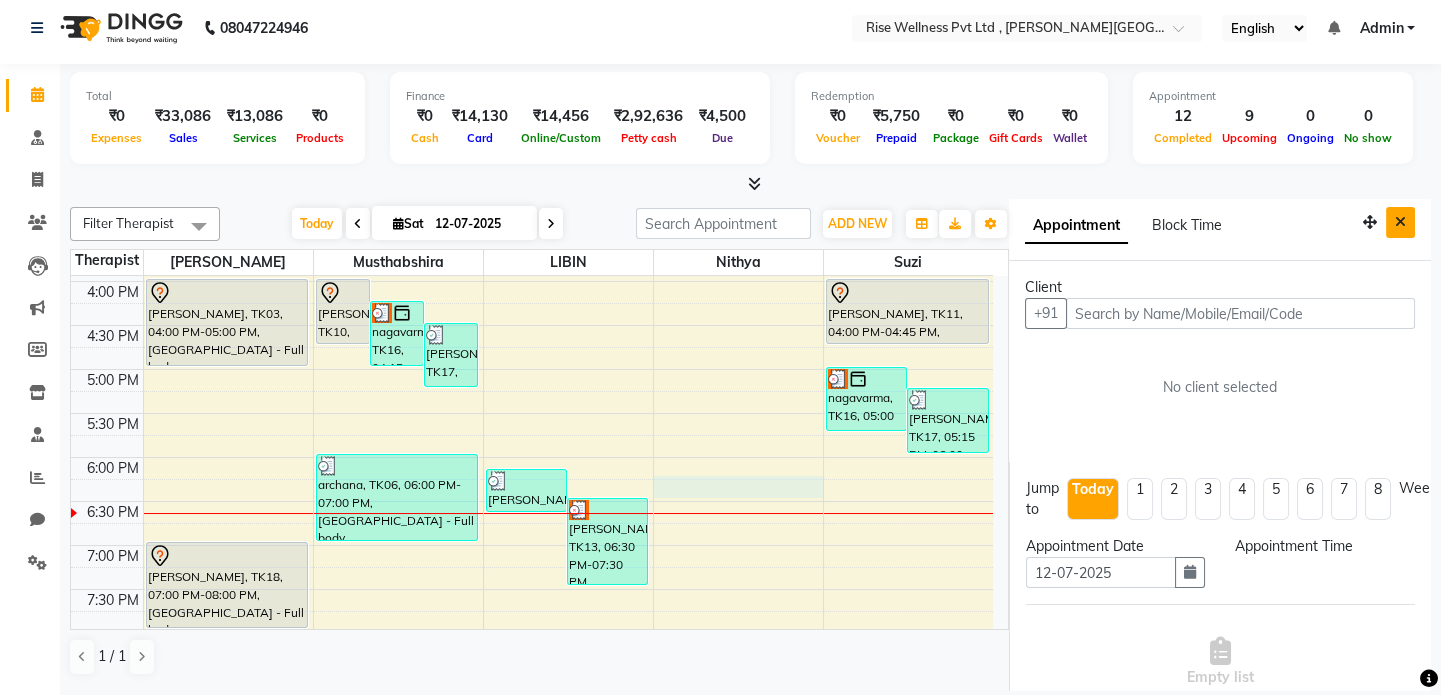 click at bounding box center [1400, 222] 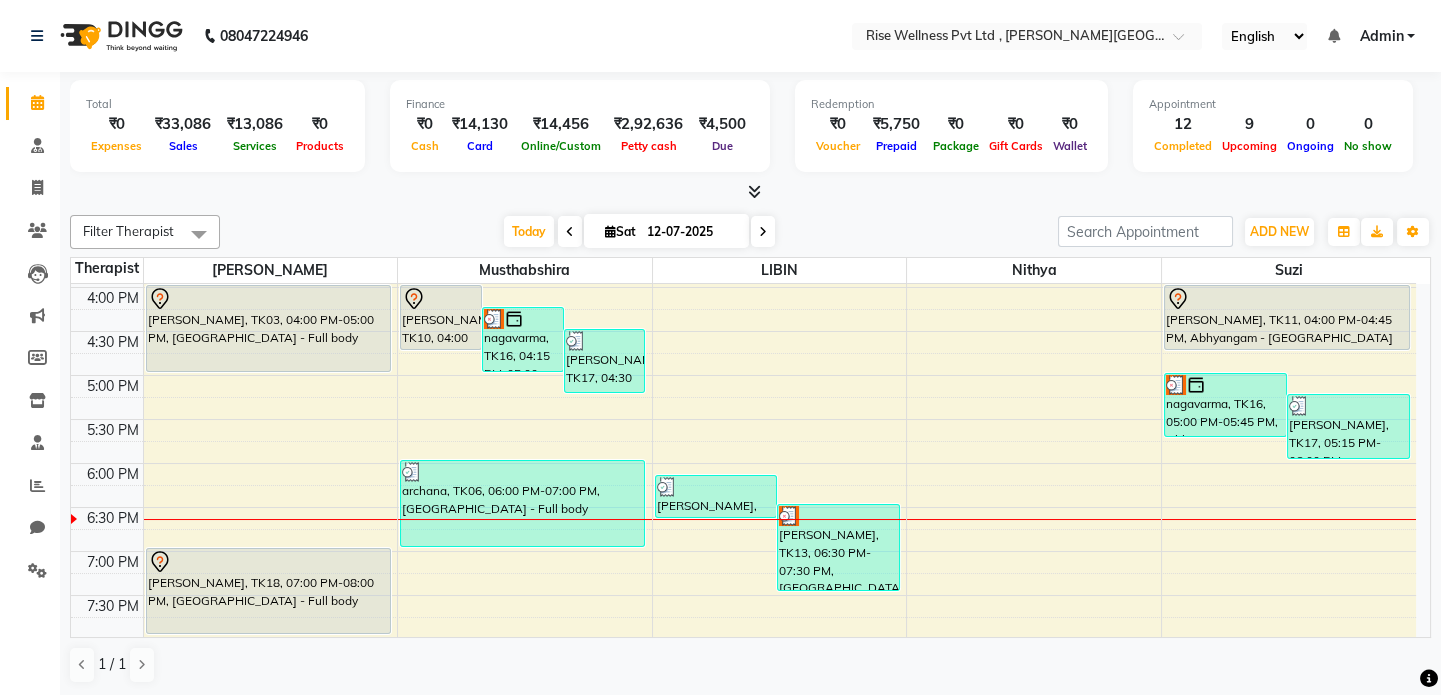 scroll, scrollTop: 698, scrollLeft: 0, axis: vertical 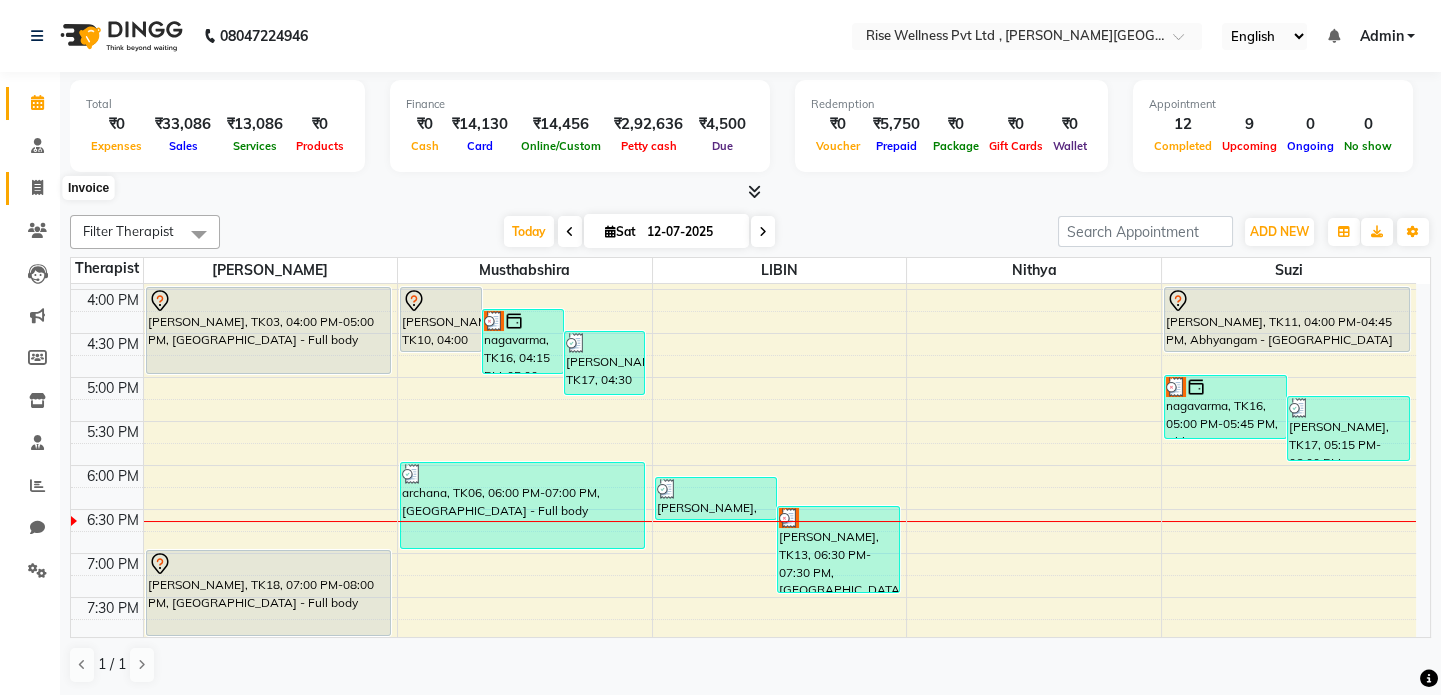 click 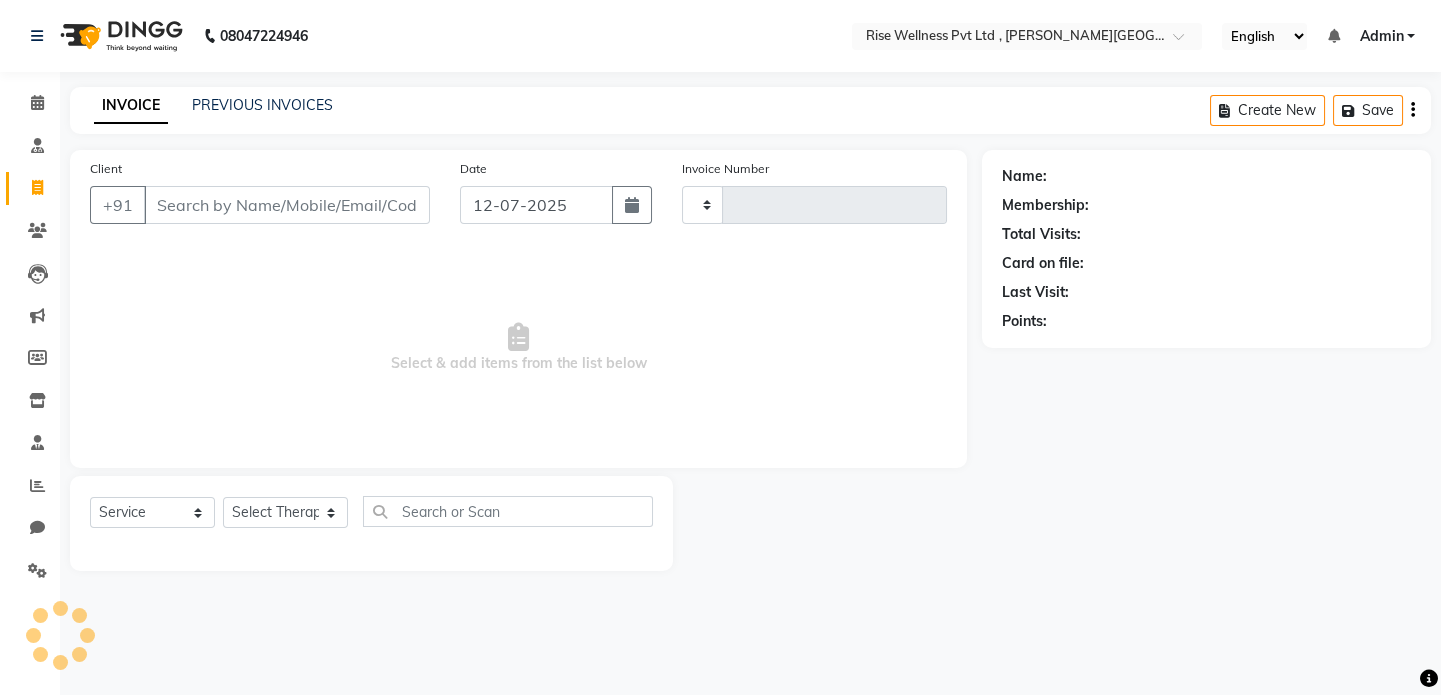 scroll, scrollTop: 0, scrollLeft: 0, axis: both 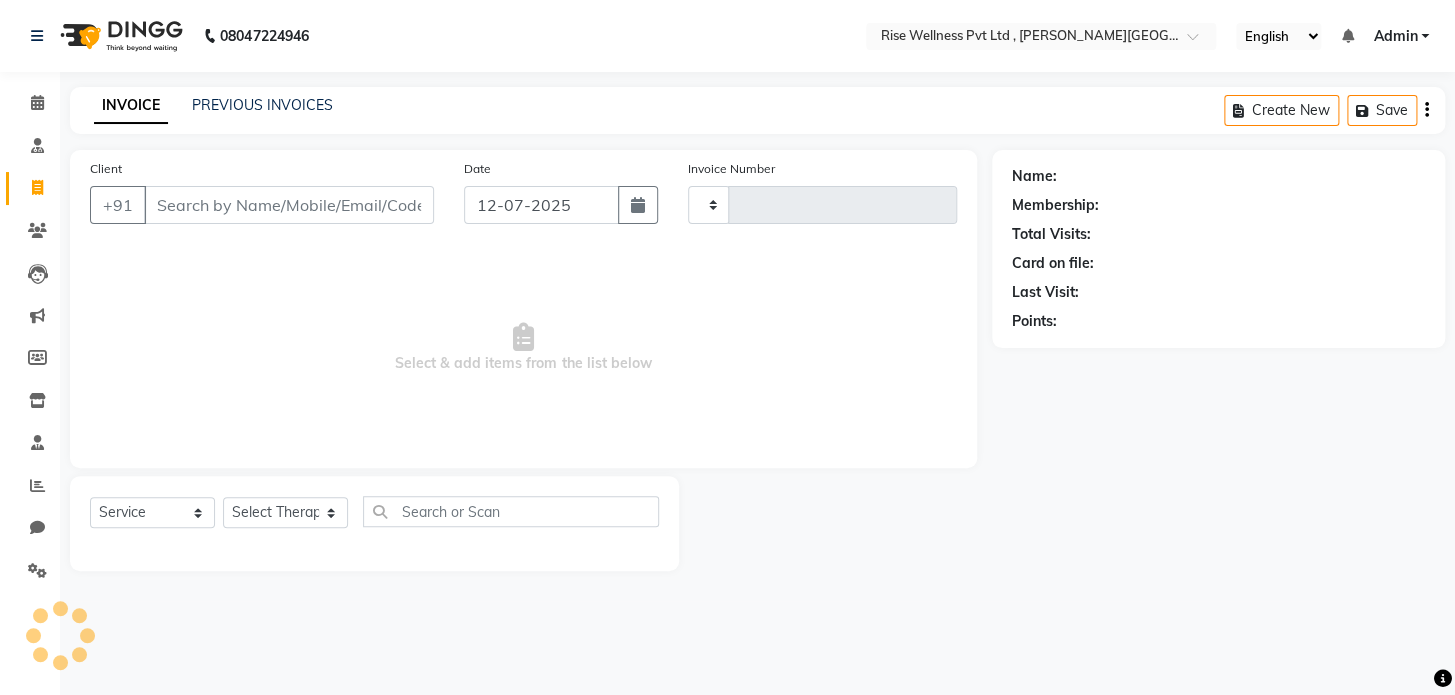 type on "0605" 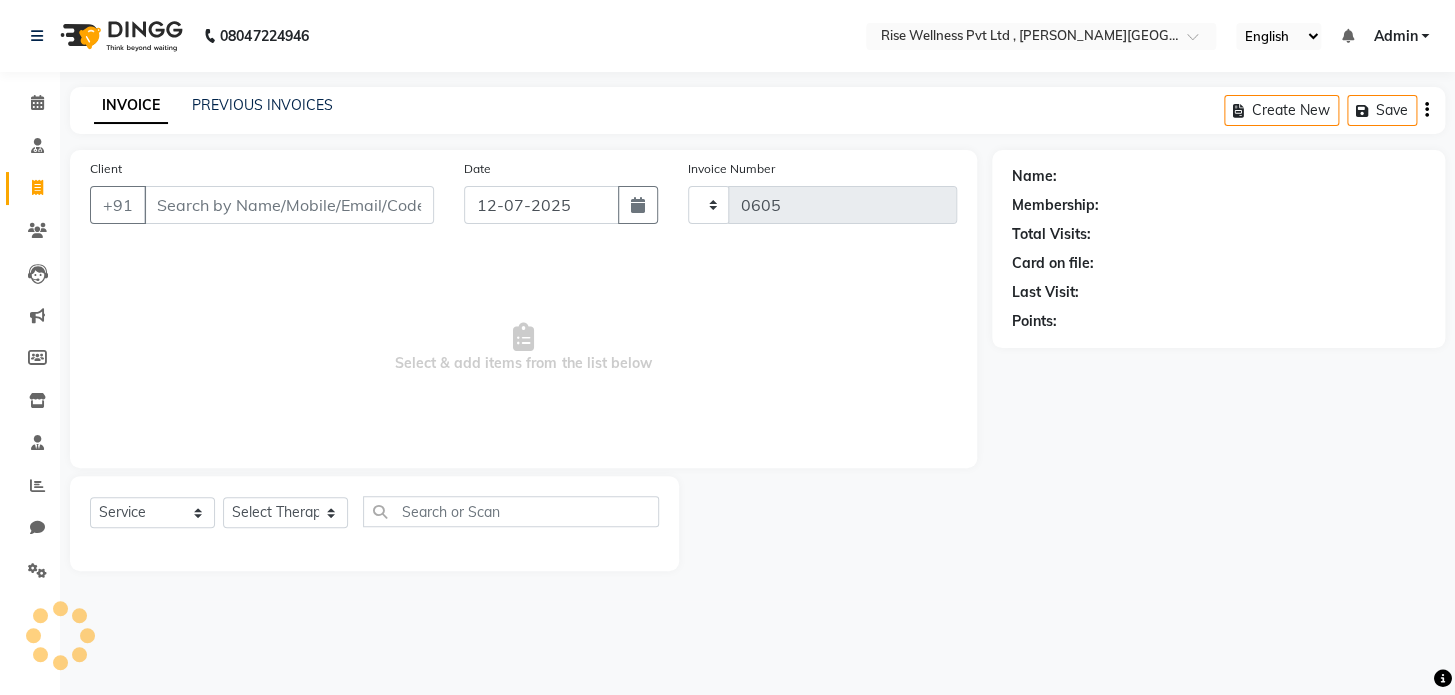 select on "7497" 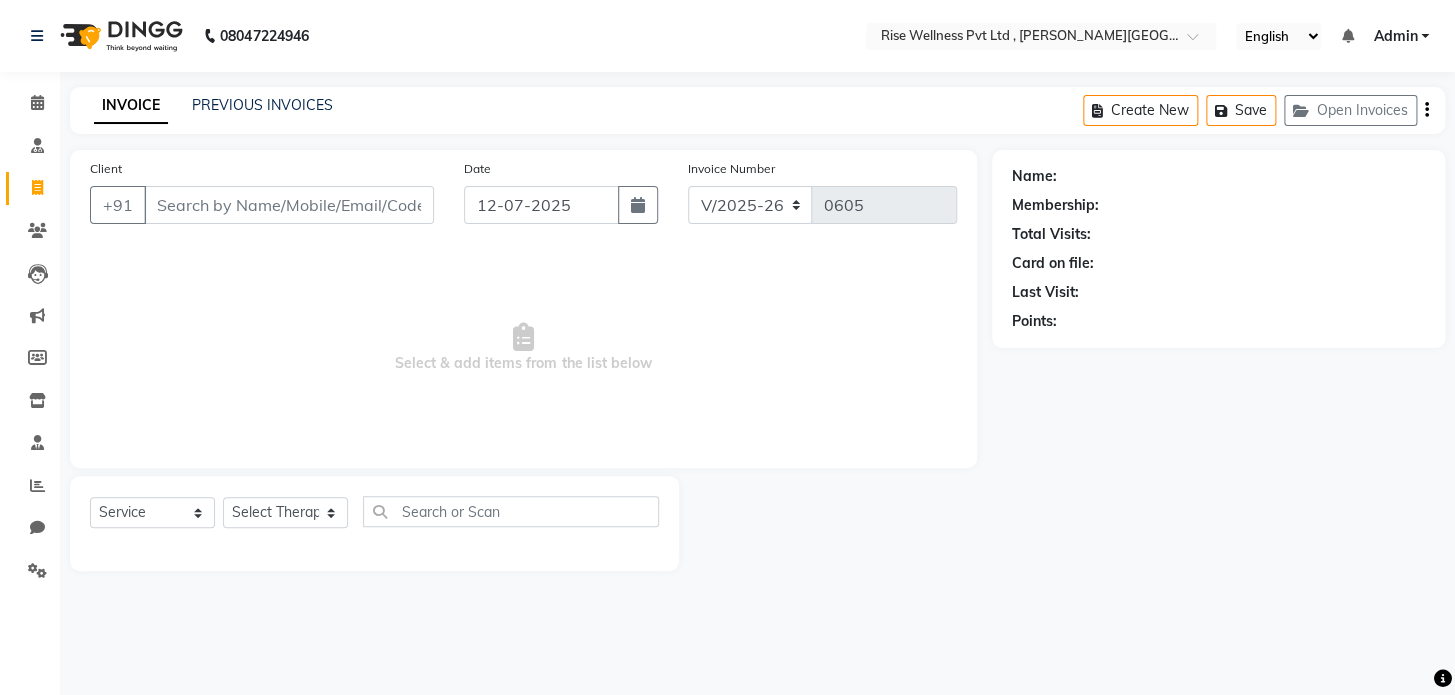 select on "V" 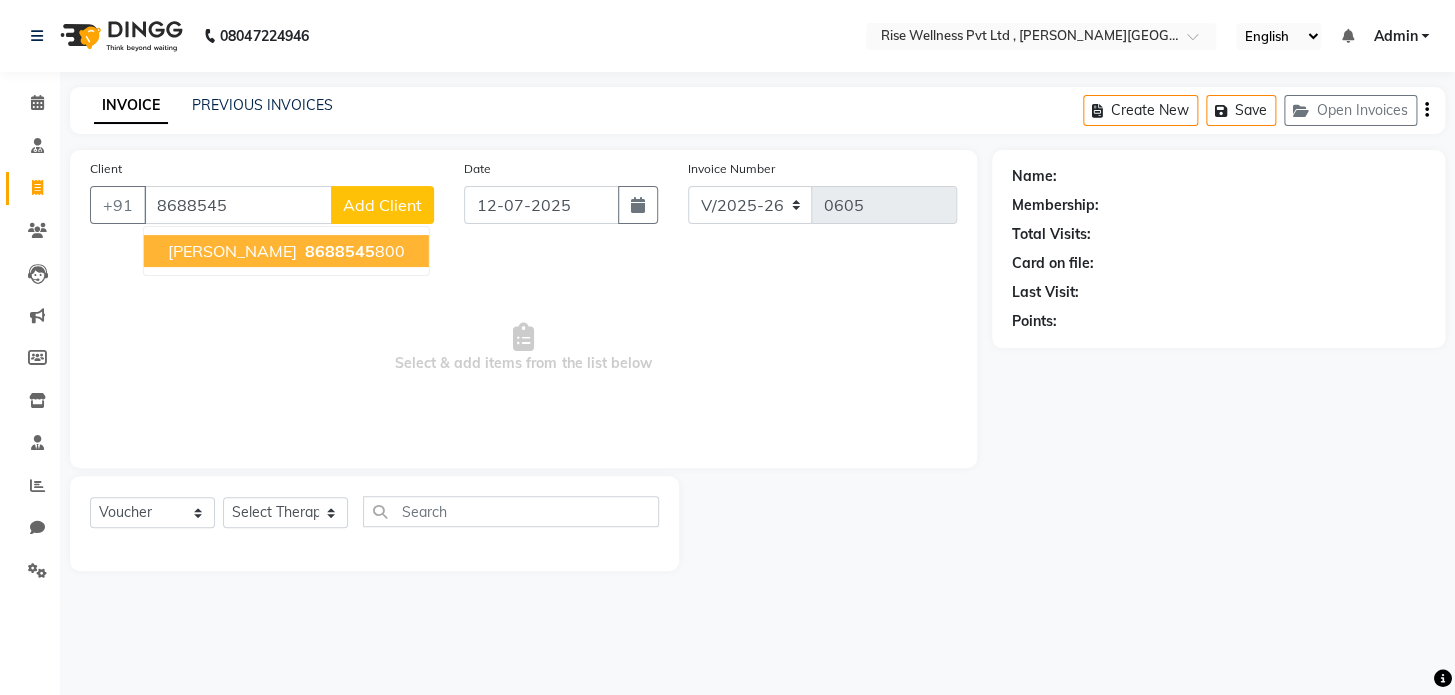 click on "[PERSON_NAME]" at bounding box center (232, 251) 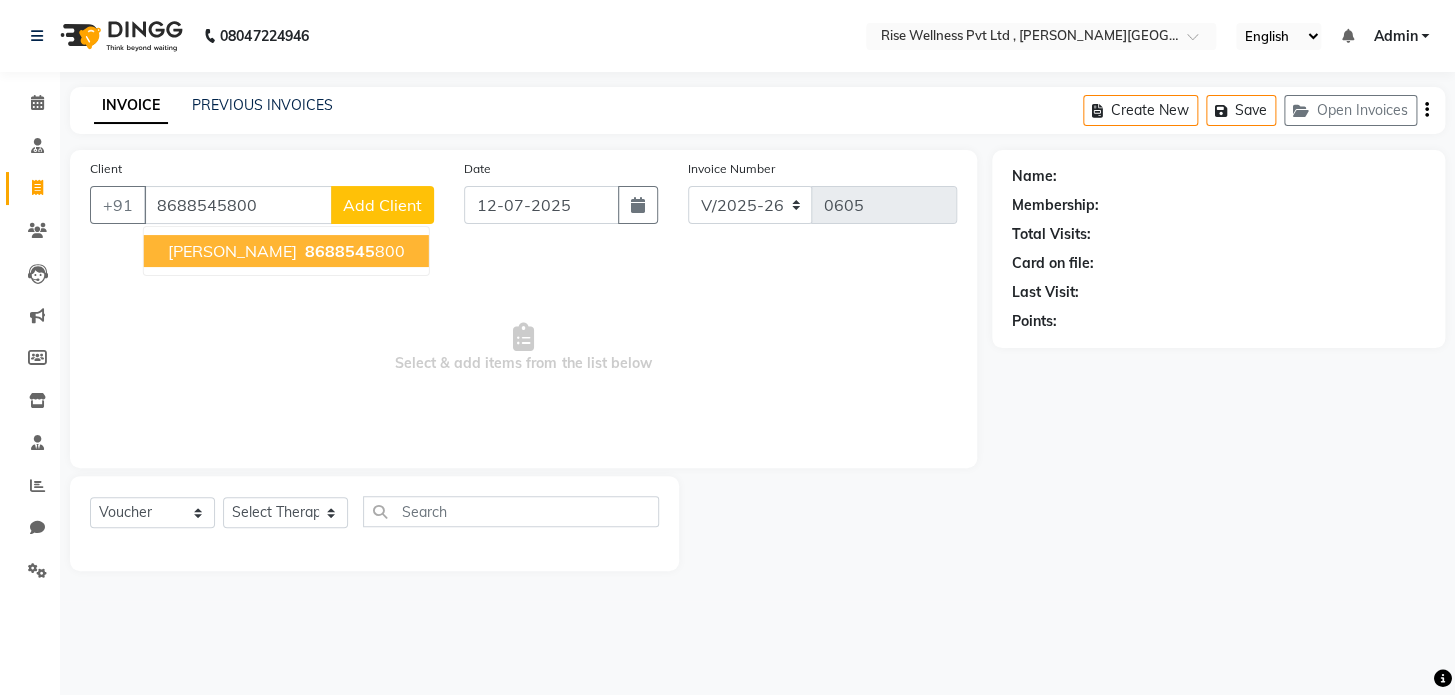 type on "8688545800" 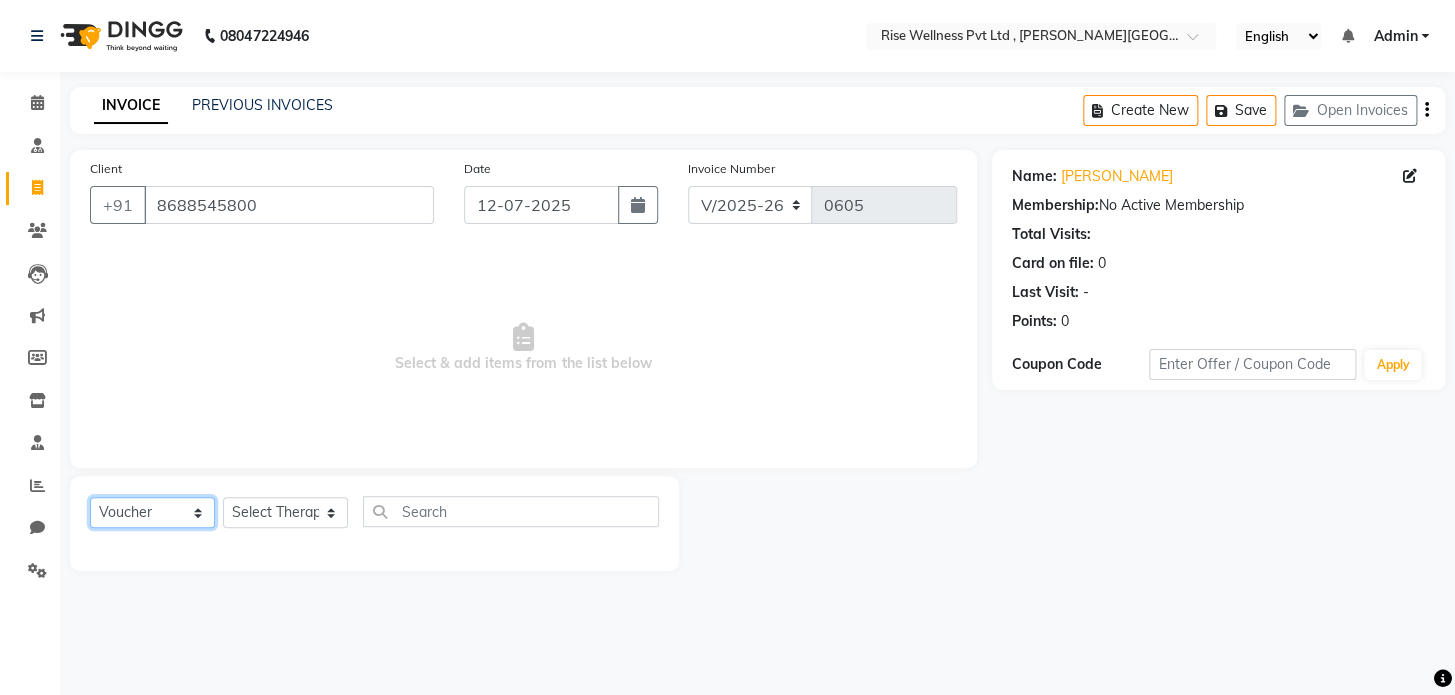 click on "Select  Service  Product  Membership  Package Voucher Prepaid Gift Card" 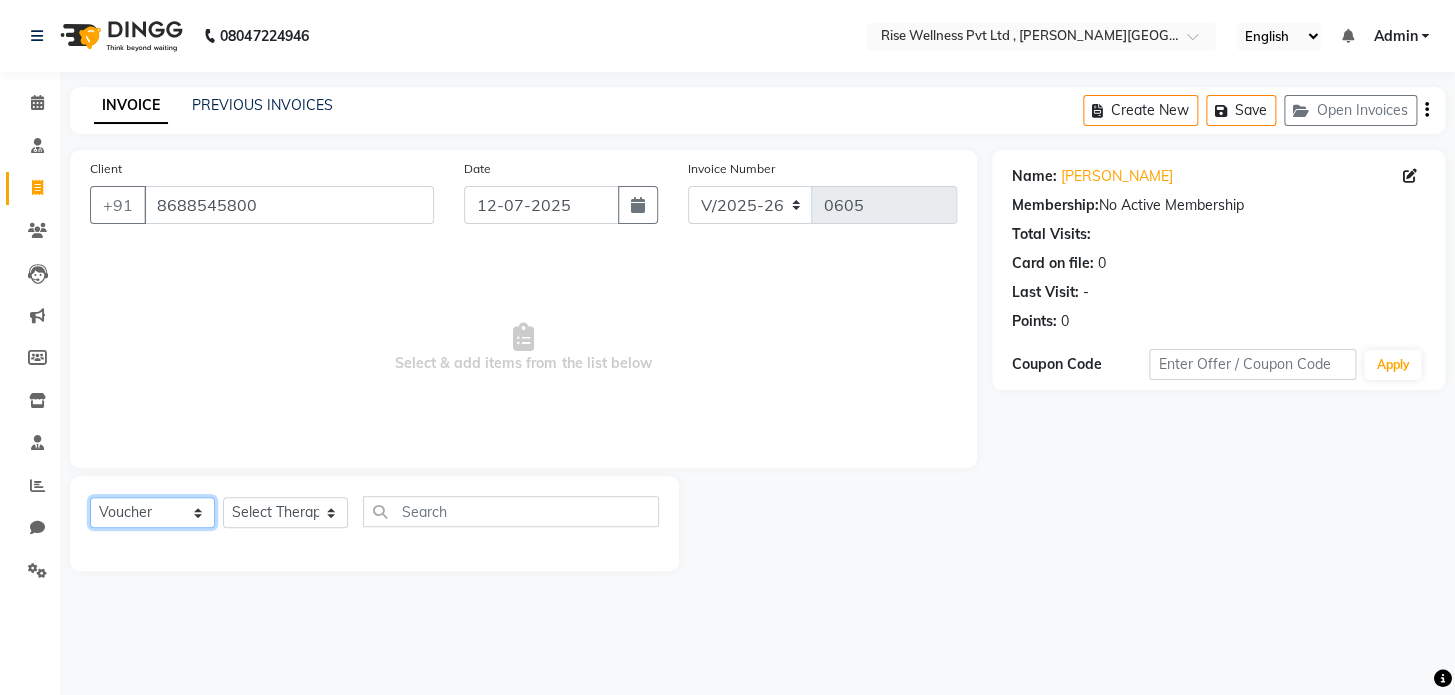 select on "service" 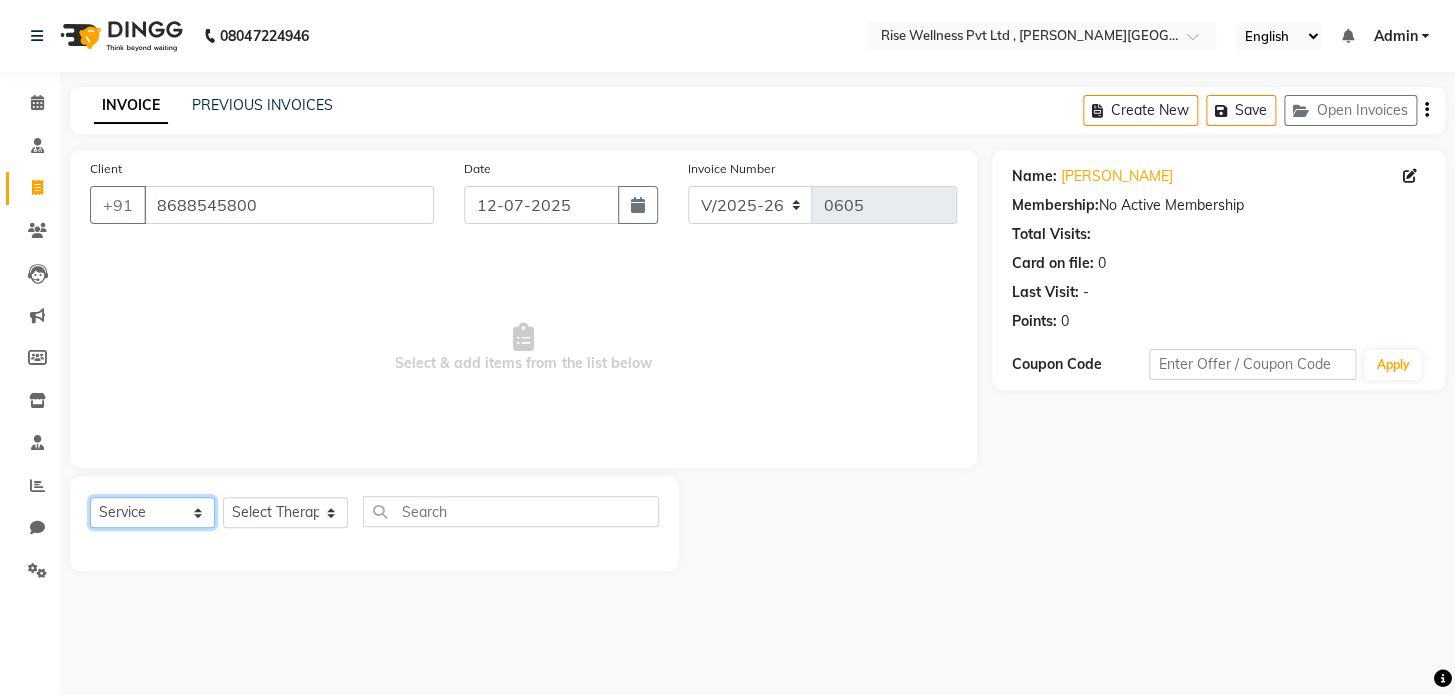 click on "Select  Service  Product  Membership  Package Voucher Prepaid Gift Card" 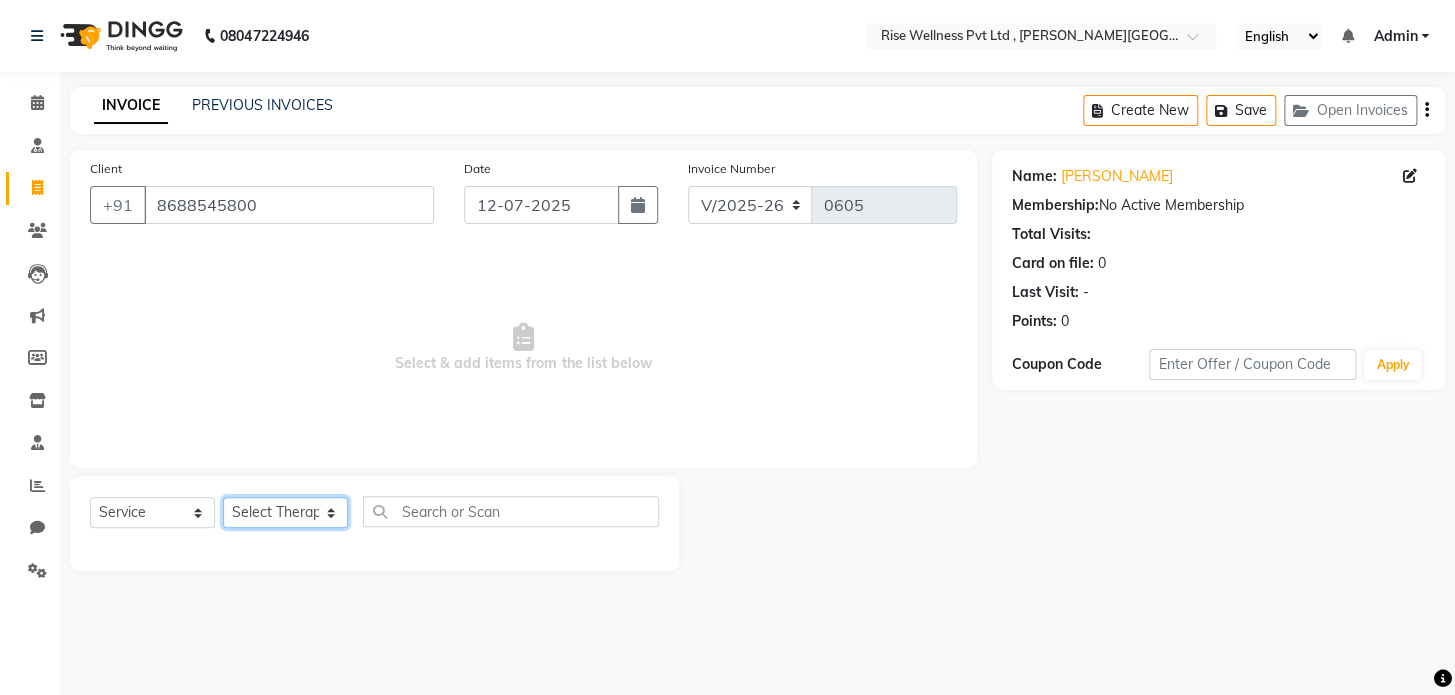 click on "Select Therapist LIBIN musthabshira nithya Reception [PERSON_NAME]" 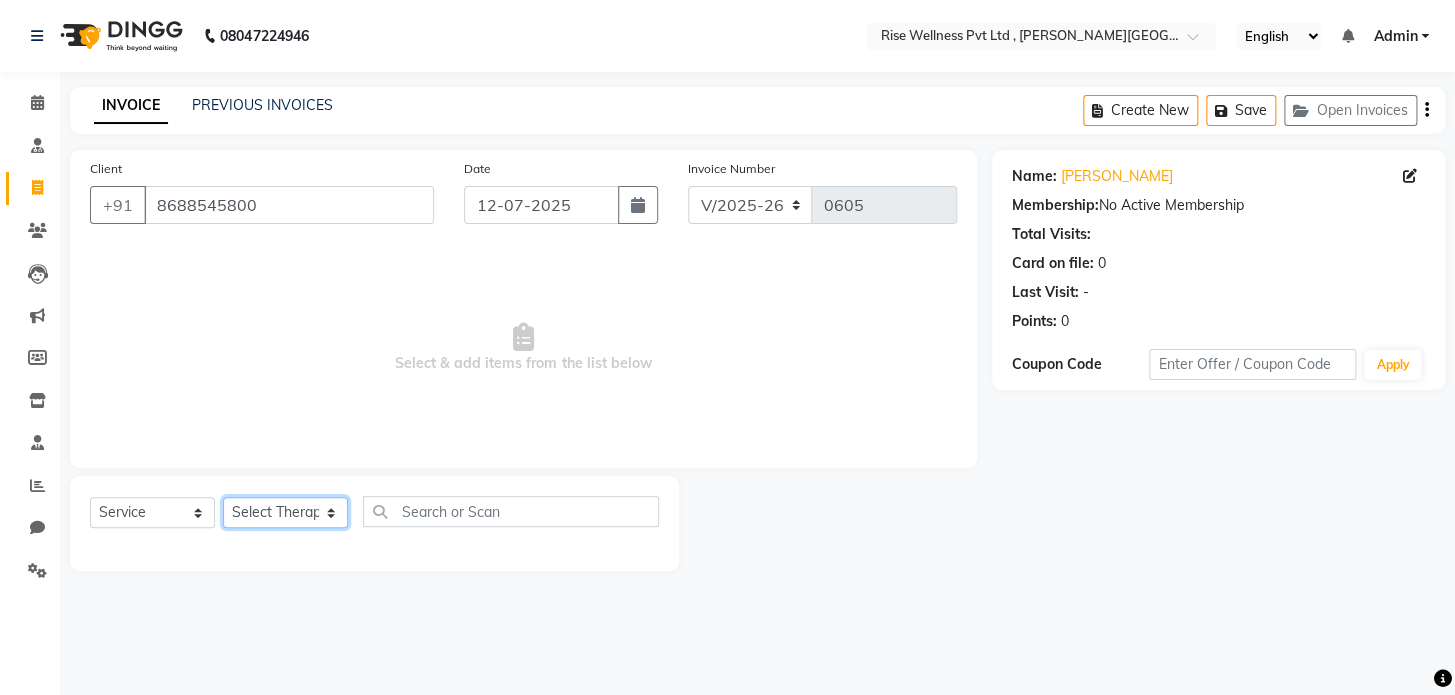 select on "67714" 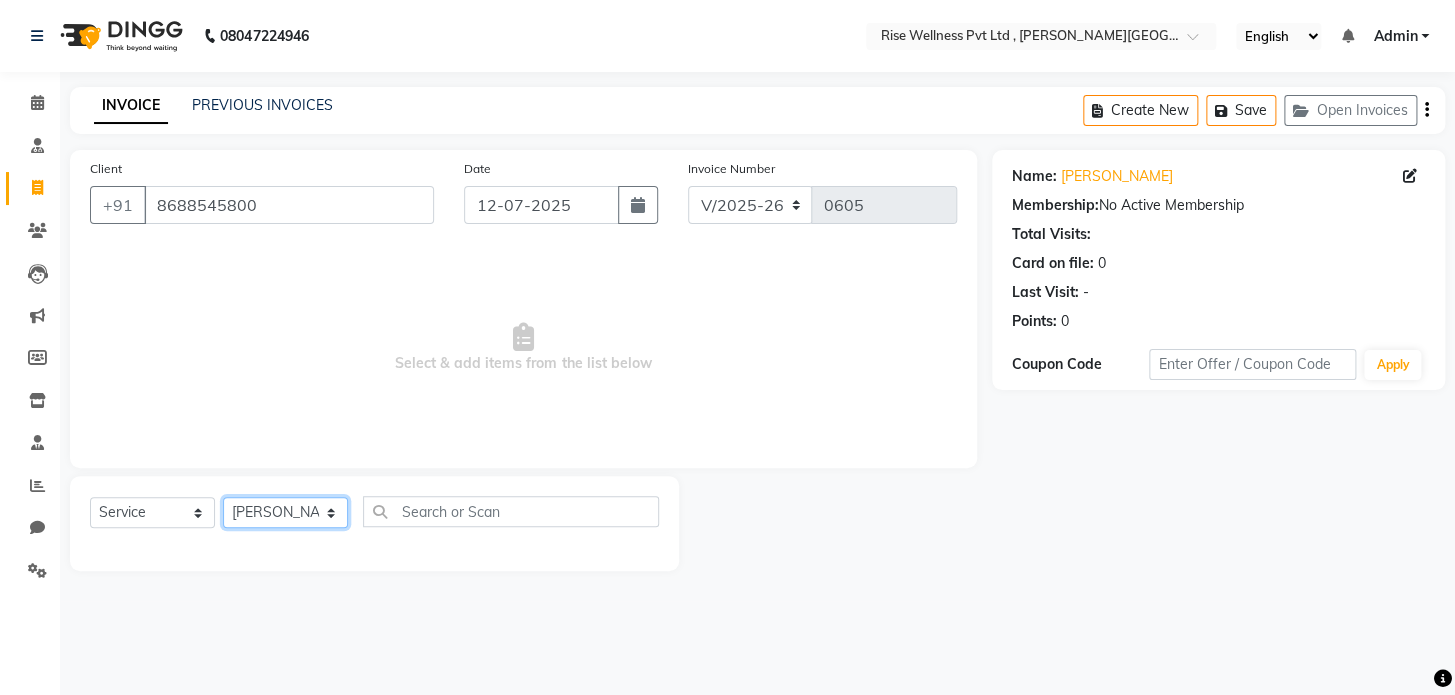 click on "Select Therapist LIBIN musthabshira nithya Reception [PERSON_NAME]" 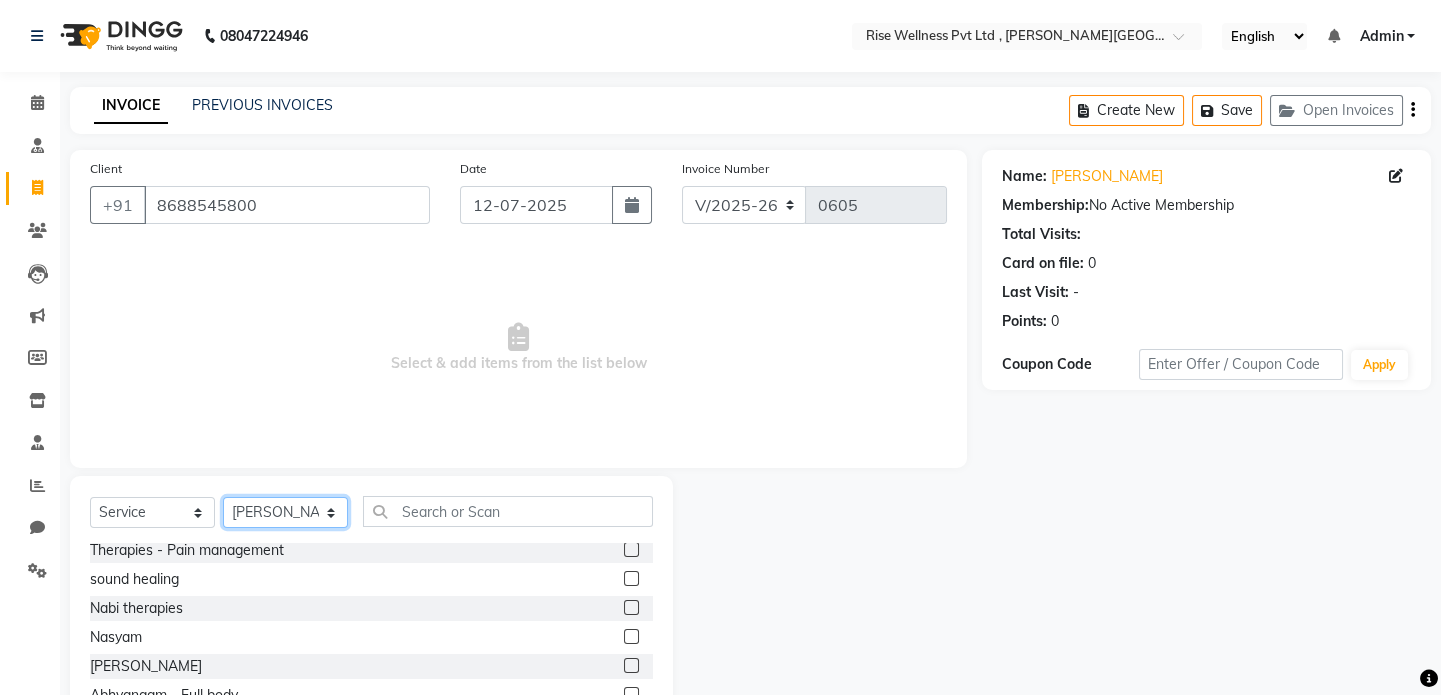 scroll, scrollTop: 181, scrollLeft: 0, axis: vertical 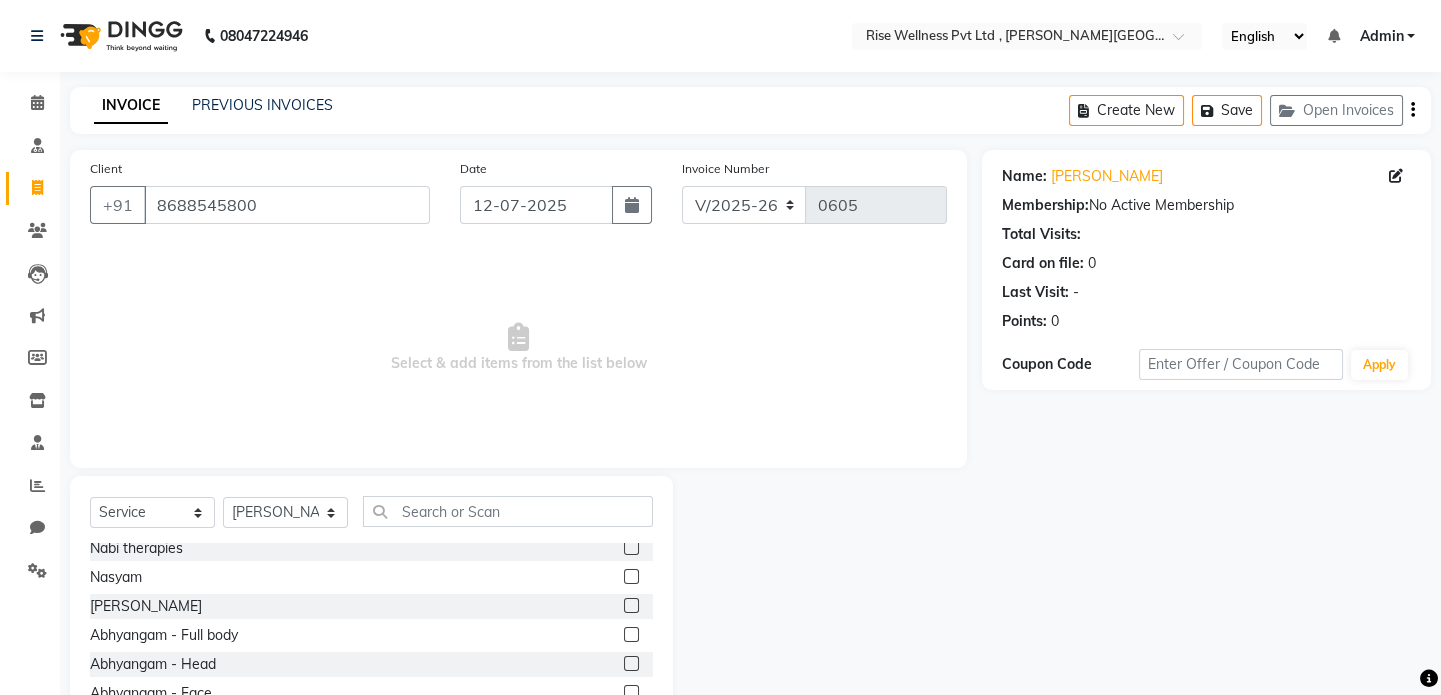 click 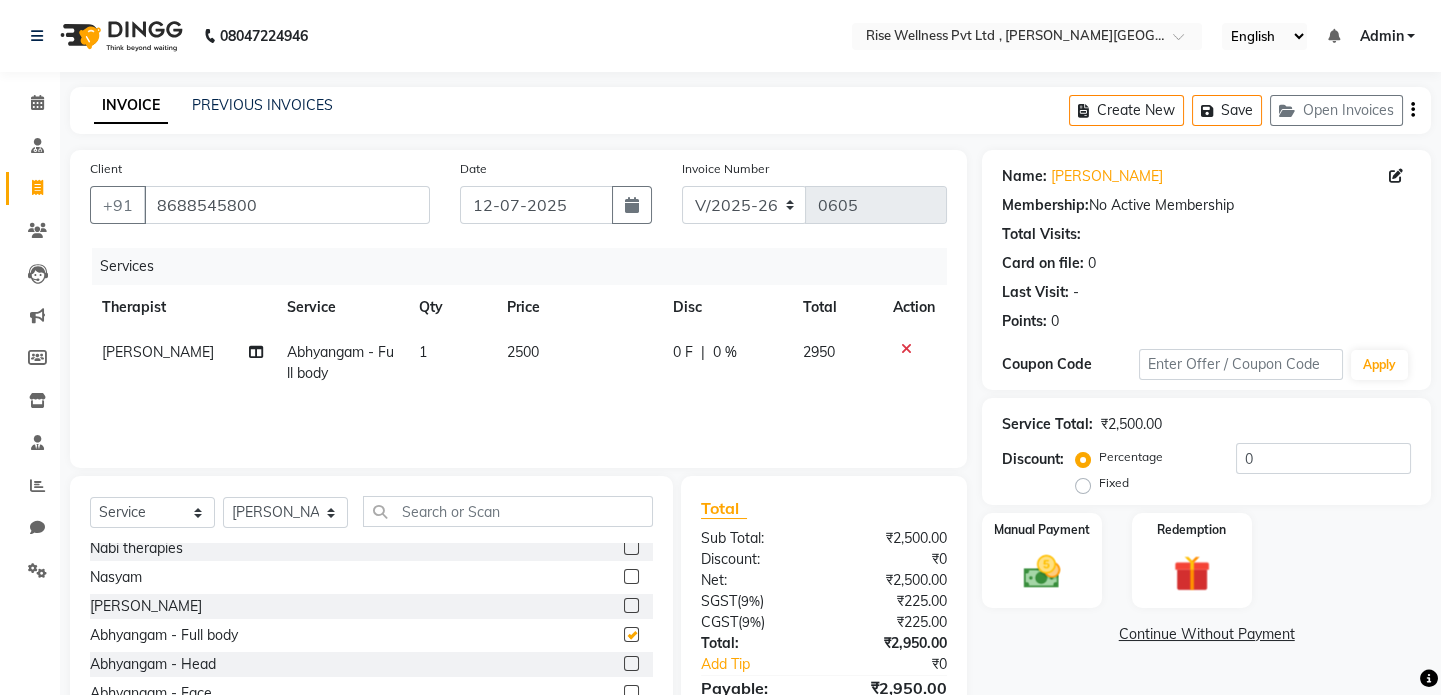 checkbox on "false" 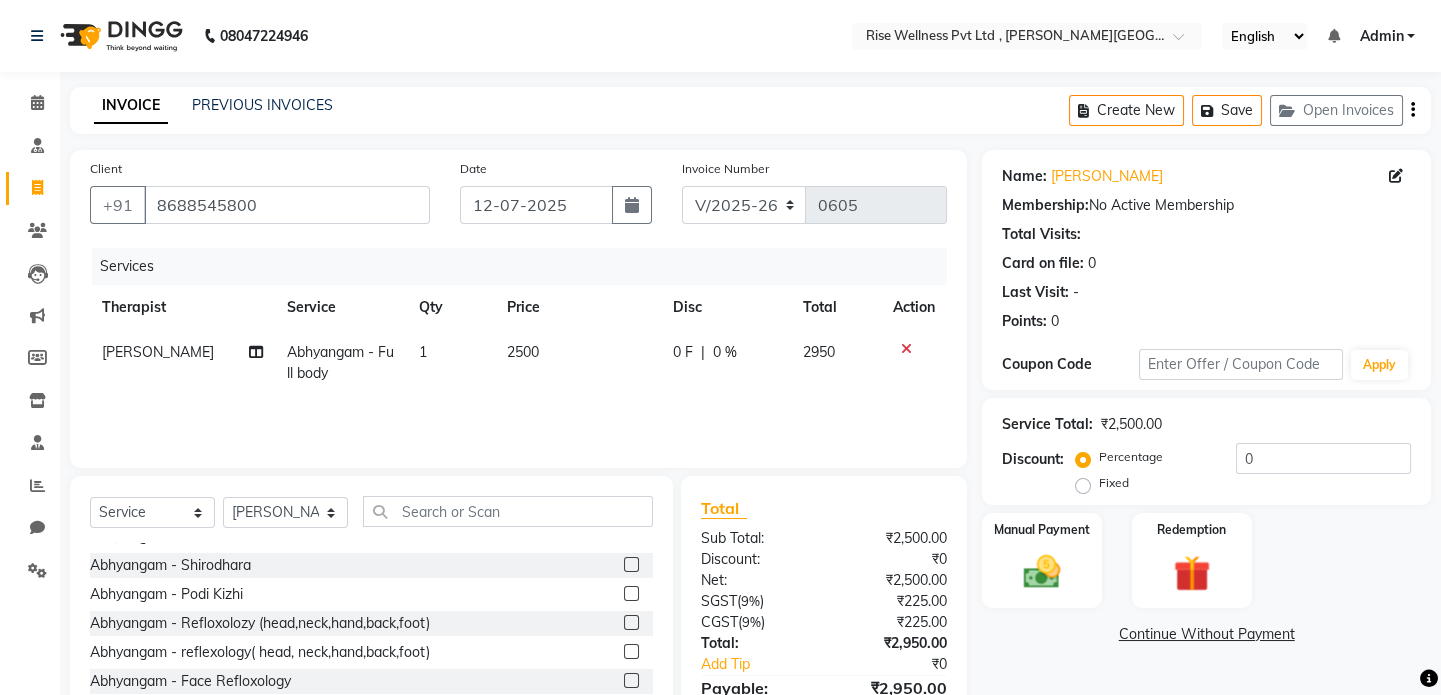 scroll, scrollTop: 466, scrollLeft: 0, axis: vertical 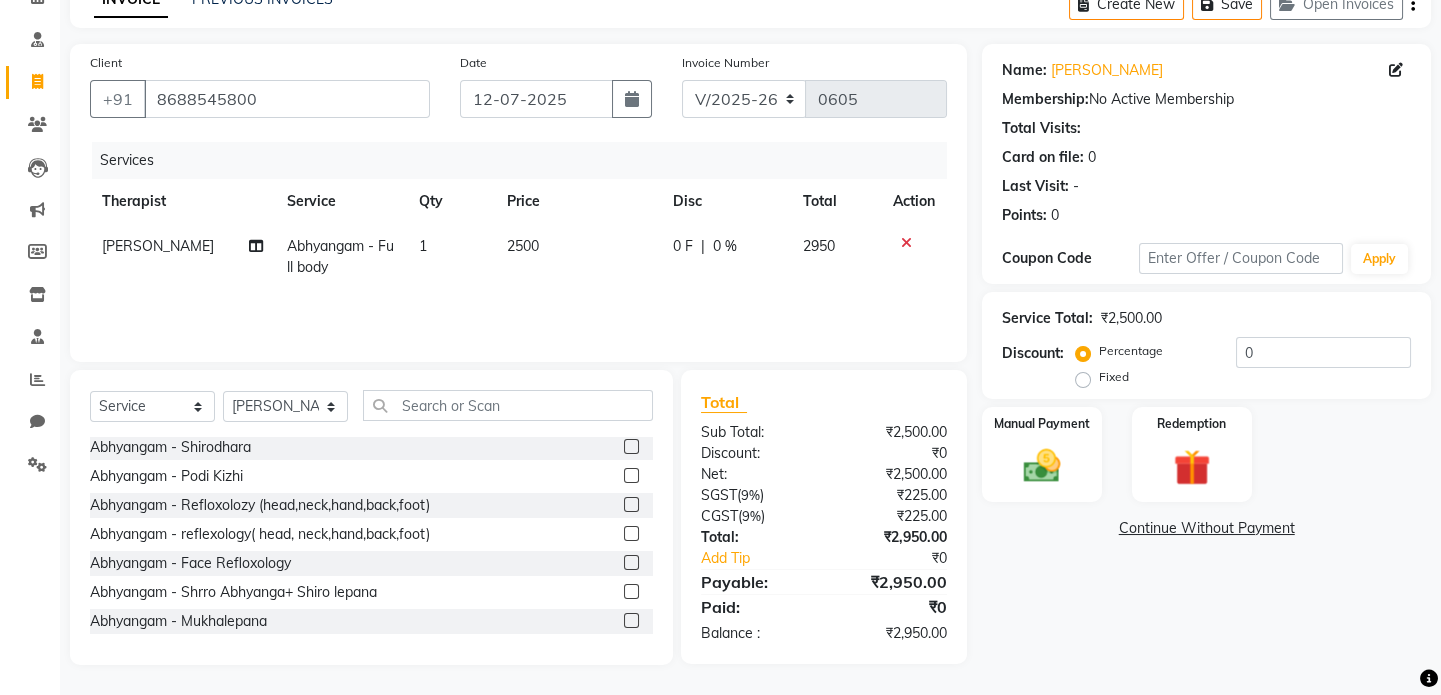 click 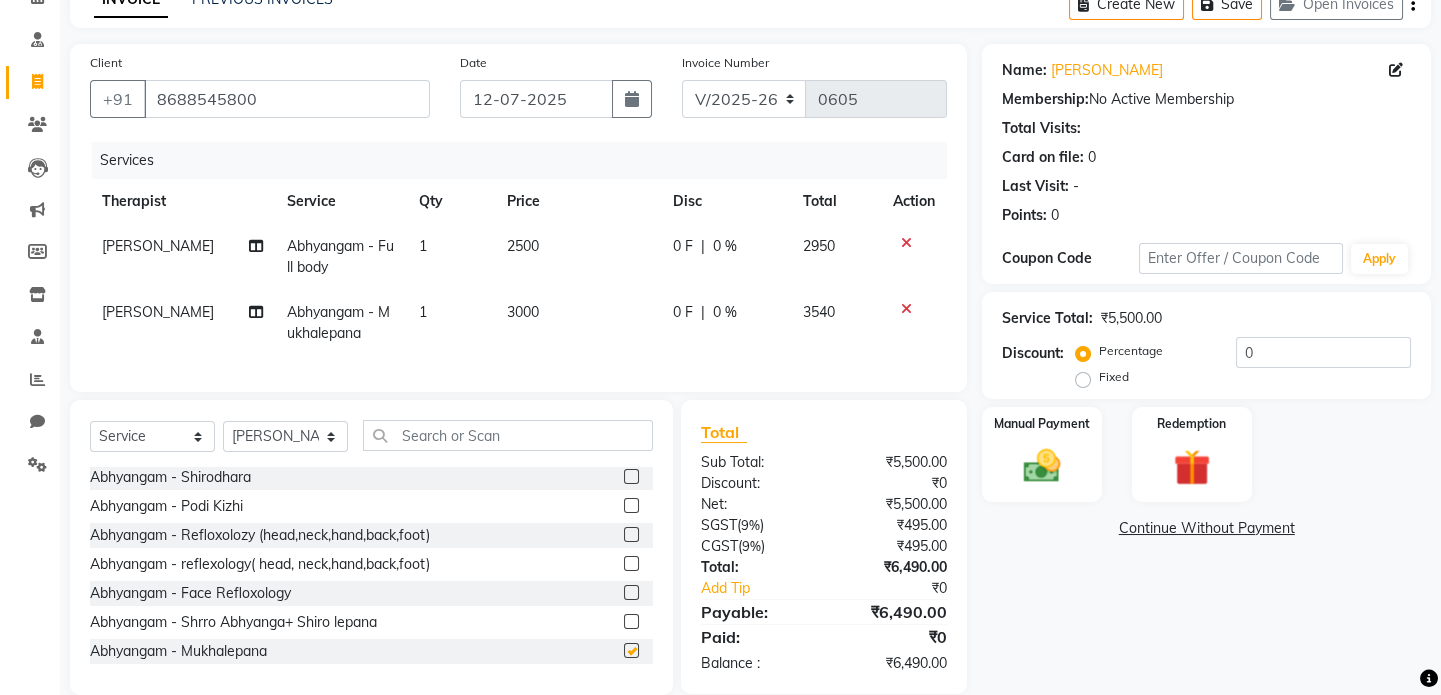 checkbox on "false" 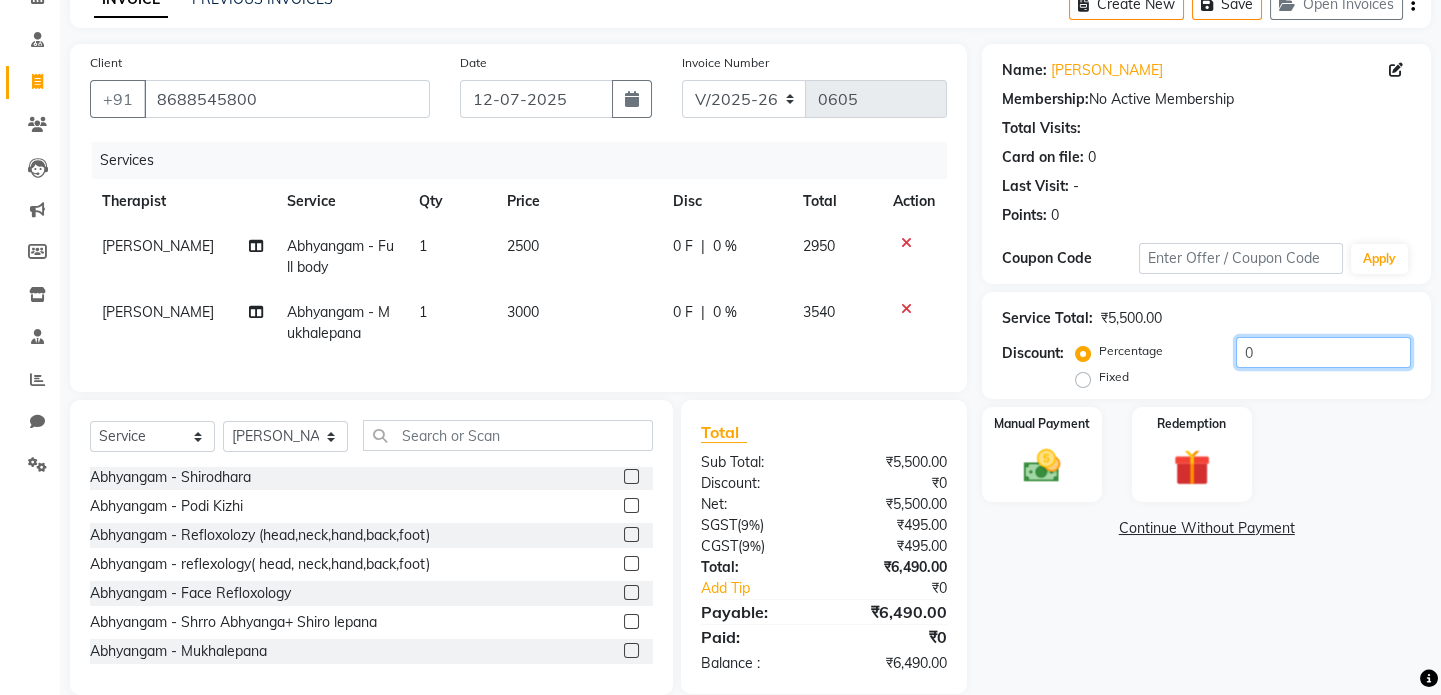 click on "0" 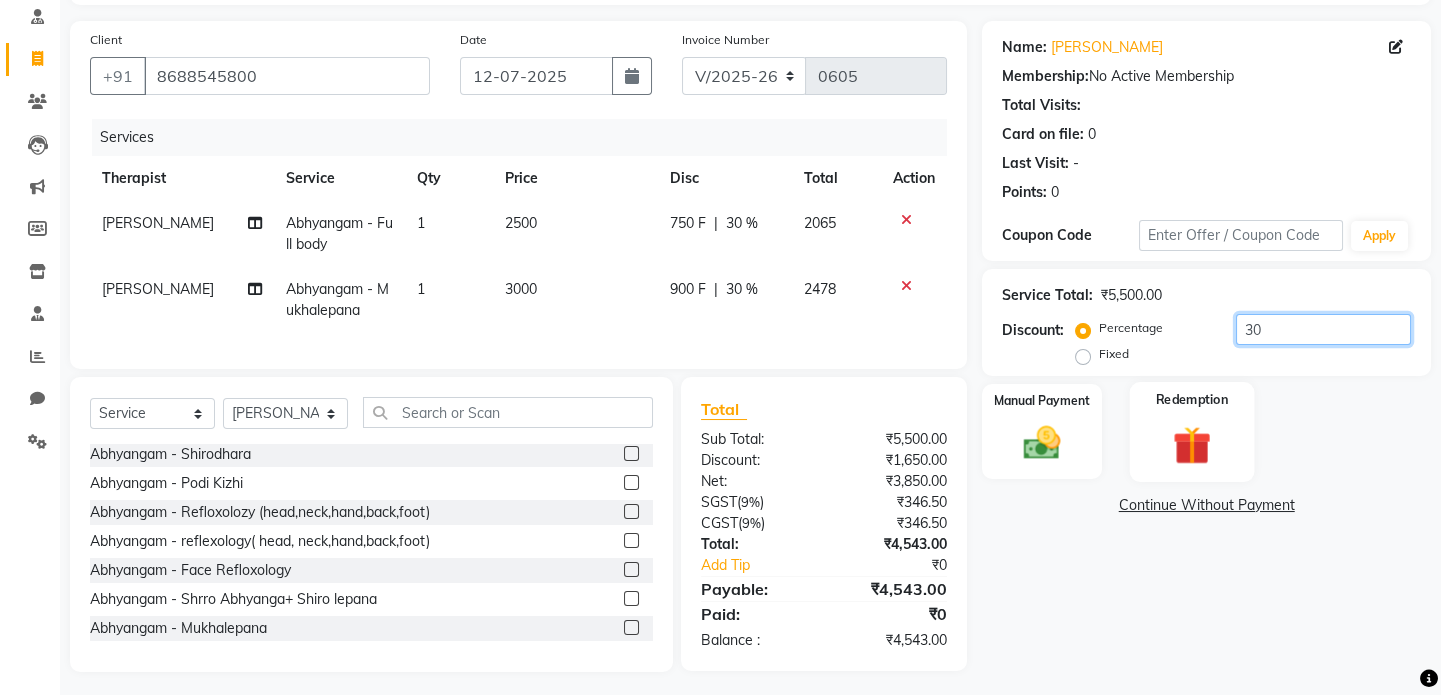 scroll, scrollTop: 150, scrollLeft: 0, axis: vertical 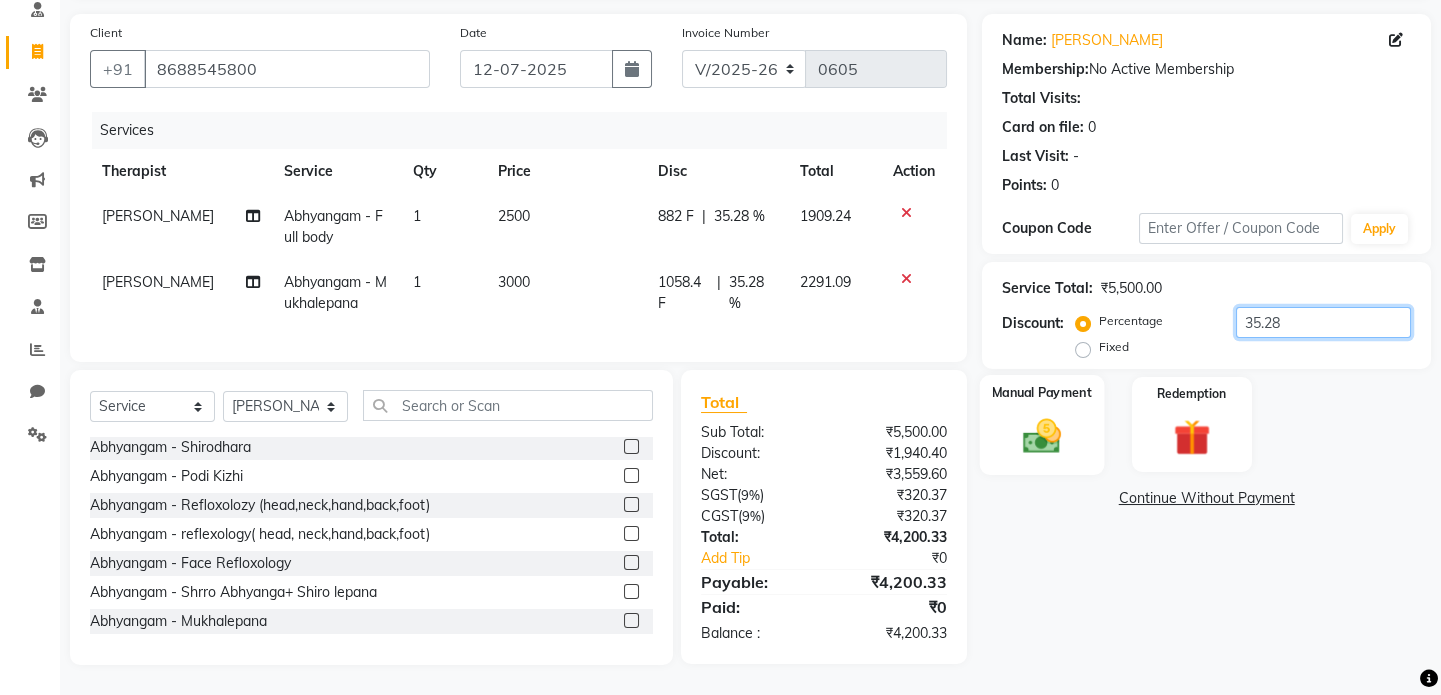 type on "35.28" 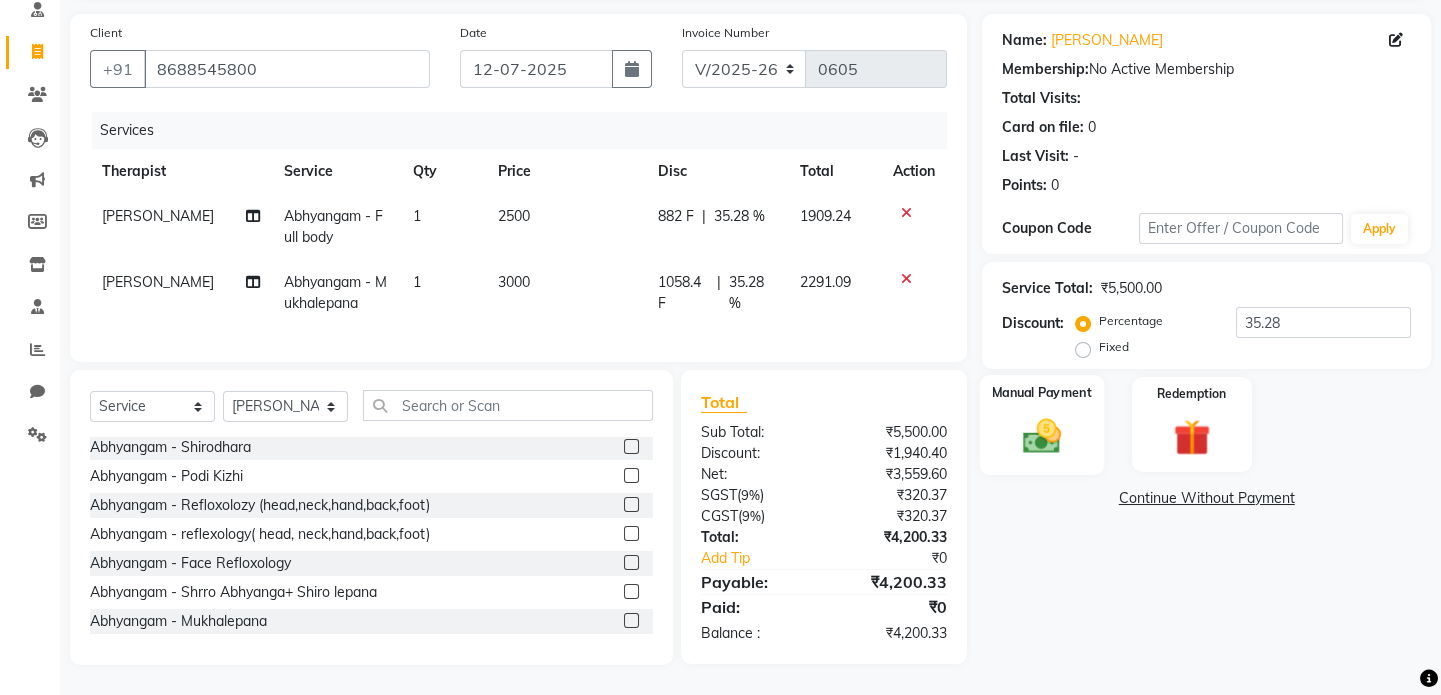 click 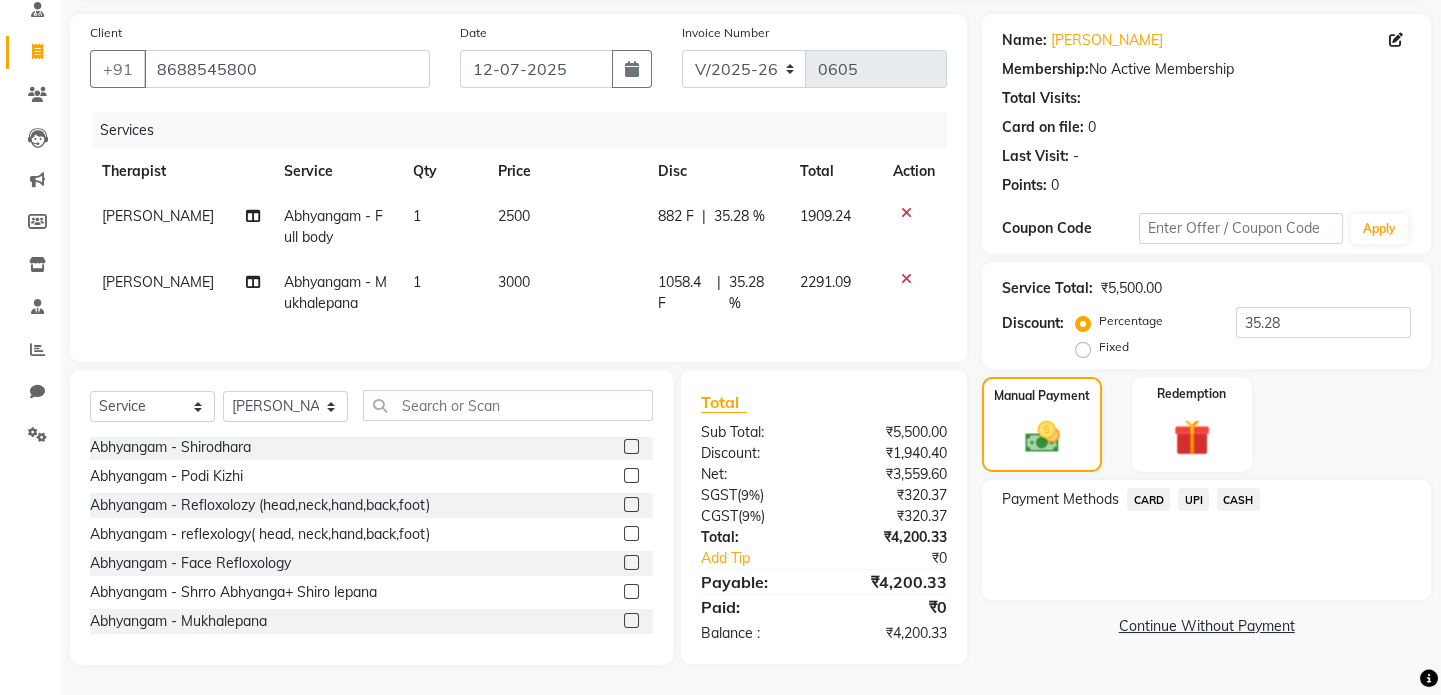 click on "UPI" 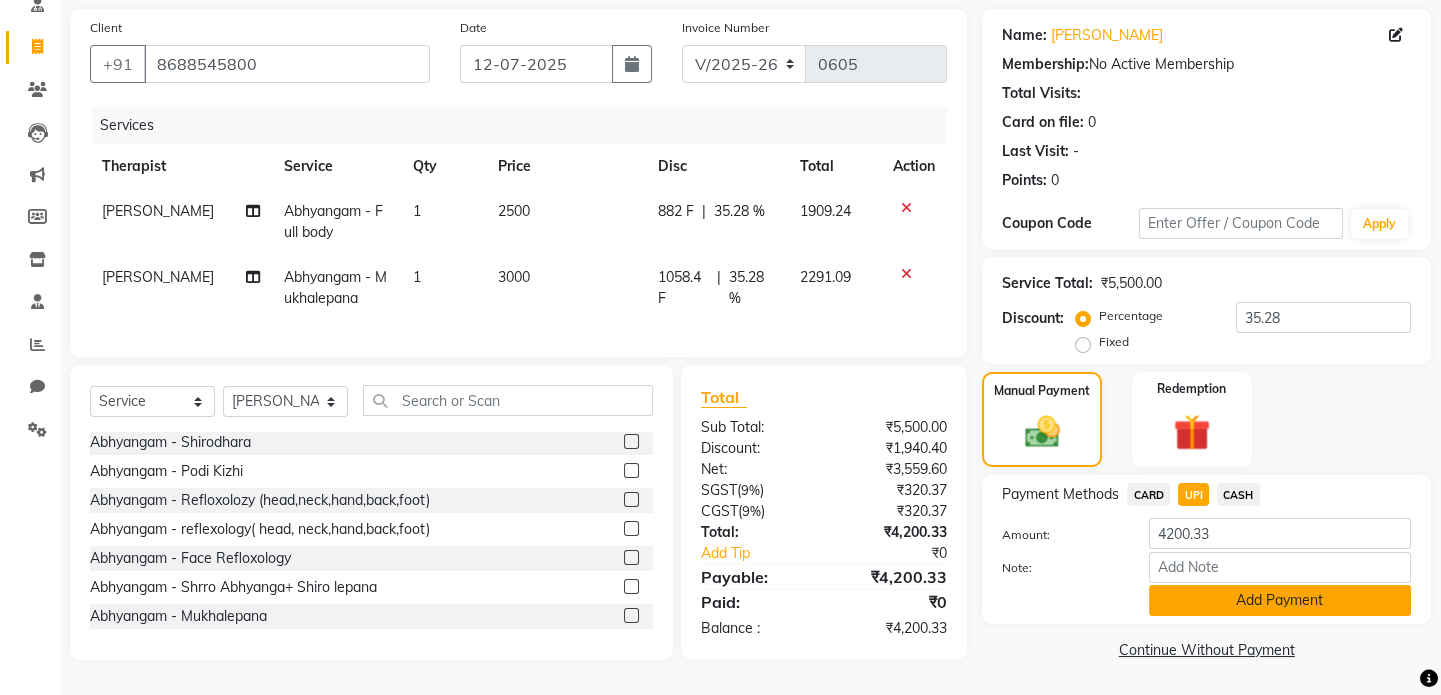 click on "Add Payment" 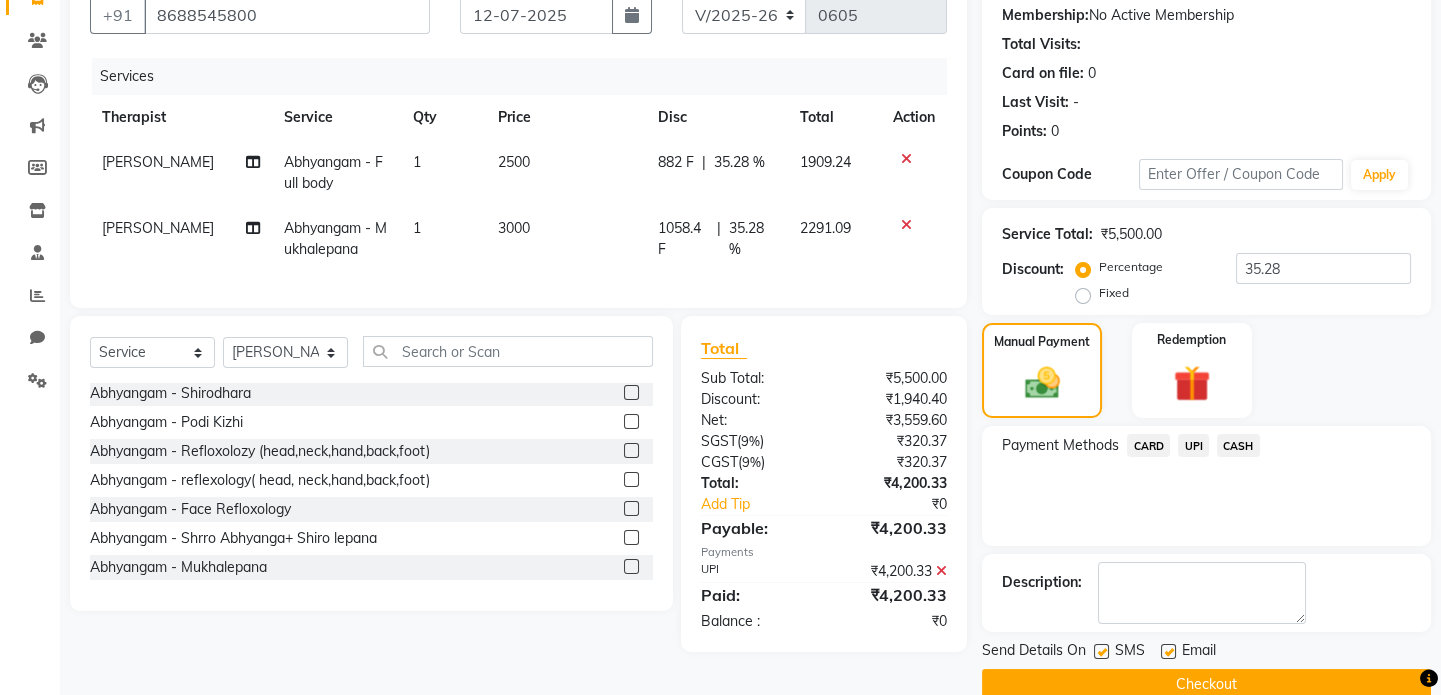 scroll, scrollTop: 223, scrollLeft: 0, axis: vertical 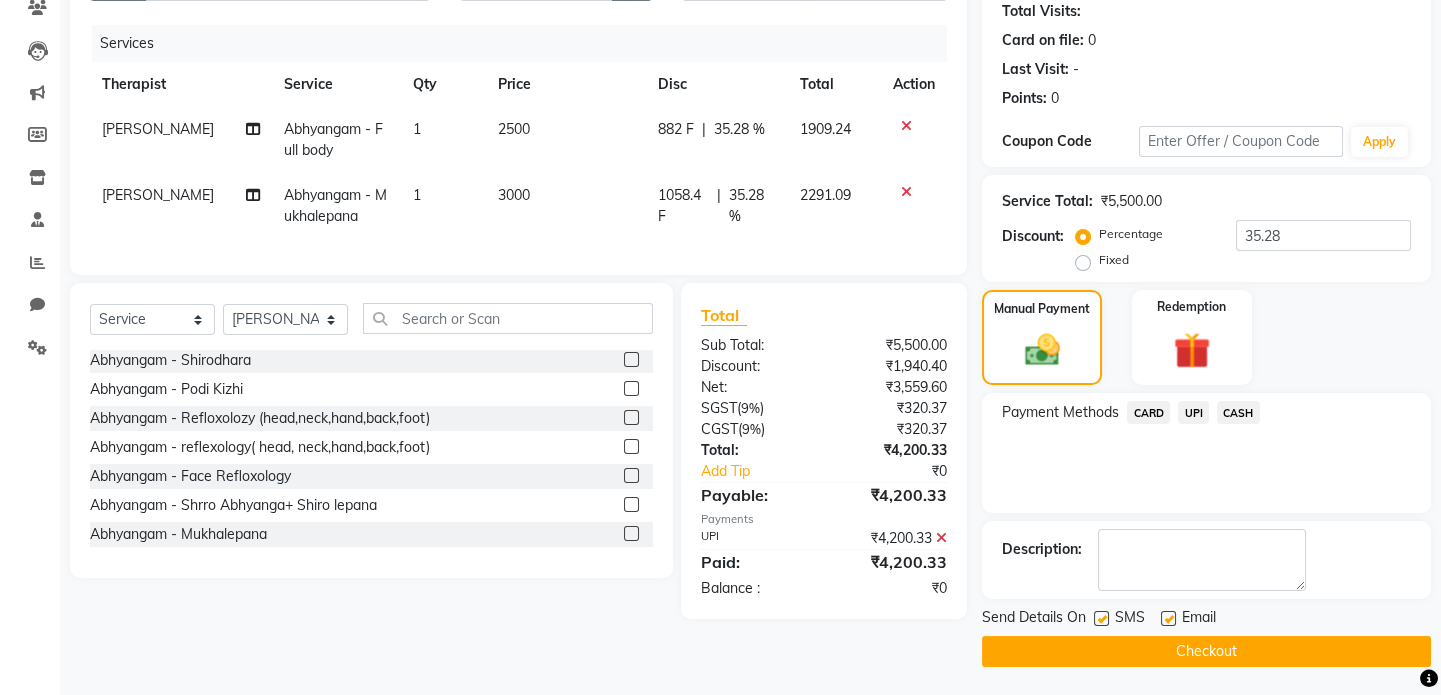 click on "Checkout" 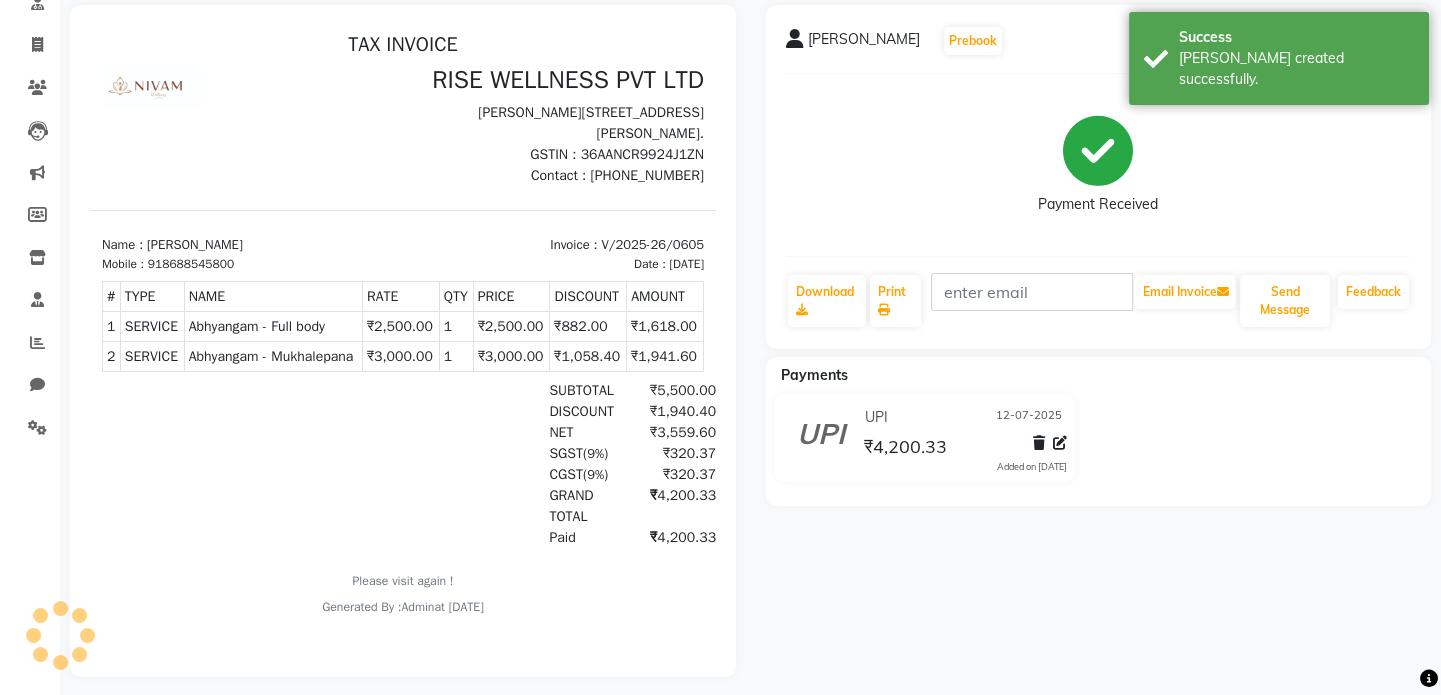 scroll, scrollTop: 168, scrollLeft: 0, axis: vertical 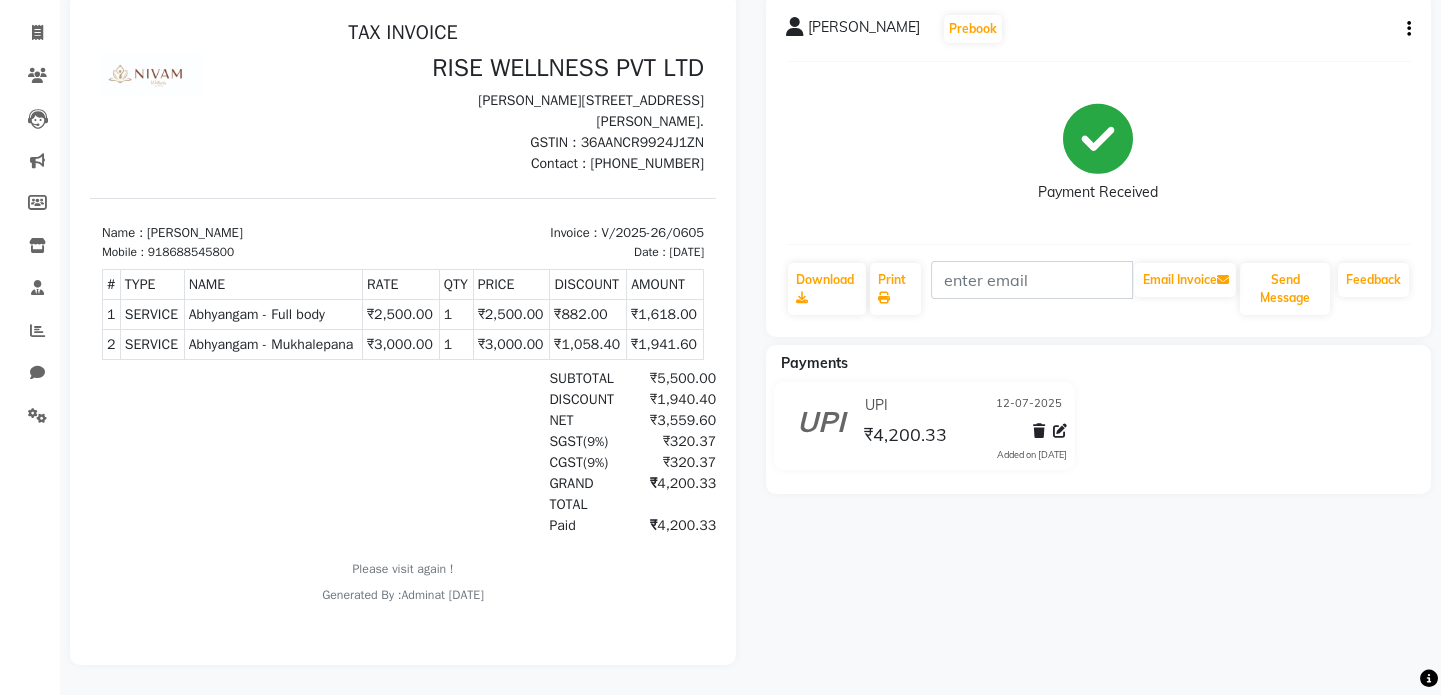 click on "[PERSON_NAME]   Prebook   Payment Received  Download  Print   Email Invoice   Send Message Feedback  Payments UPI [DATE] ₹4,200.33  Added on [DATE]" 